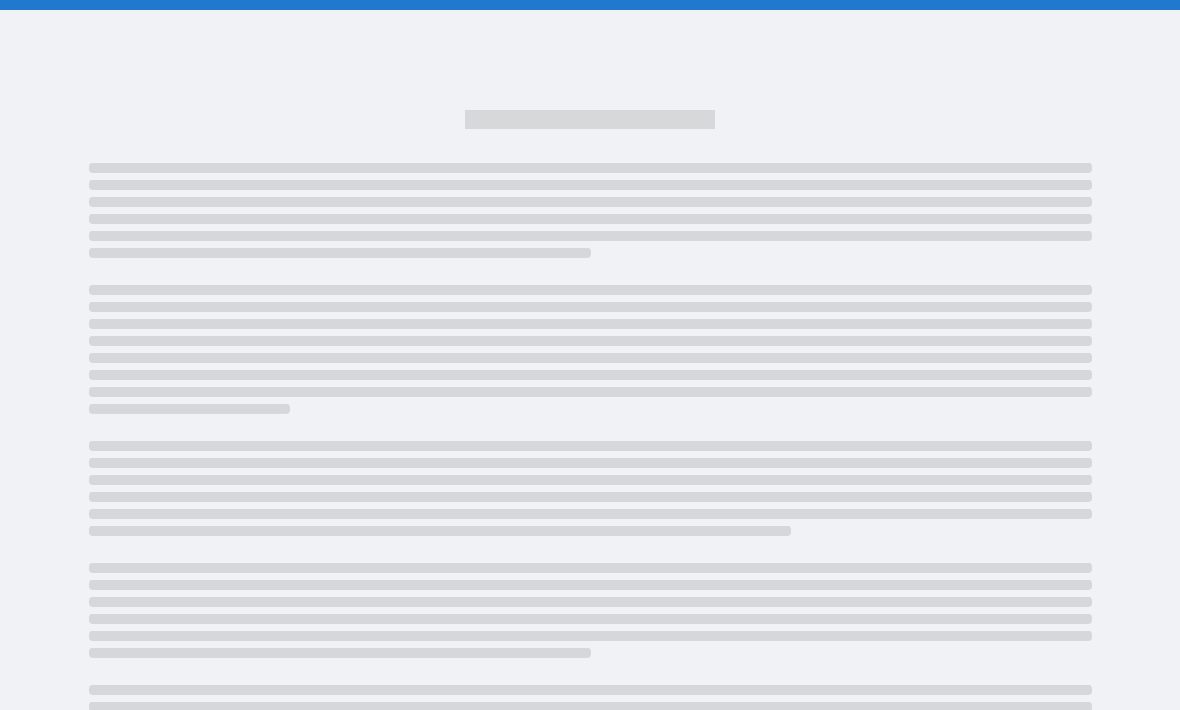 scroll, scrollTop: 0, scrollLeft: 0, axis: both 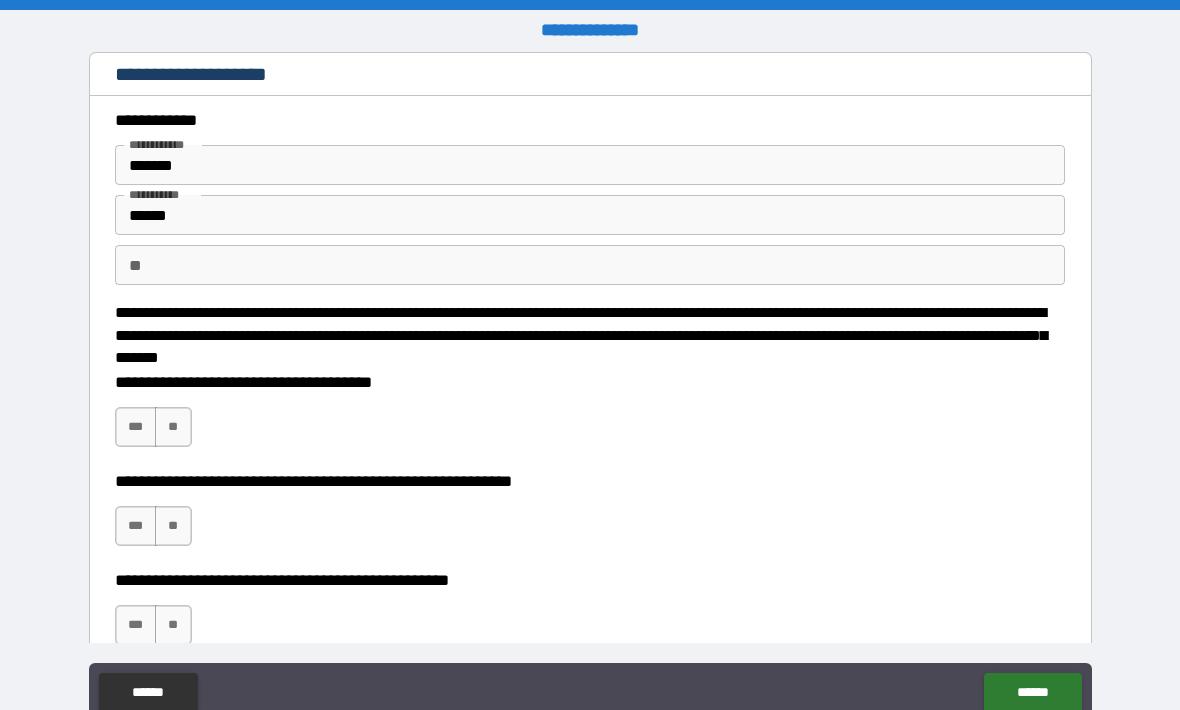 click on "***" at bounding box center (136, 427) 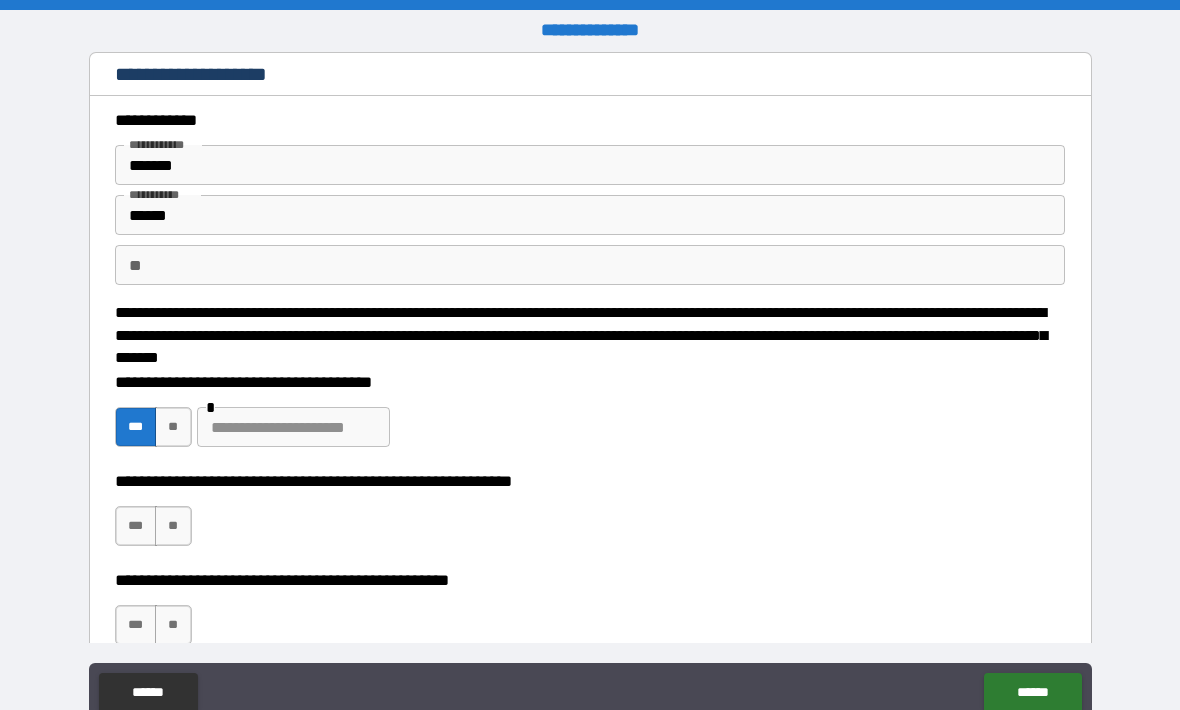 click on "**" at bounding box center [173, 526] 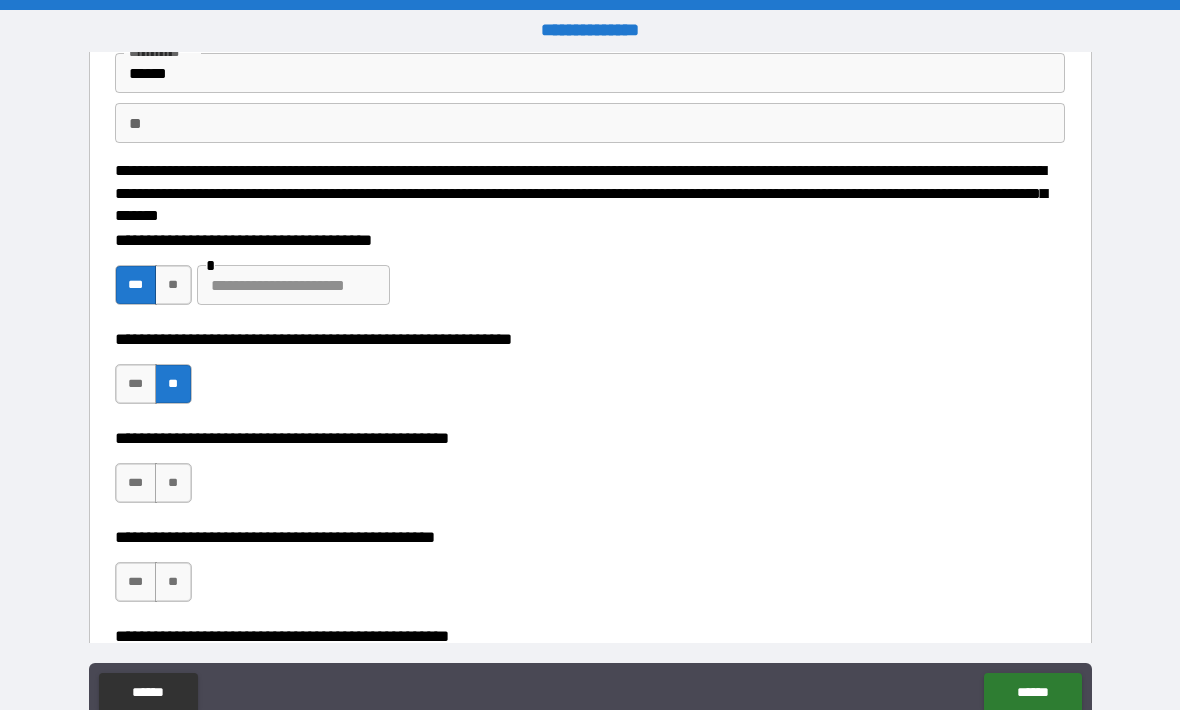 scroll, scrollTop: 172, scrollLeft: 0, axis: vertical 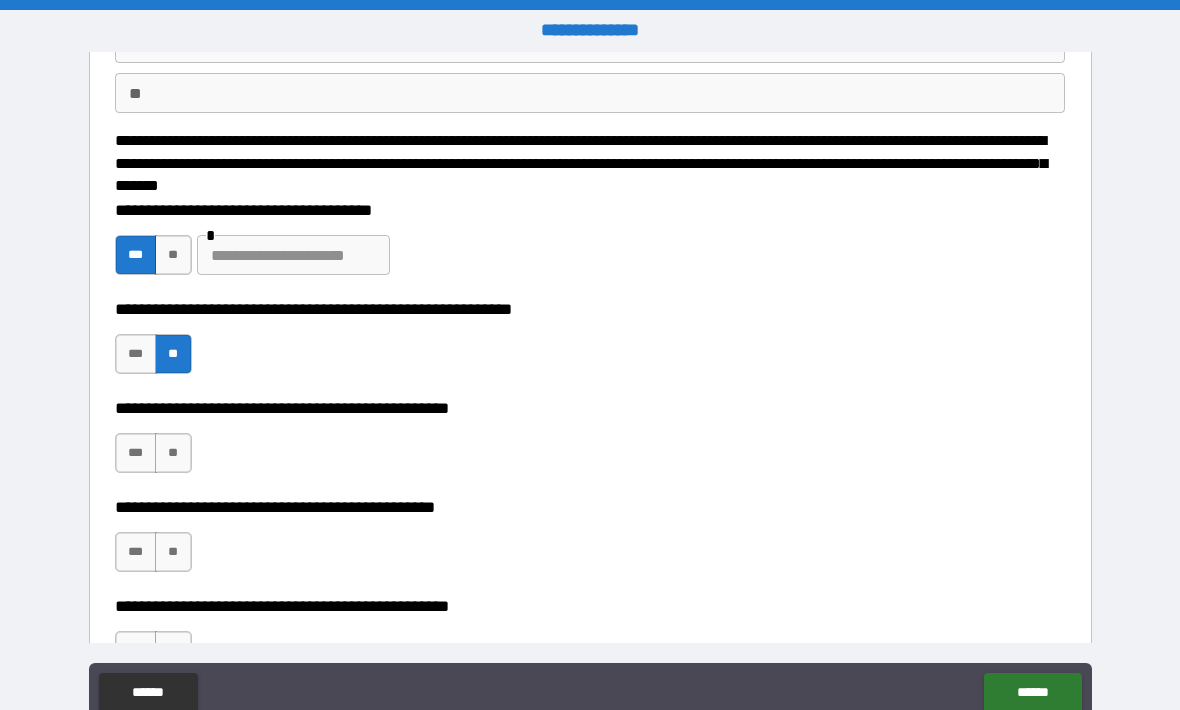 click on "**" at bounding box center (173, 453) 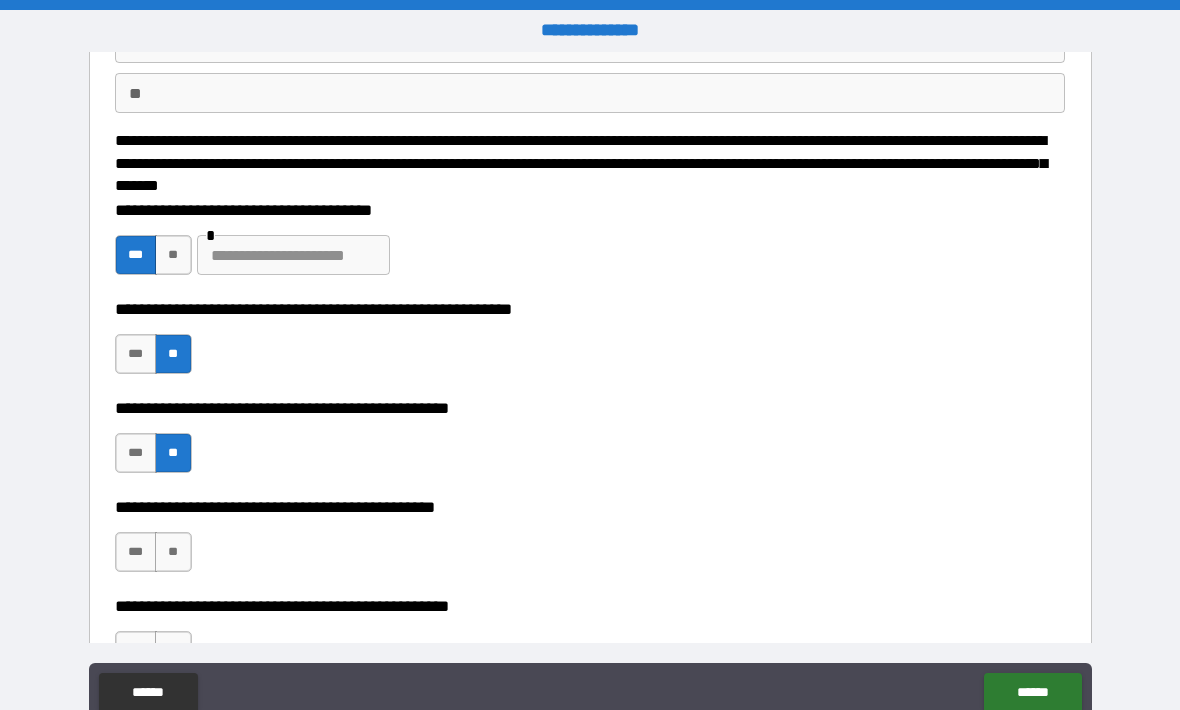click on "***" at bounding box center [136, 552] 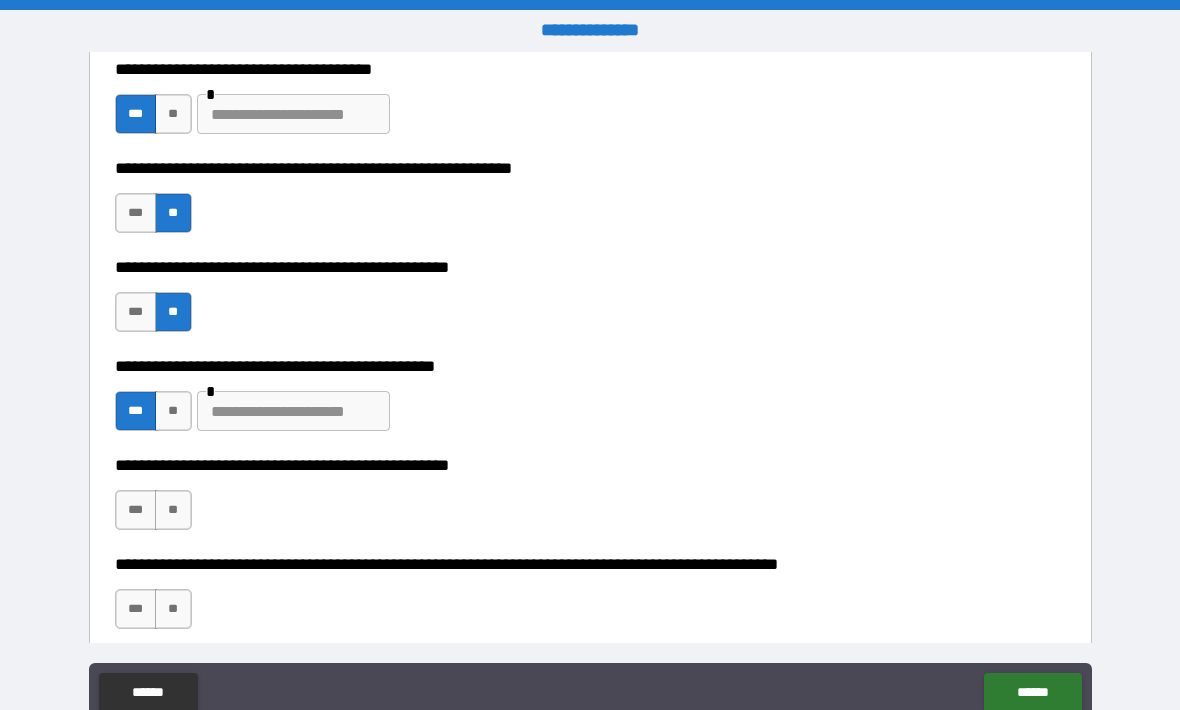 scroll, scrollTop: 314, scrollLeft: 0, axis: vertical 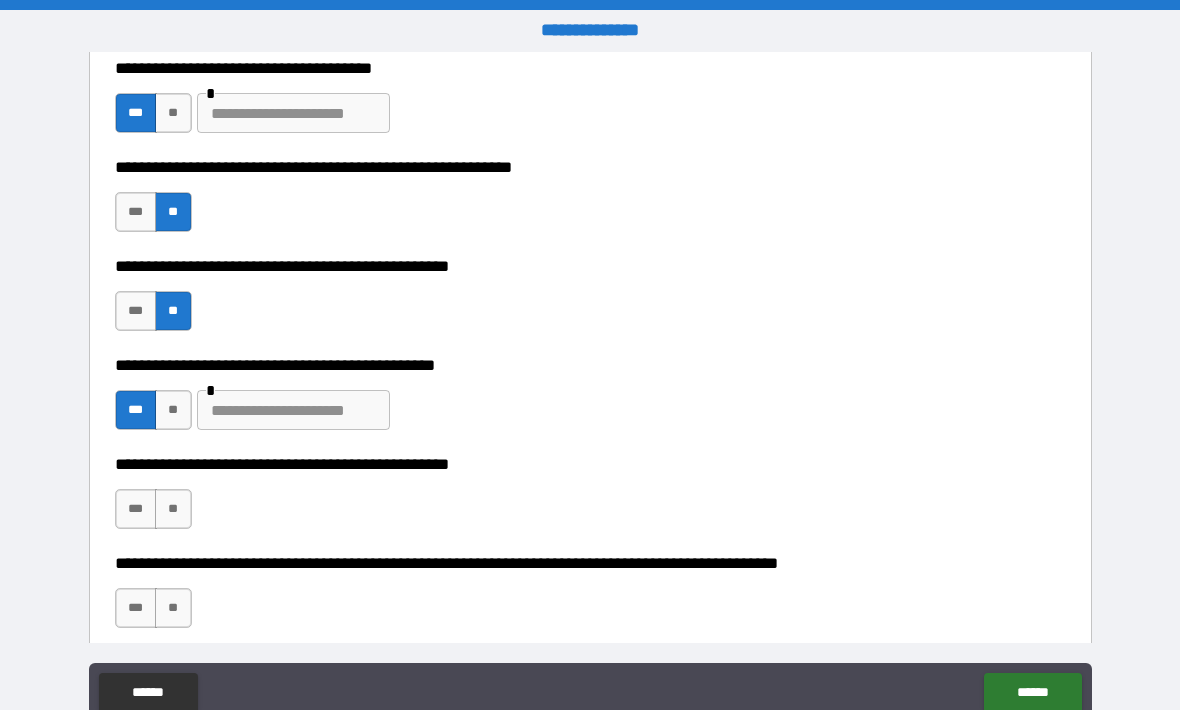 click on "**" at bounding box center (173, 509) 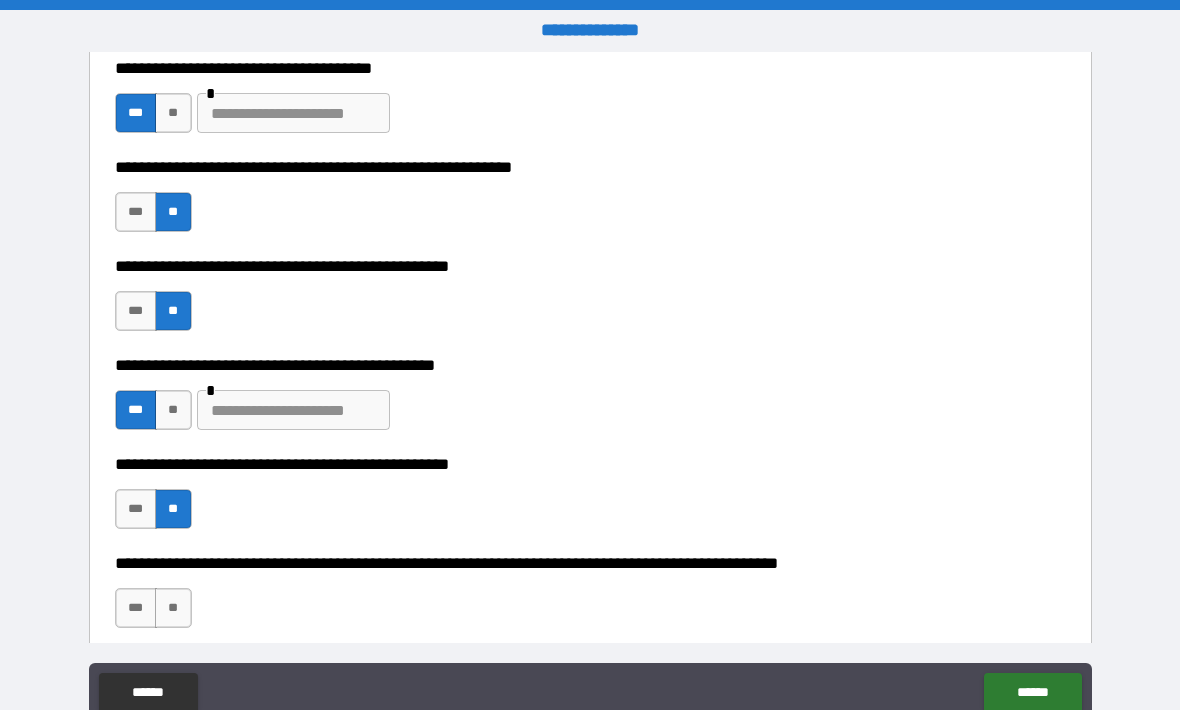 click on "**" at bounding box center (173, 608) 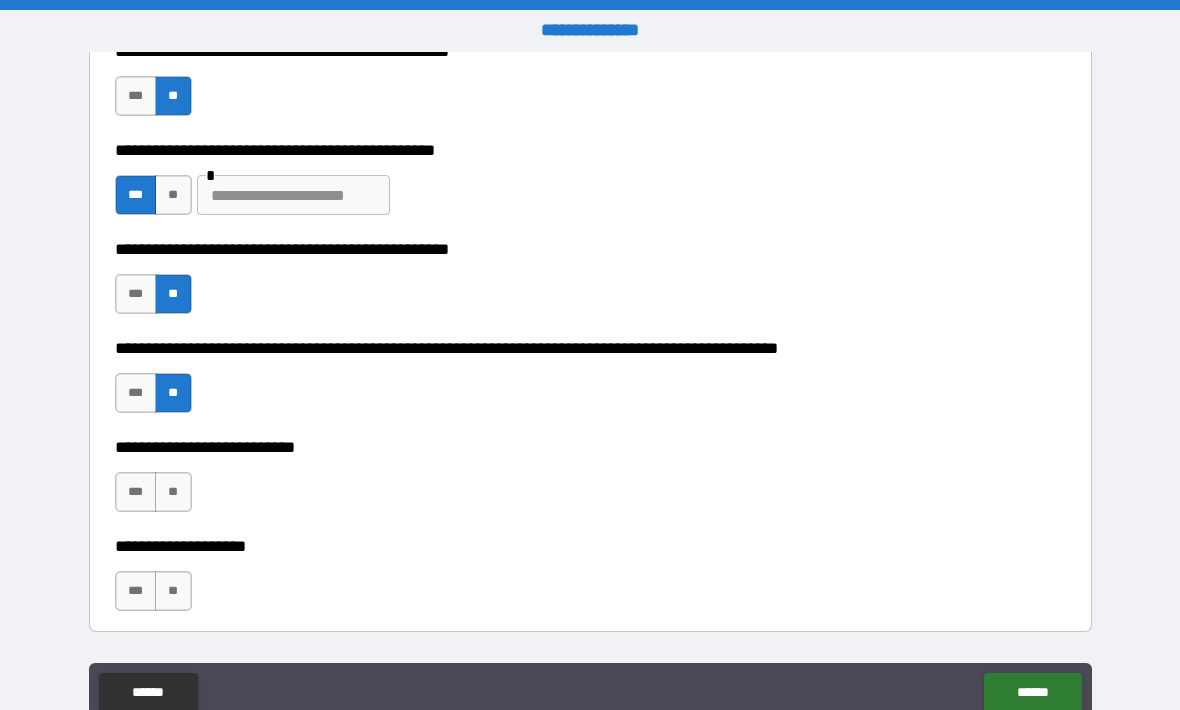 scroll, scrollTop: 538, scrollLeft: 0, axis: vertical 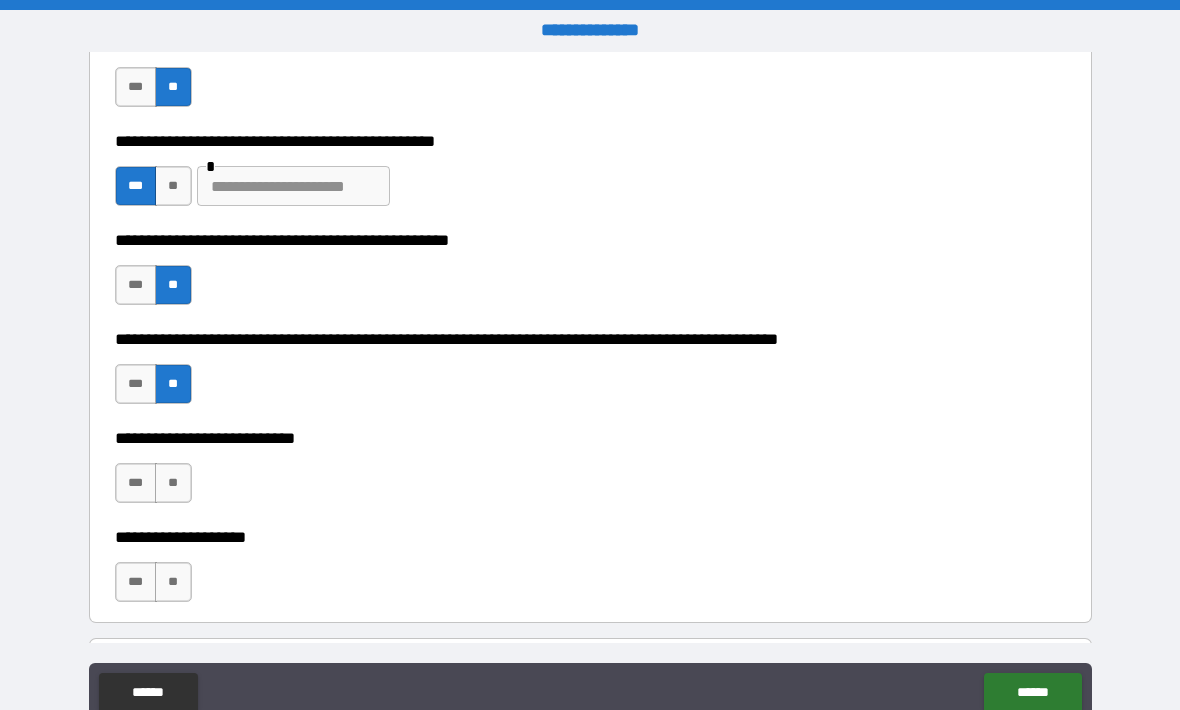 click on "**" at bounding box center [173, 483] 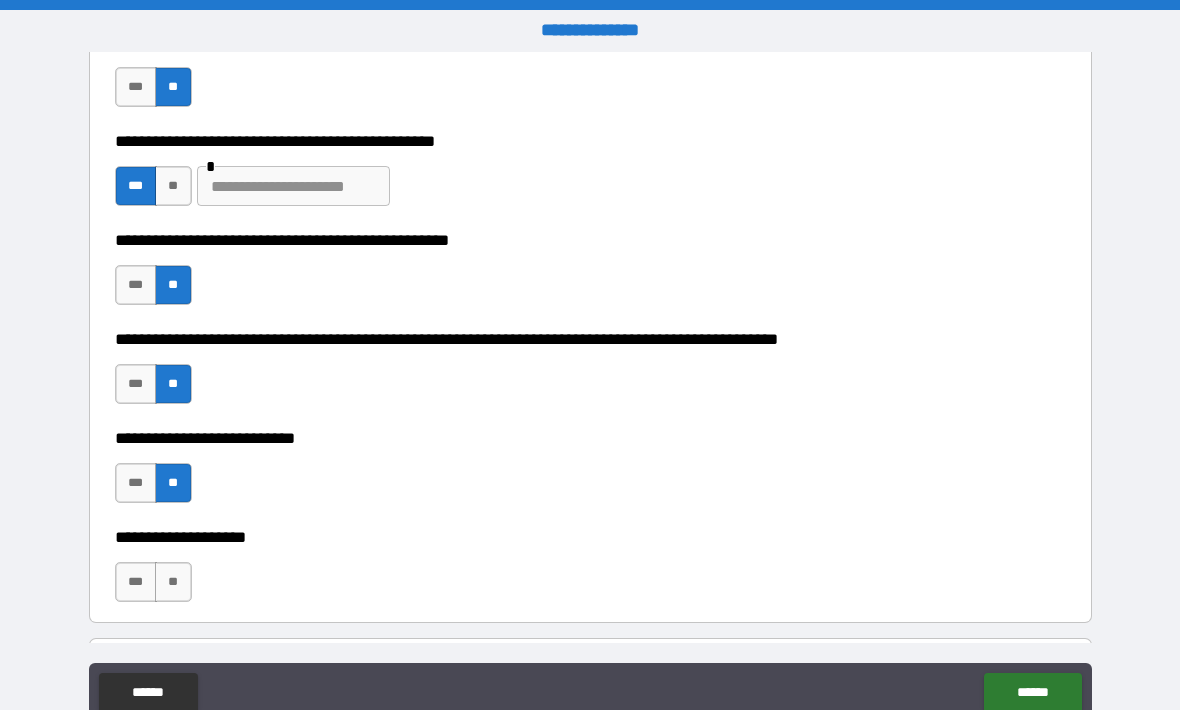 click on "**" at bounding box center (173, 582) 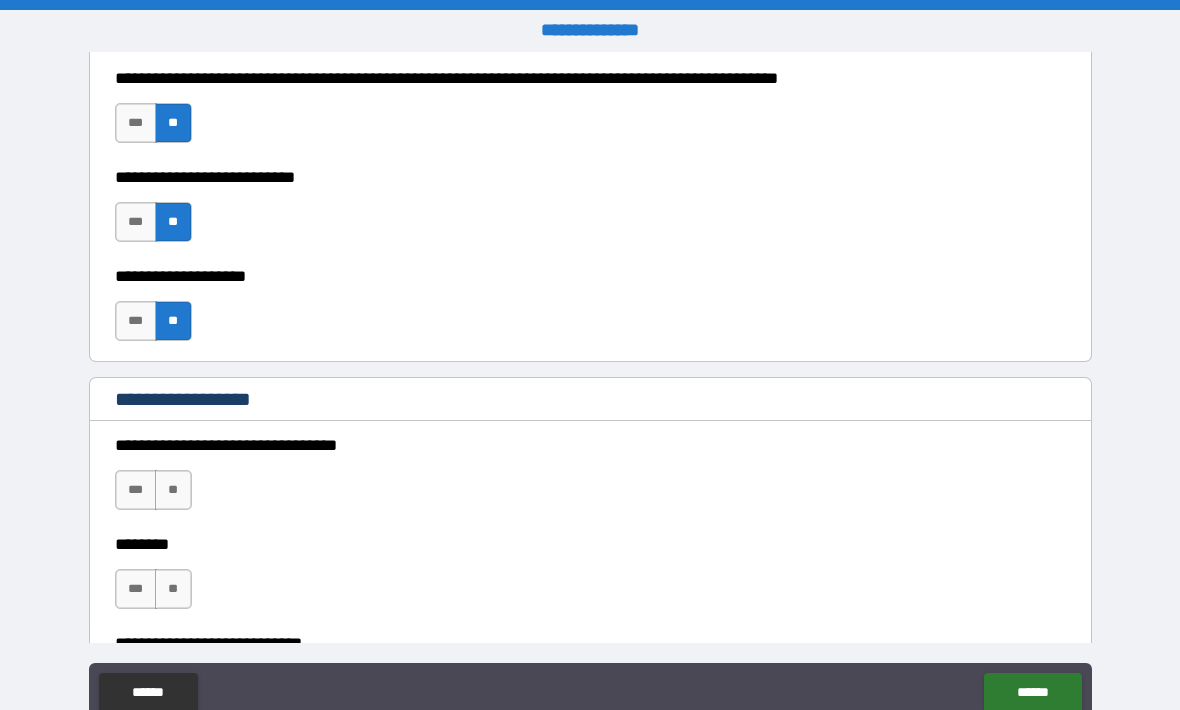 scroll, scrollTop: 801, scrollLeft: 0, axis: vertical 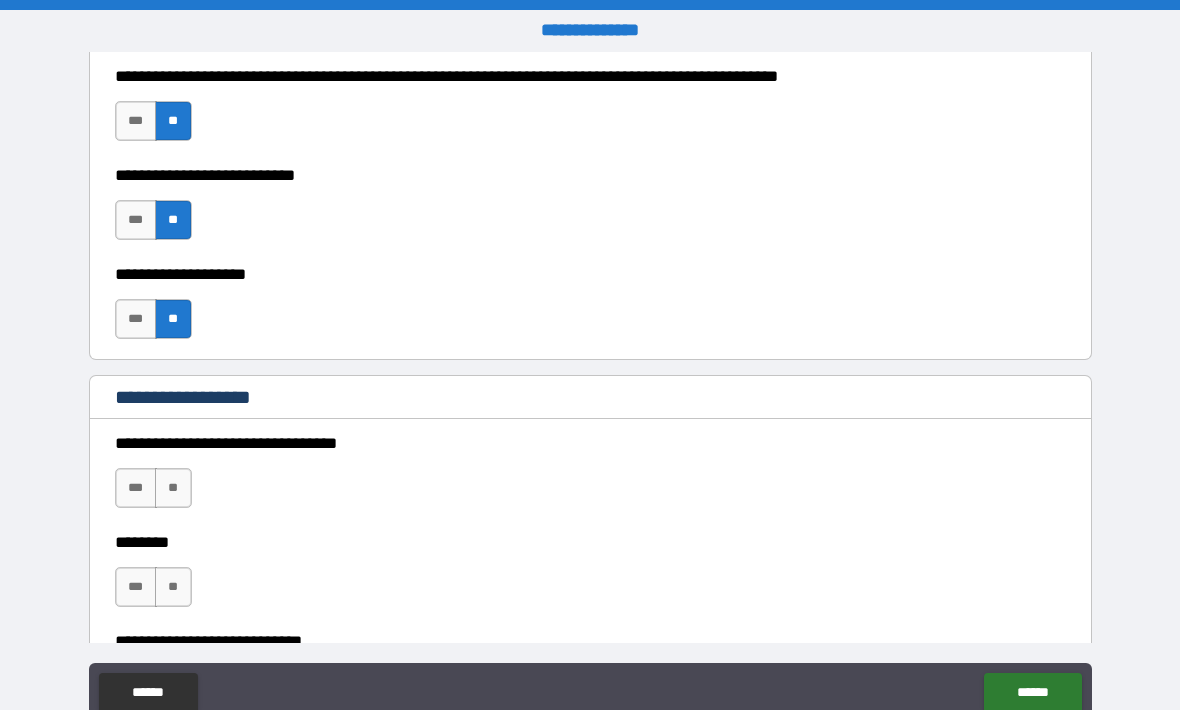 click on "**" at bounding box center (173, 488) 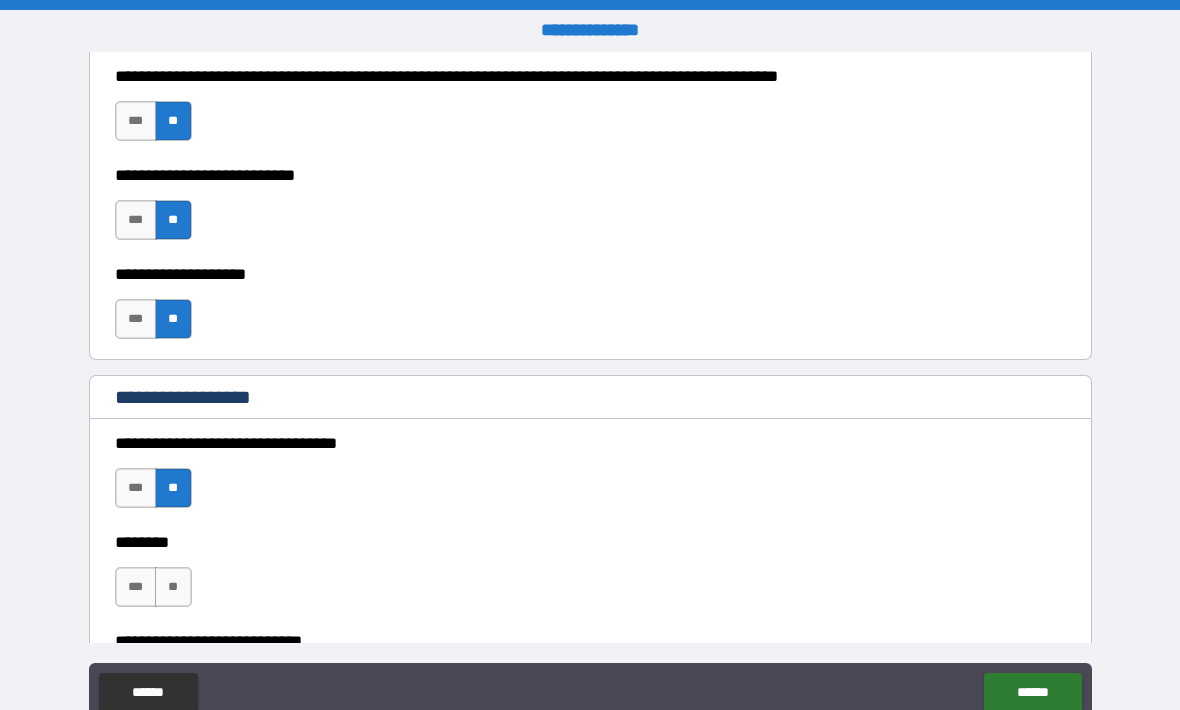 click on "**" at bounding box center (173, 587) 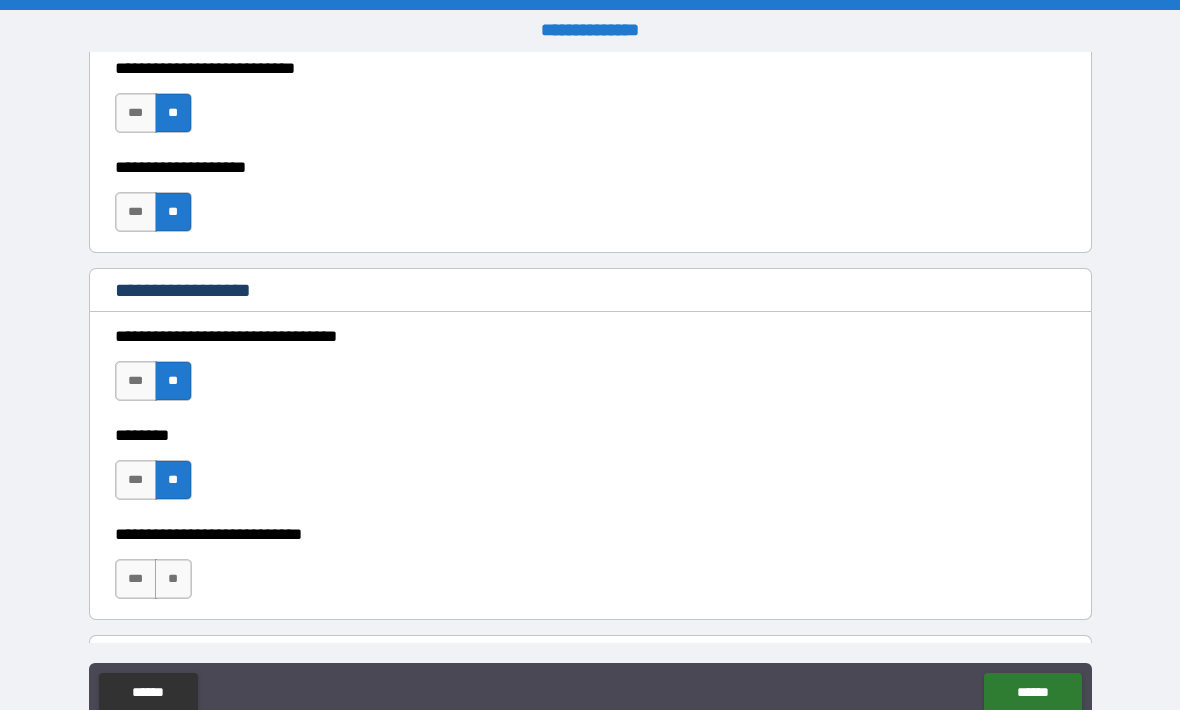scroll, scrollTop: 964, scrollLeft: 0, axis: vertical 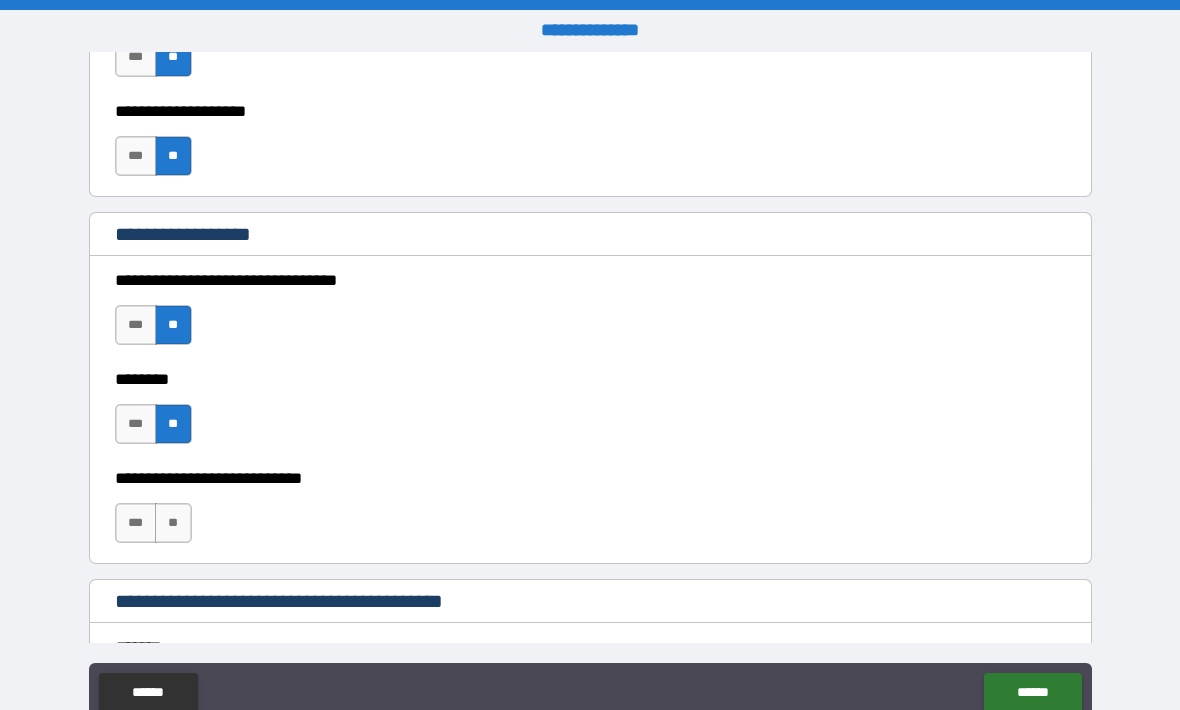 click on "**" at bounding box center (173, 523) 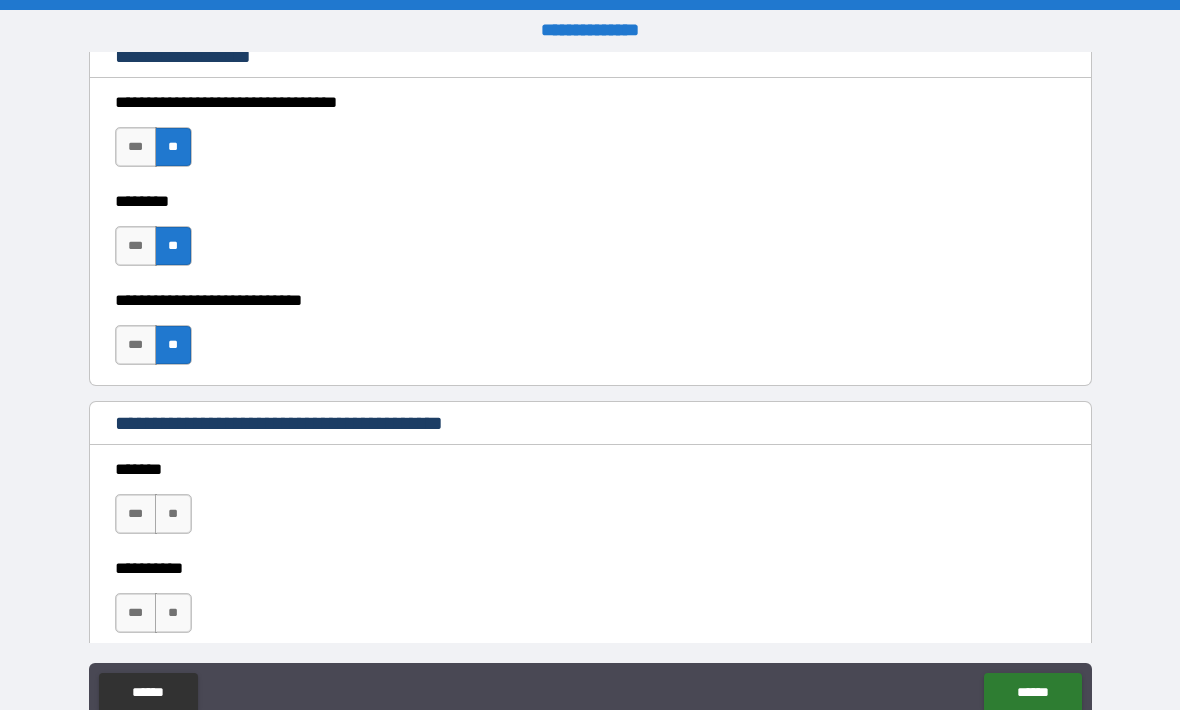 scroll, scrollTop: 1227, scrollLeft: 0, axis: vertical 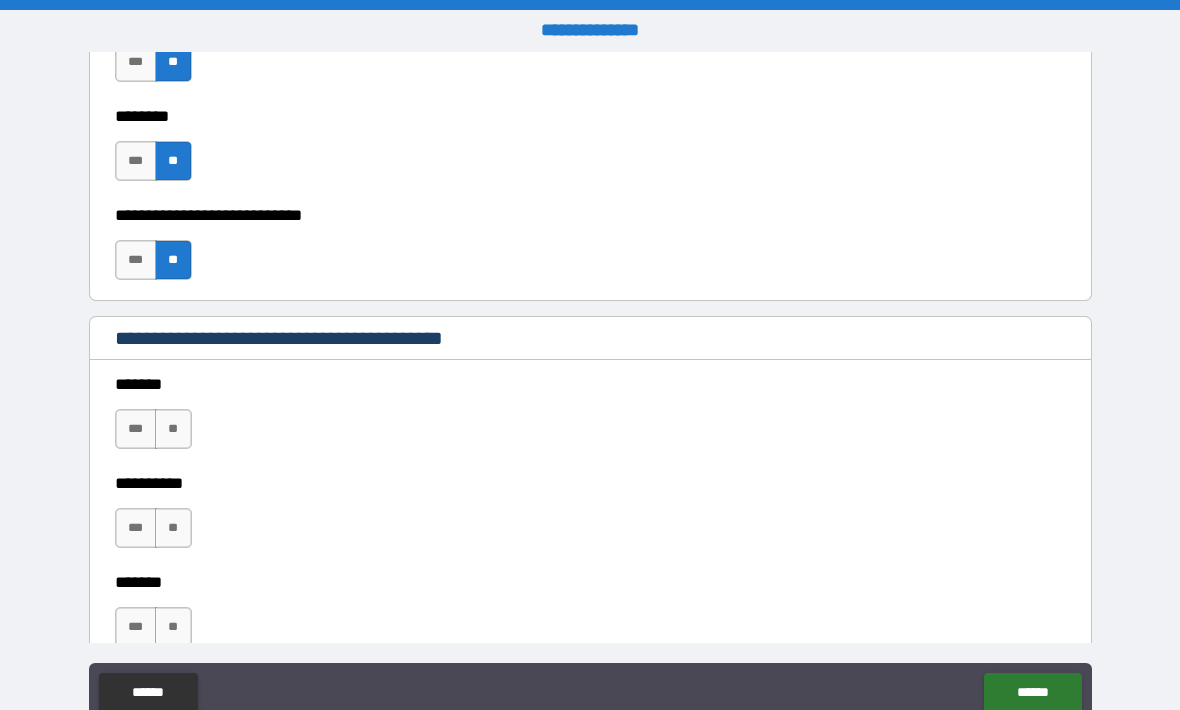 click on "**" at bounding box center [173, 429] 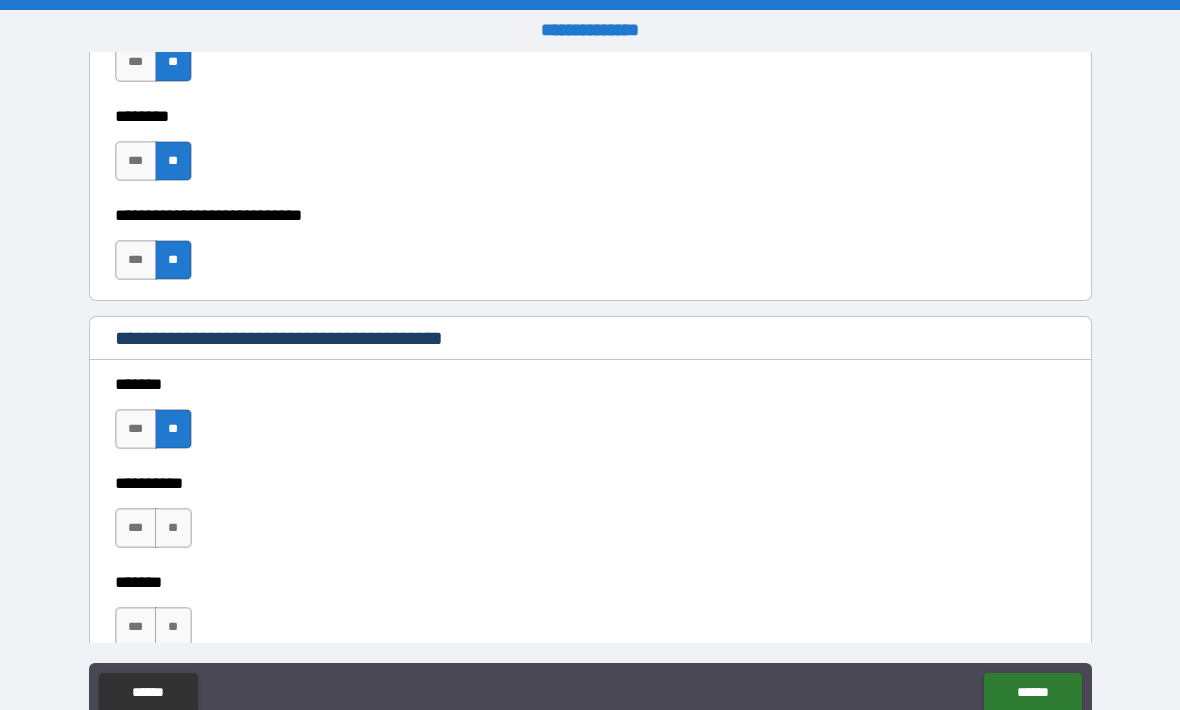 click on "**" at bounding box center (173, 528) 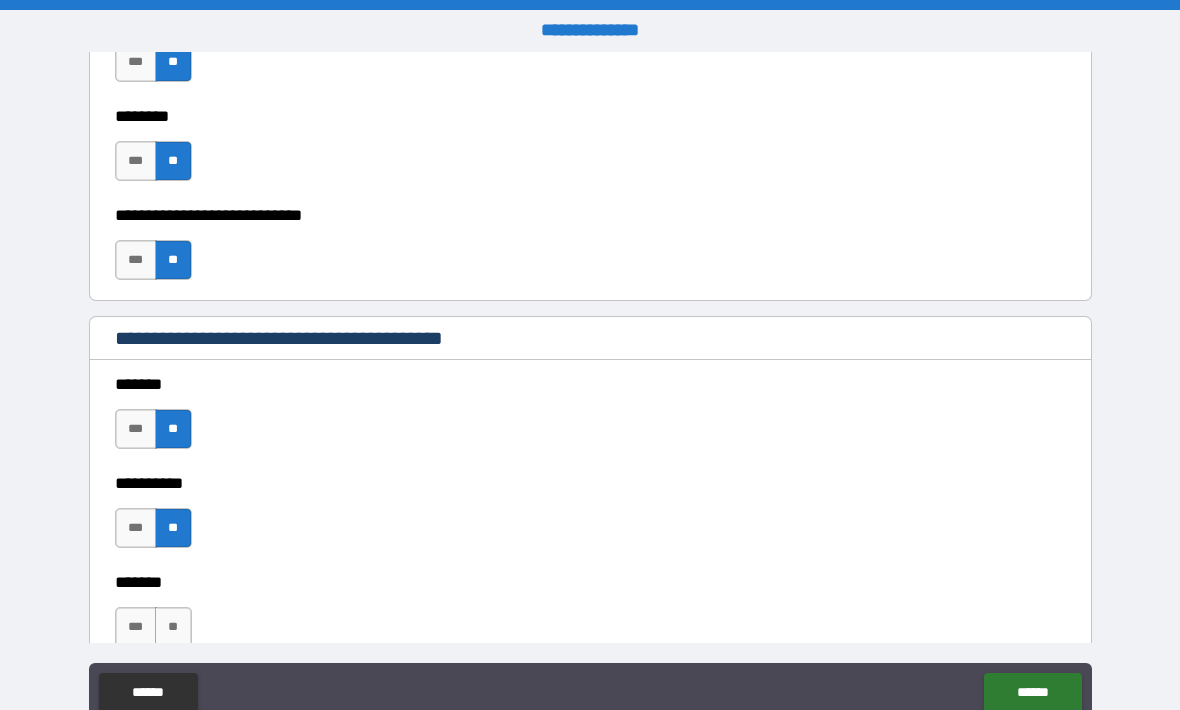 click on "**" at bounding box center [173, 627] 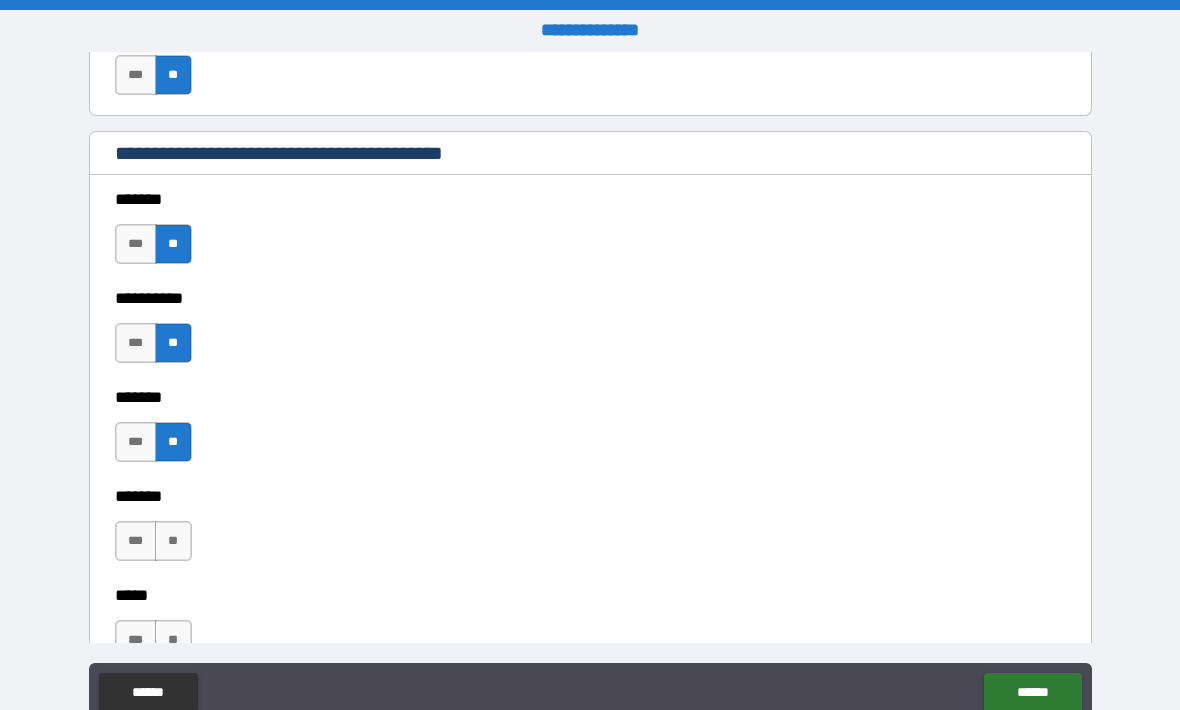 scroll, scrollTop: 1422, scrollLeft: 0, axis: vertical 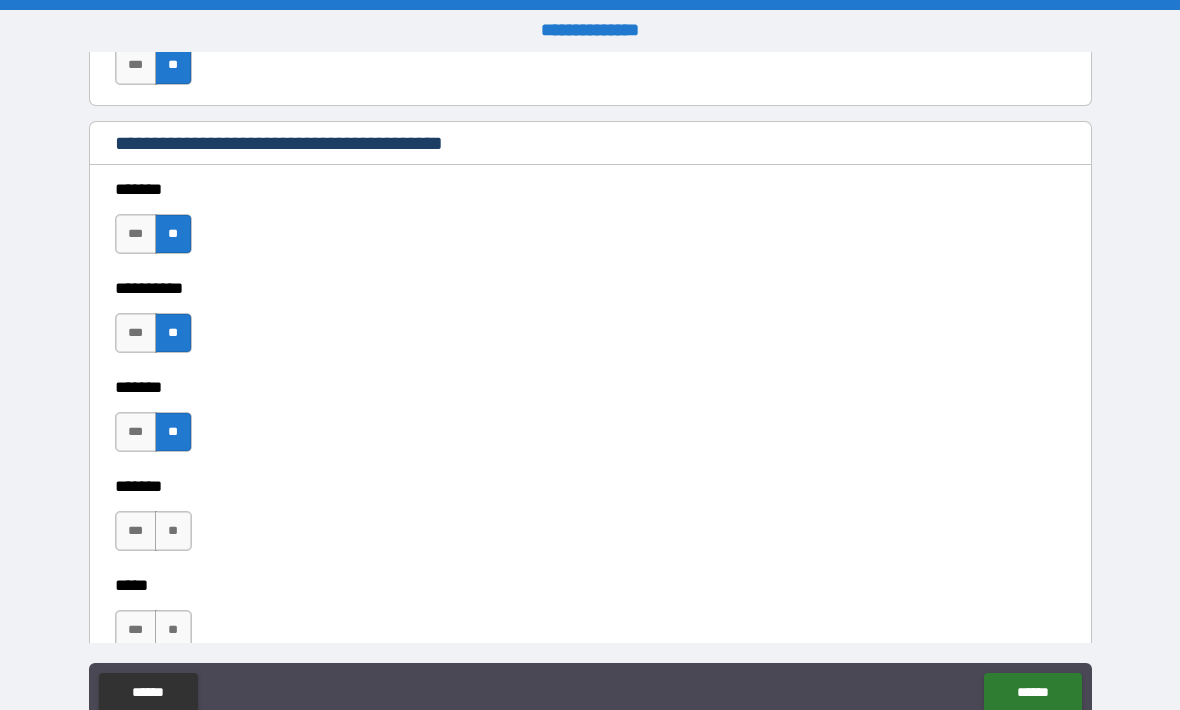 click on "**" at bounding box center (173, 531) 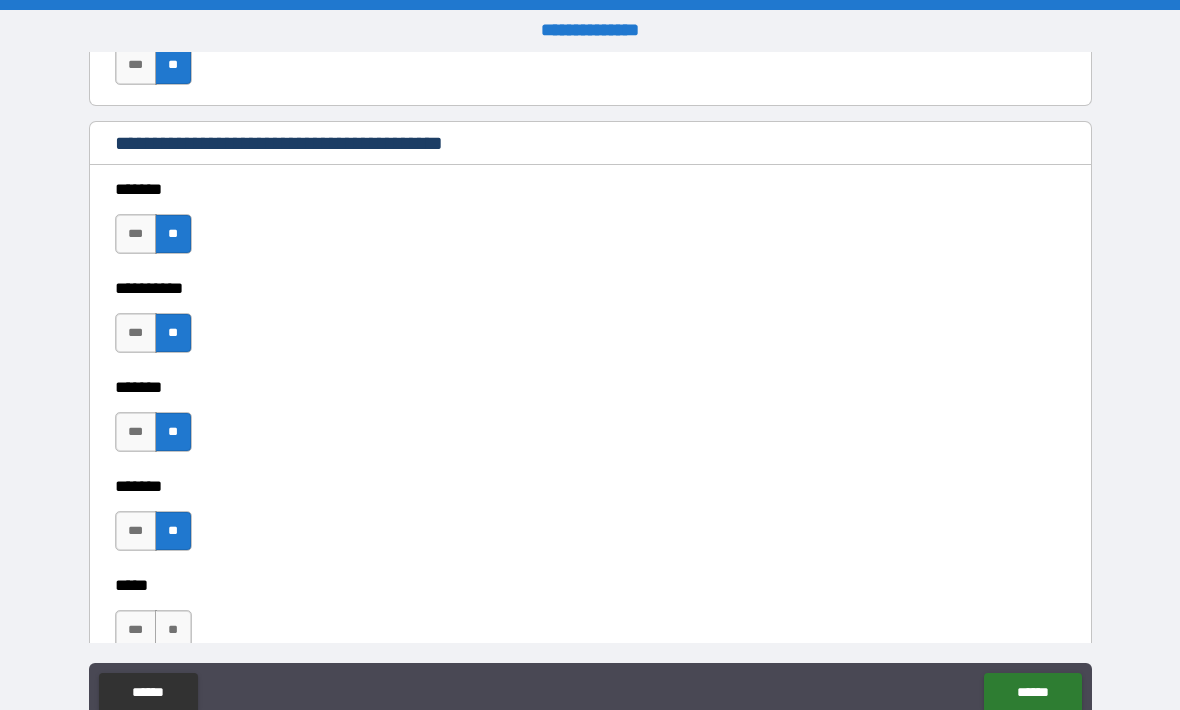 click on "**" at bounding box center [173, 630] 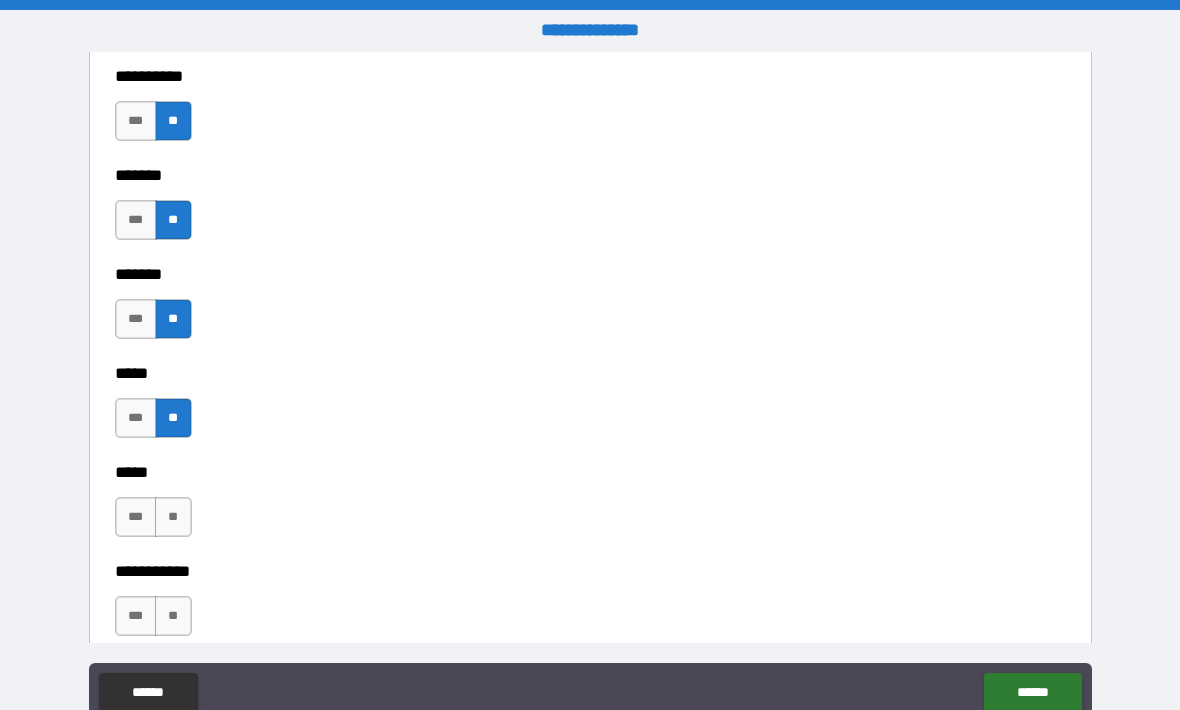 scroll, scrollTop: 1635, scrollLeft: 0, axis: vertical 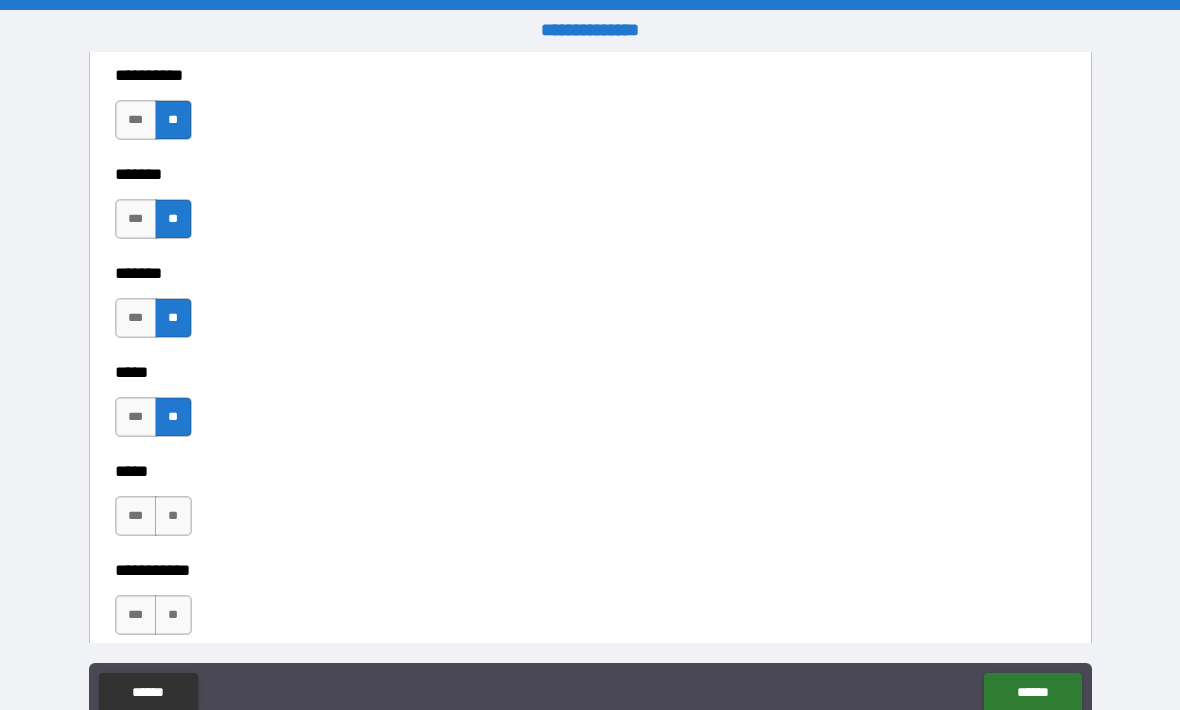 click on "**" at bounding box center [173, 516] 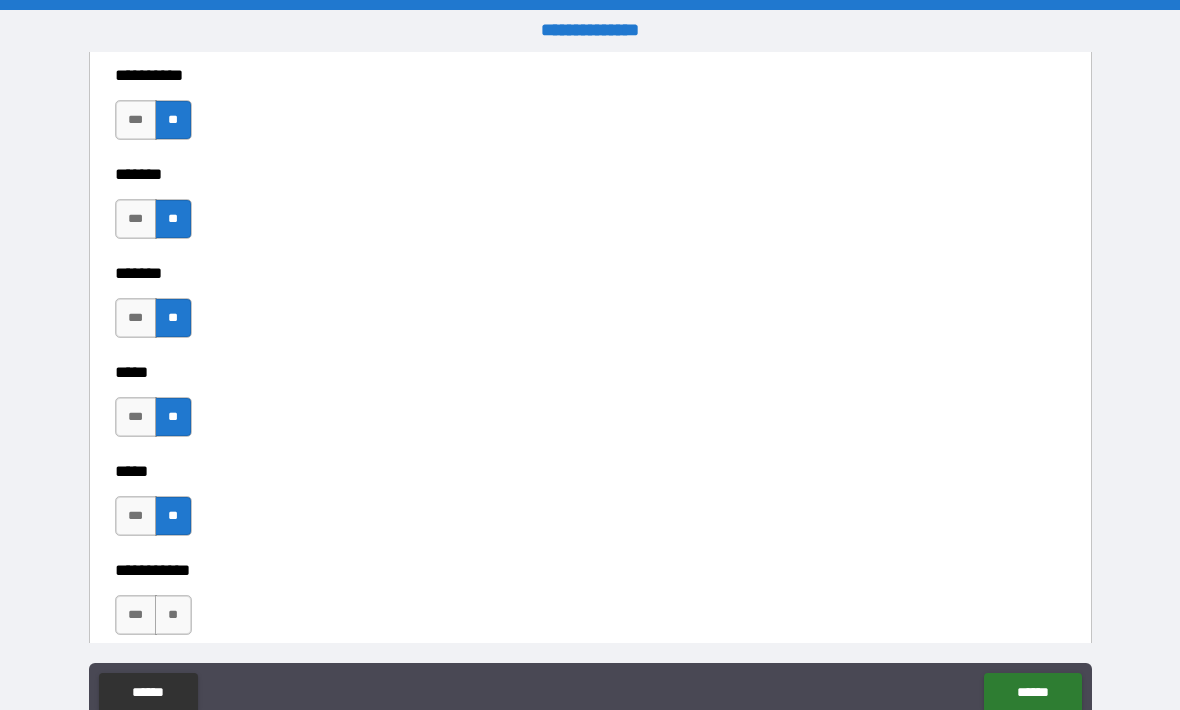 click on "**" at bounding box center [173, 615] 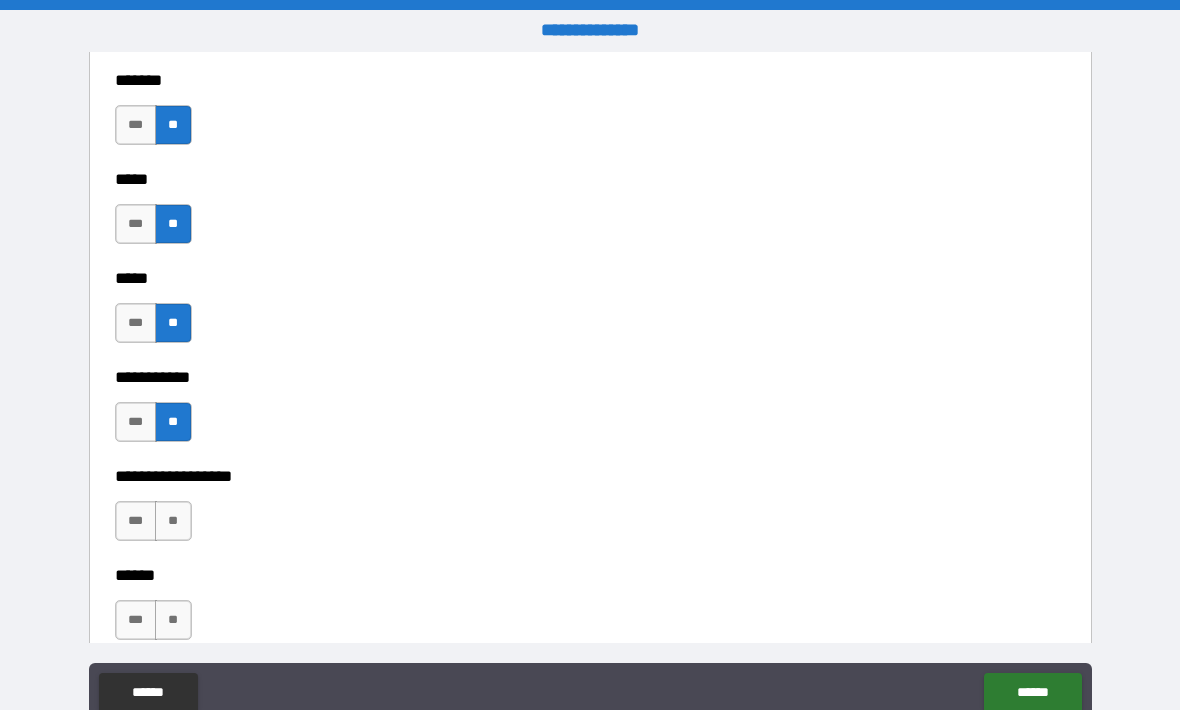 scroll, scrollTop: 1830, scrollLeft: 0, axis: vertical 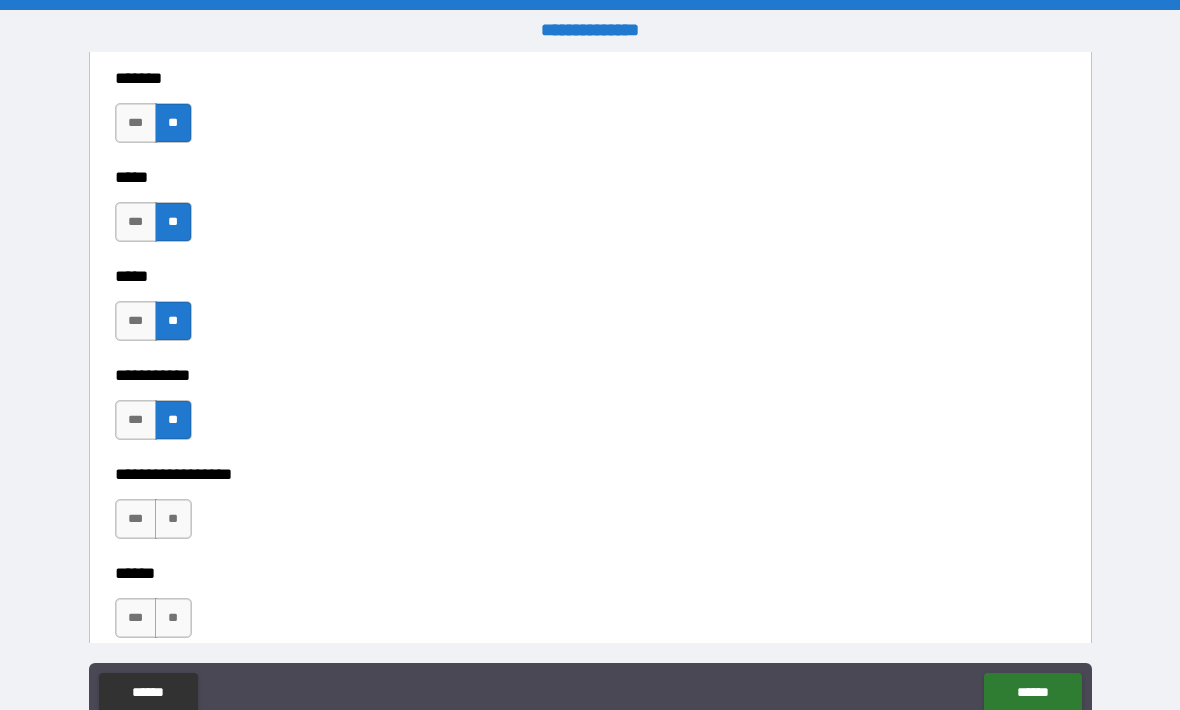 click on "**" at bounding box center [173, 519] 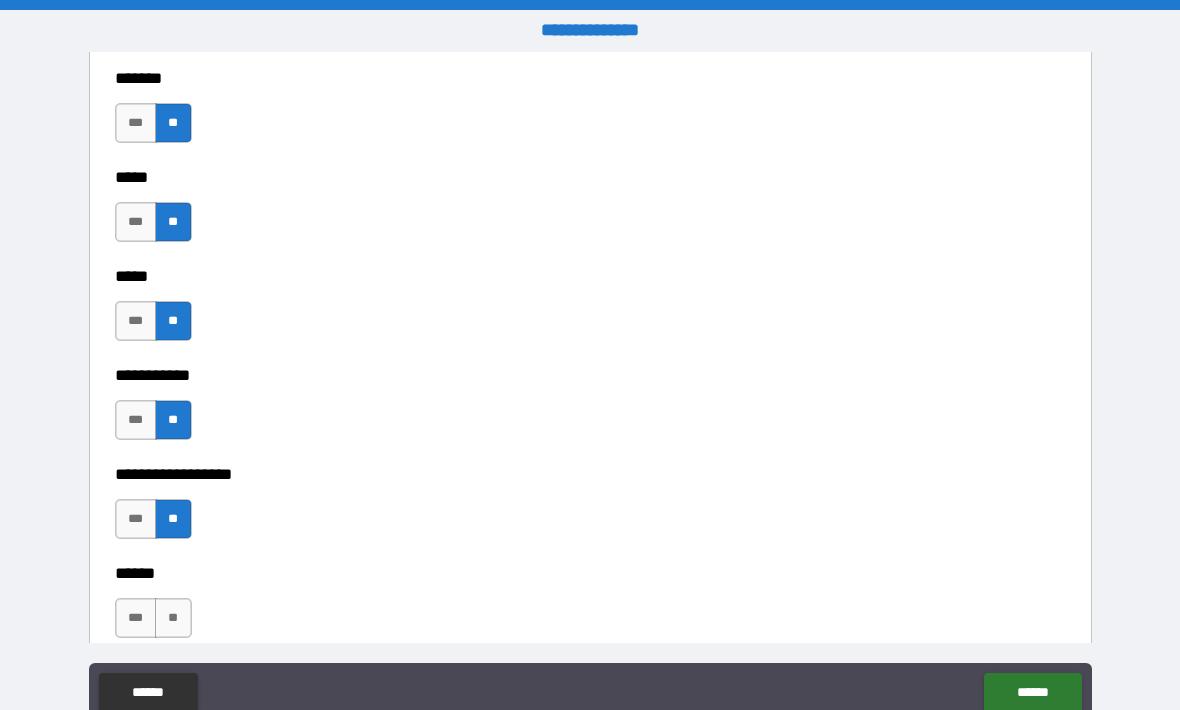 click on "**" at bounding box center (173, 618) 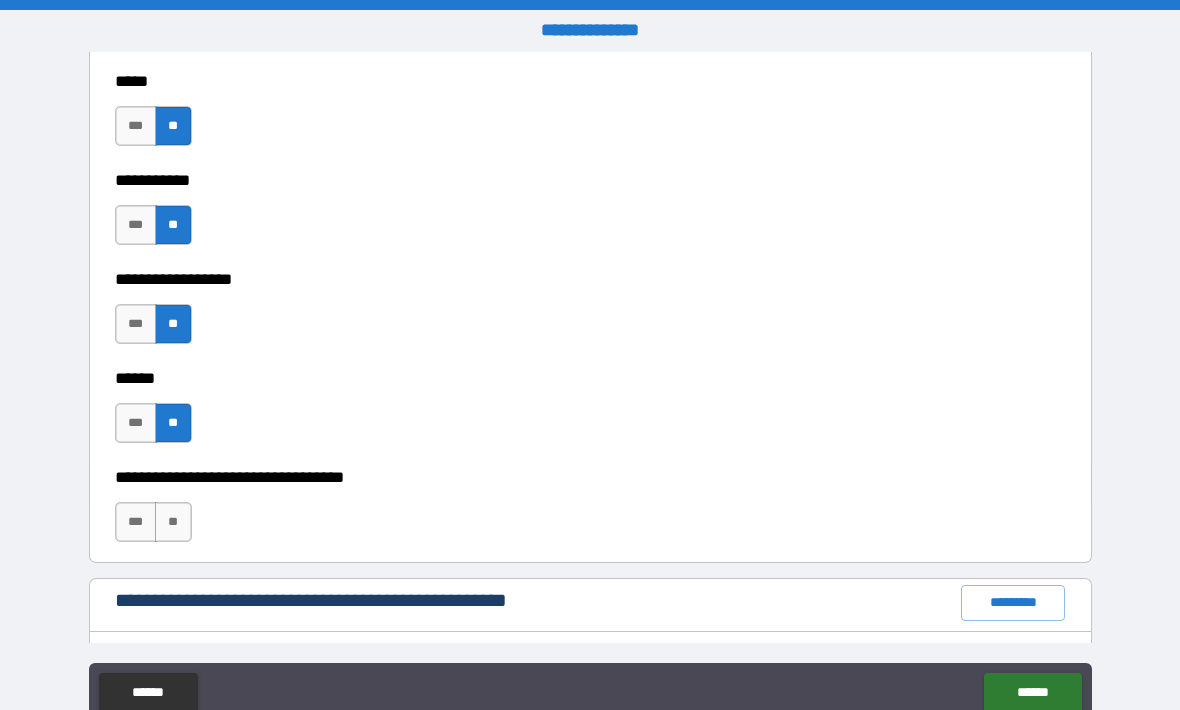 scroll, scrollTop: 2027, scrollLeft: 0, axis: vertical 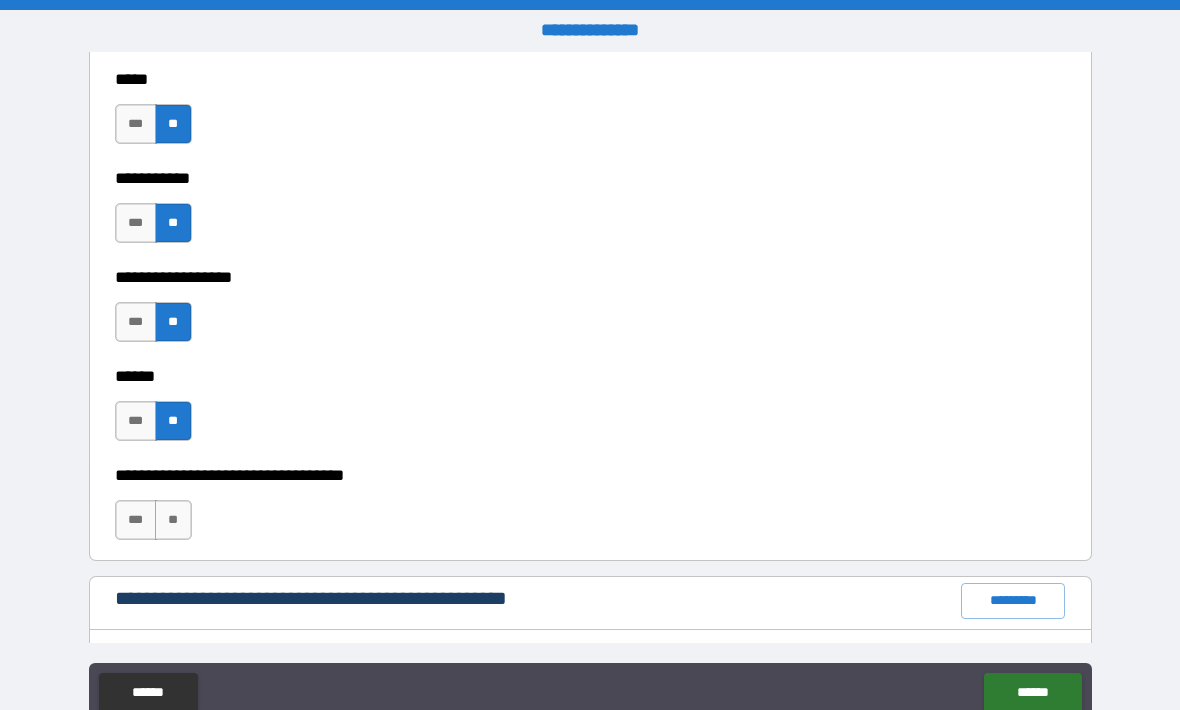 click on "**" at bounding box center (173, 520) 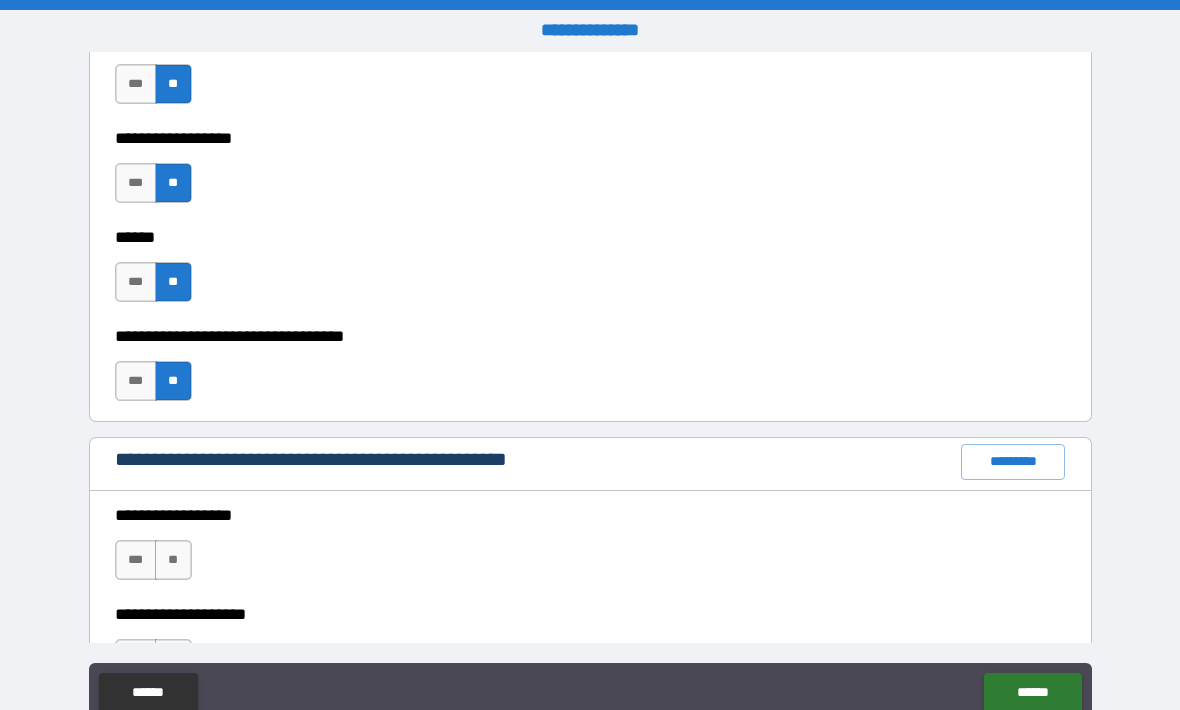 scroll, scrollTop: 2168, scrollLeft: 0, axis: vertical 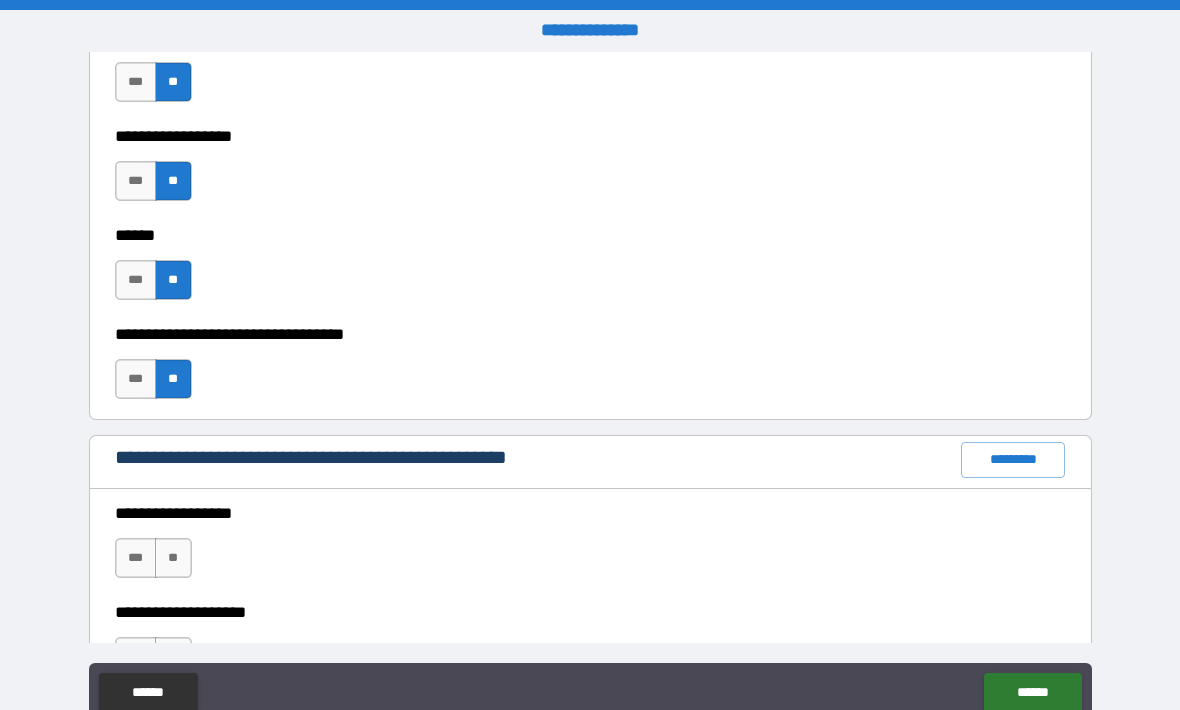 click on "**" at bounding box center (173, 558) 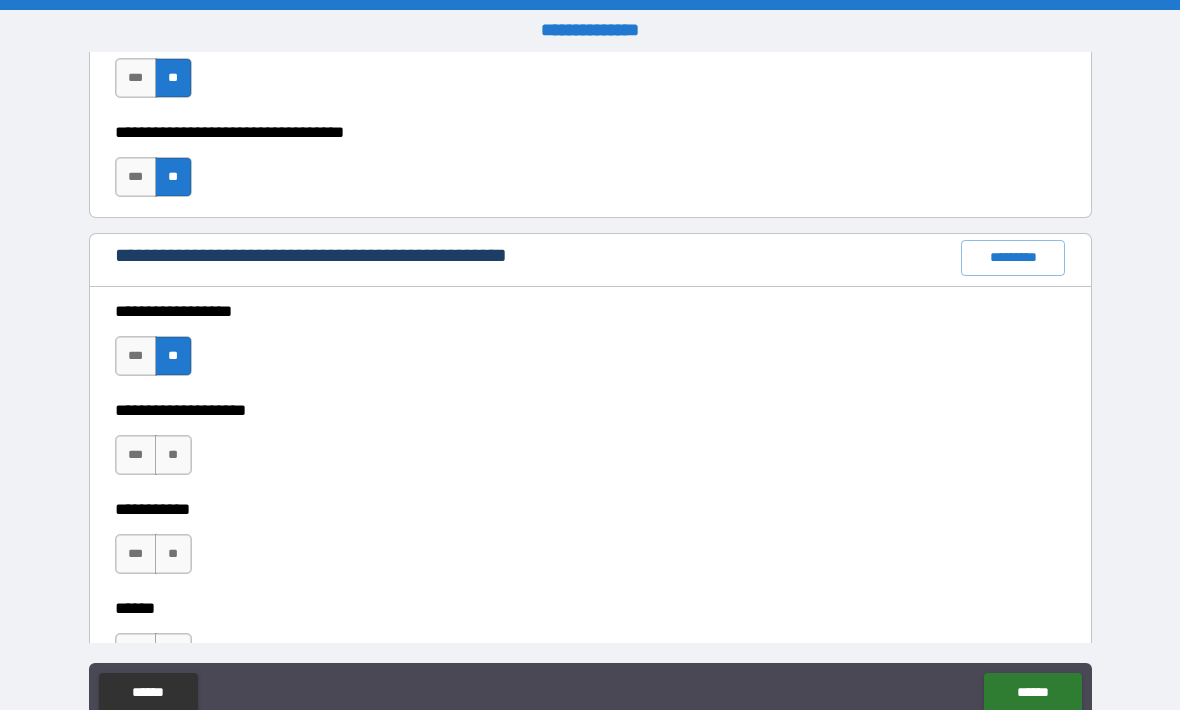 scroll, scrollTop: 2378, scrollLeft: 0, axis: vertical 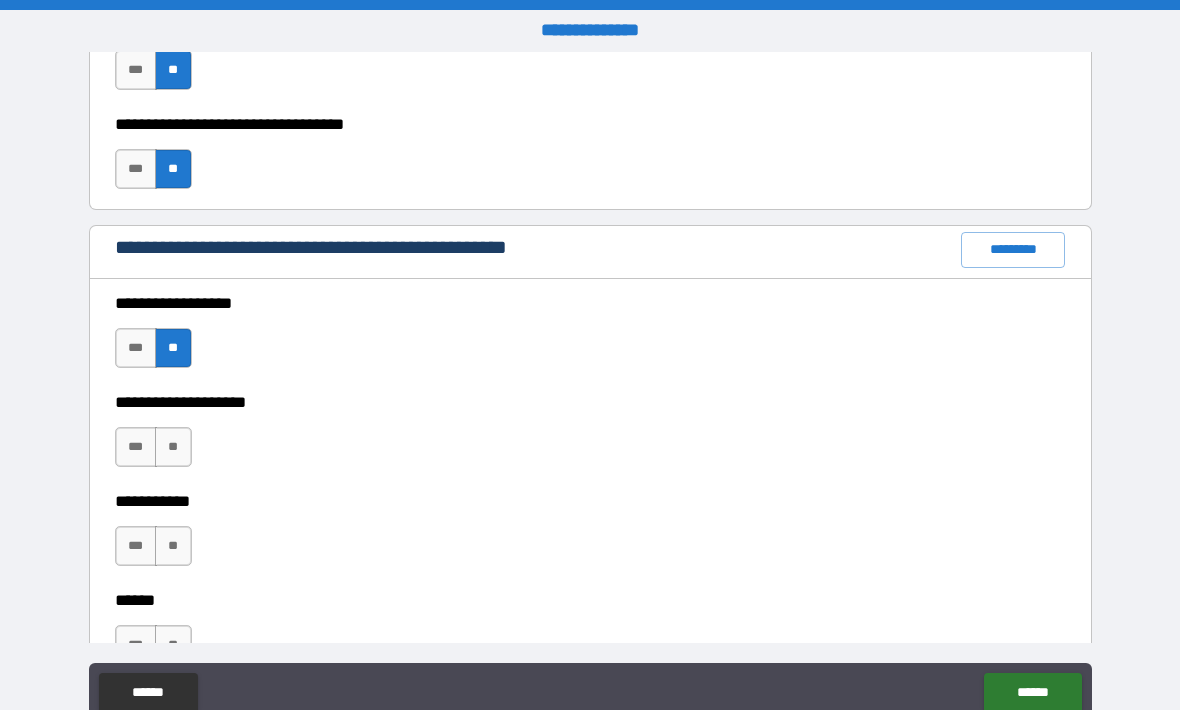 click on "**" at bounding box center [173, 447] 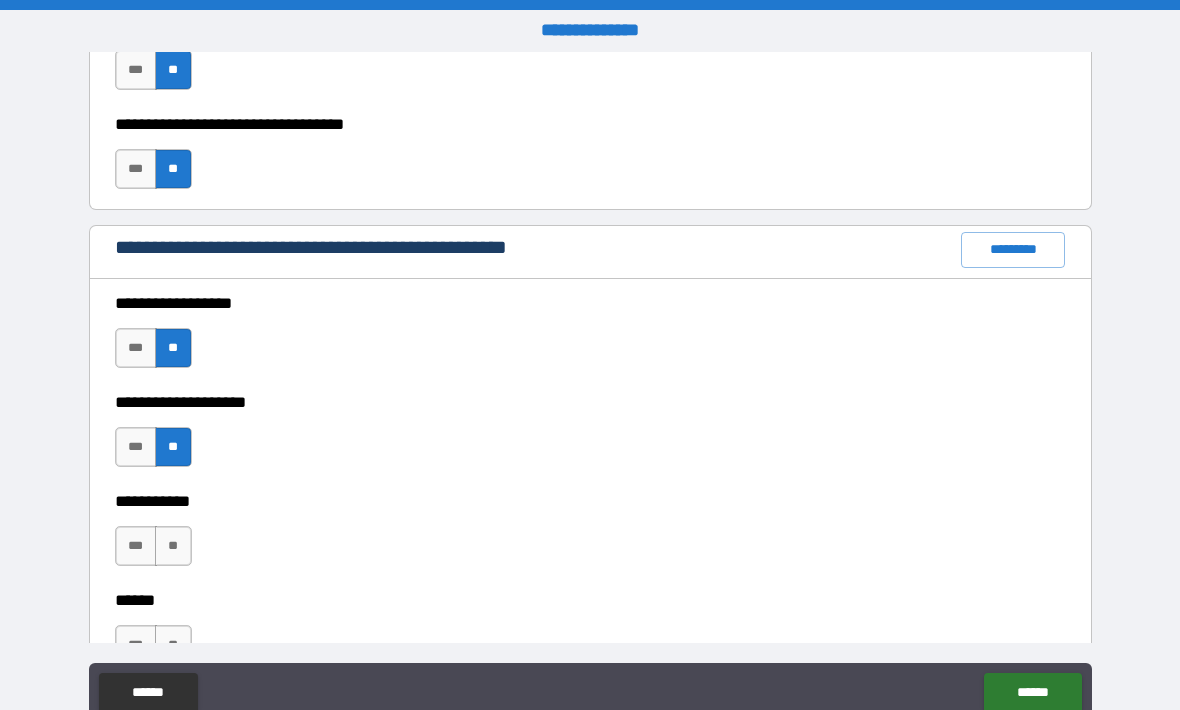 click on "**" at bounding box center [173, 546] 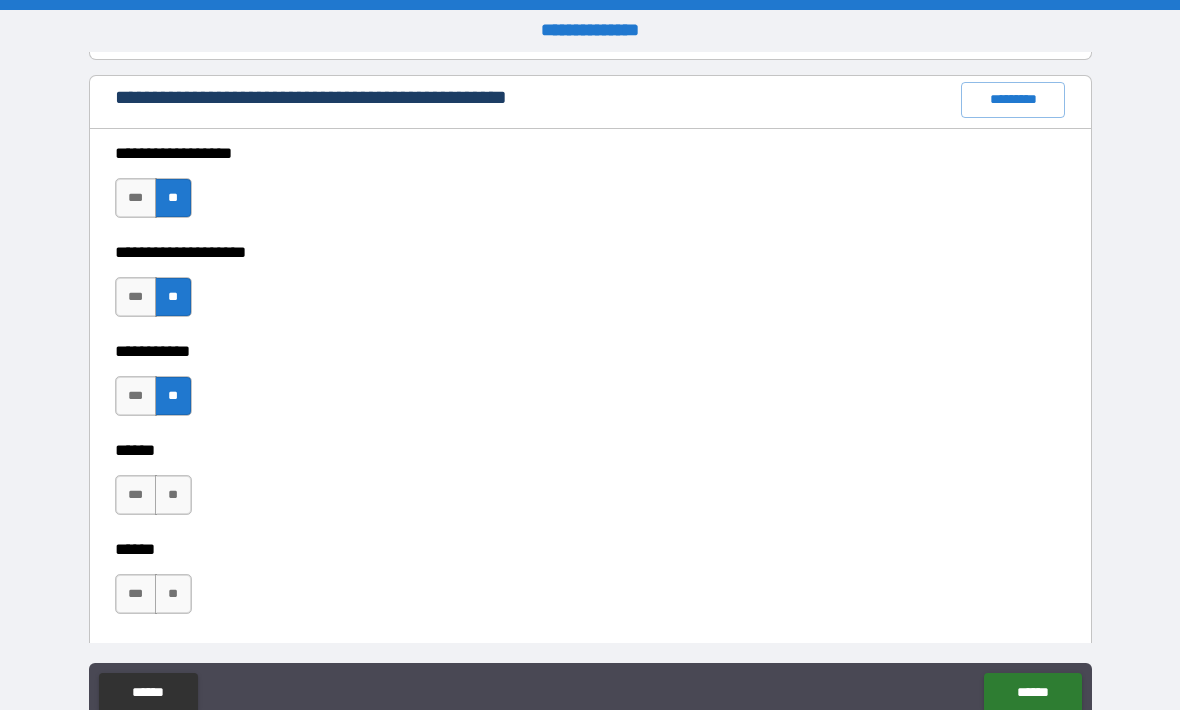scroll, scrollTop: 2529, scrollLeft: 0, axis: vertical 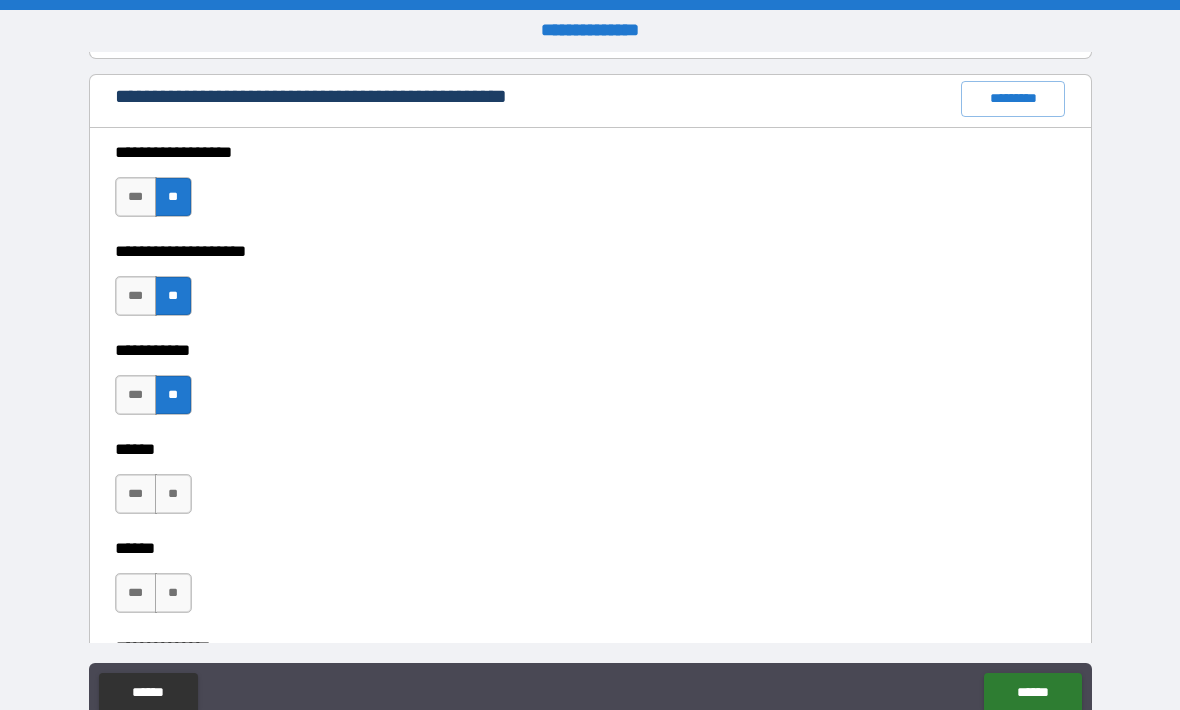 click on "**" at bounding box center [173, 494] 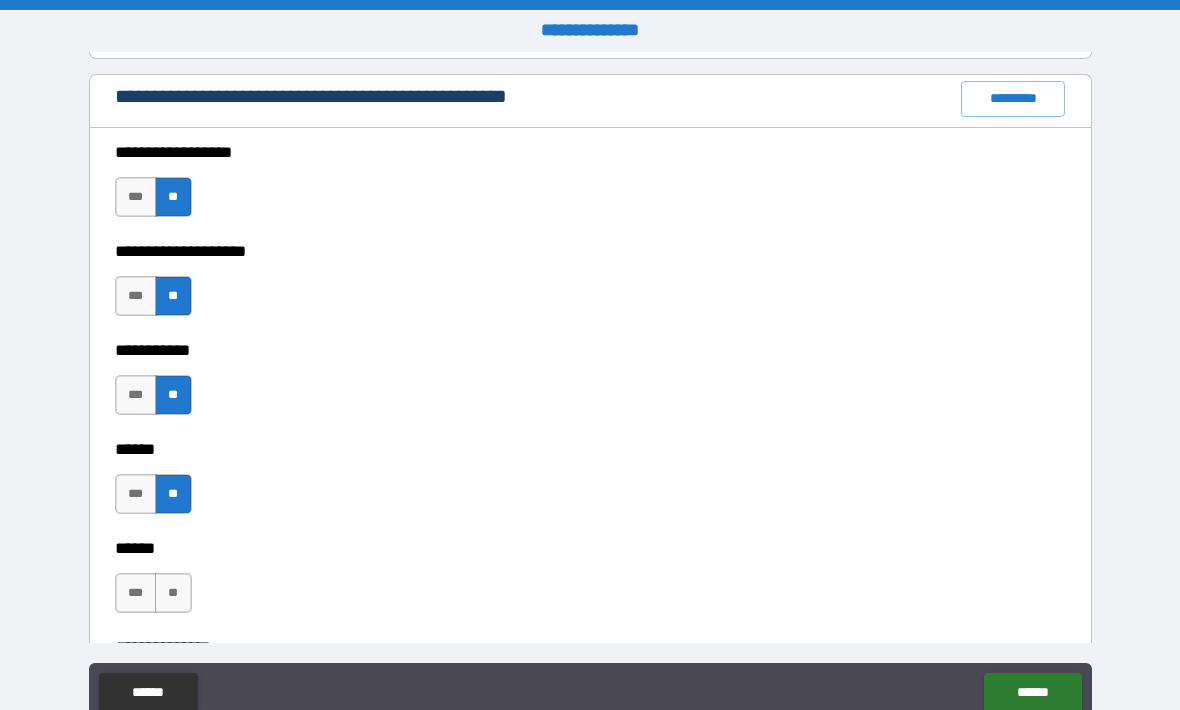 click on "**" at bounding box center (173, 593) 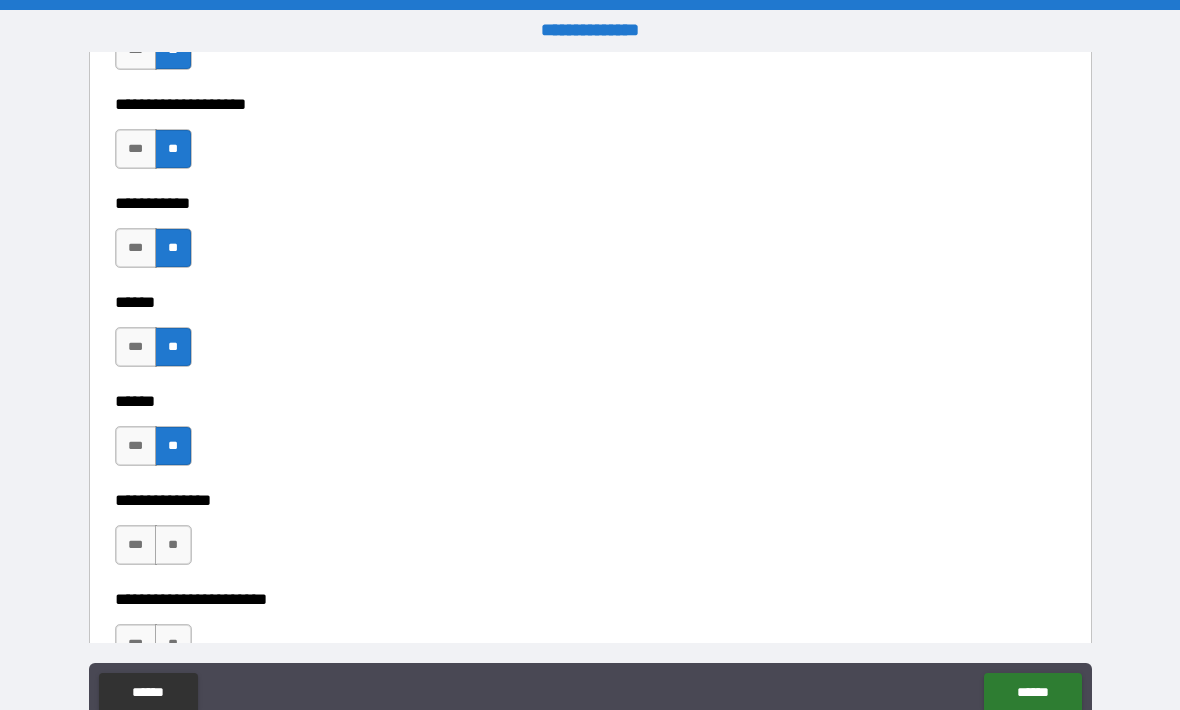 scroll, scrollTop: 2714, scrollLeft: 0, axis: vertical 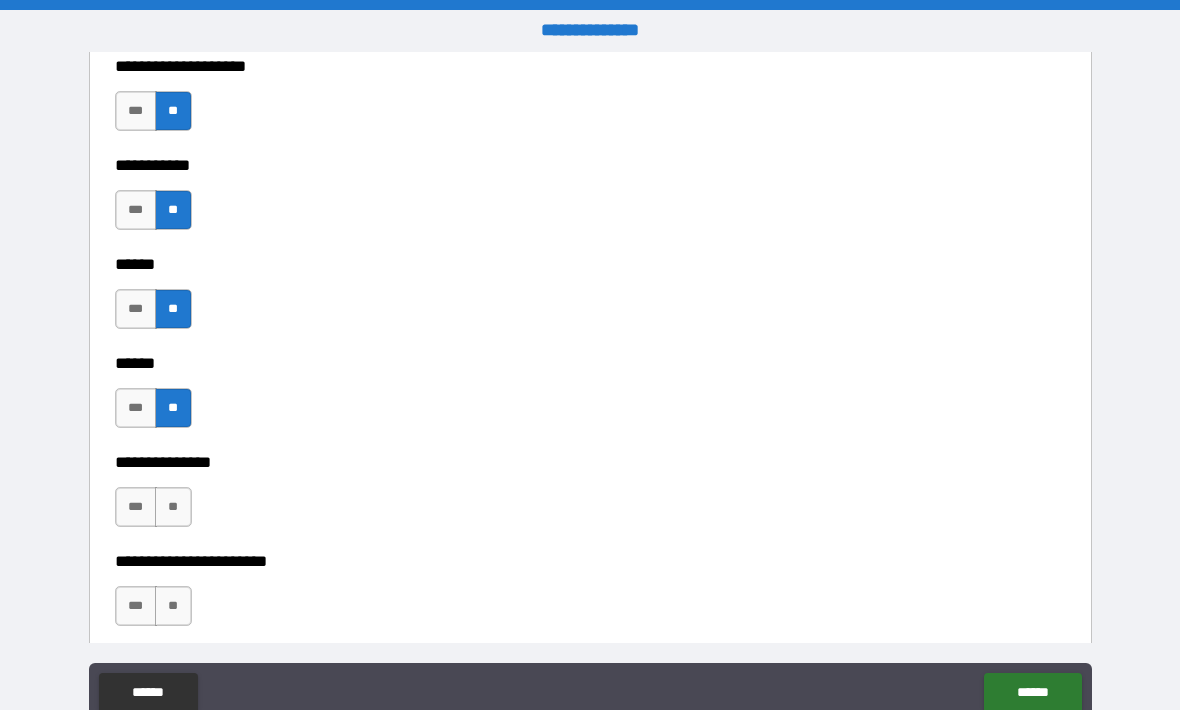 click on "**" at bounding box center (173, 507) 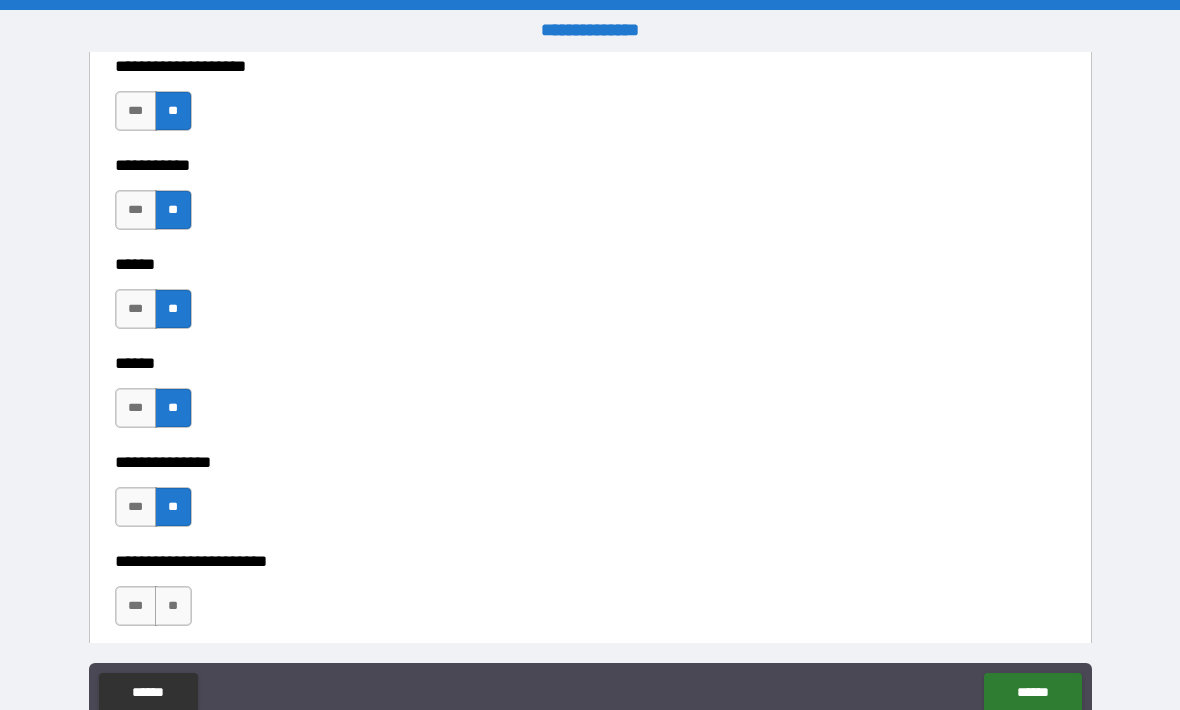click on "**" at bounding box center [173, 606] 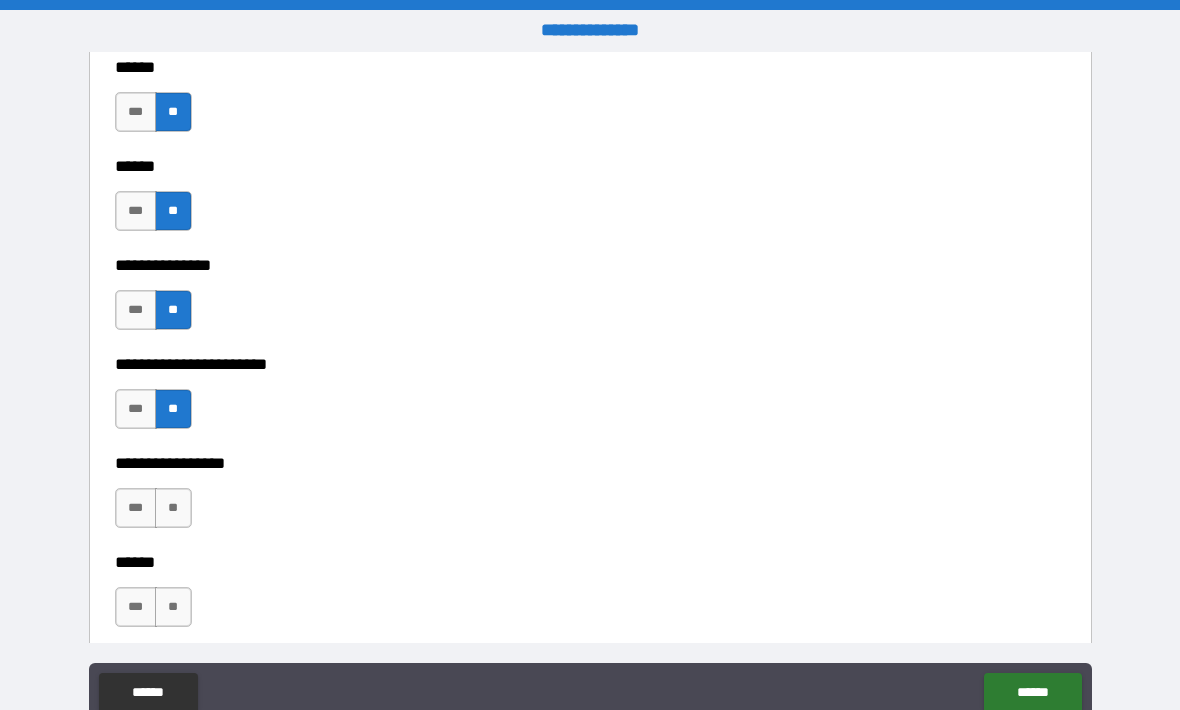 scroll, scrollTop: 2919, scrollLeft: 0, axis: vertical 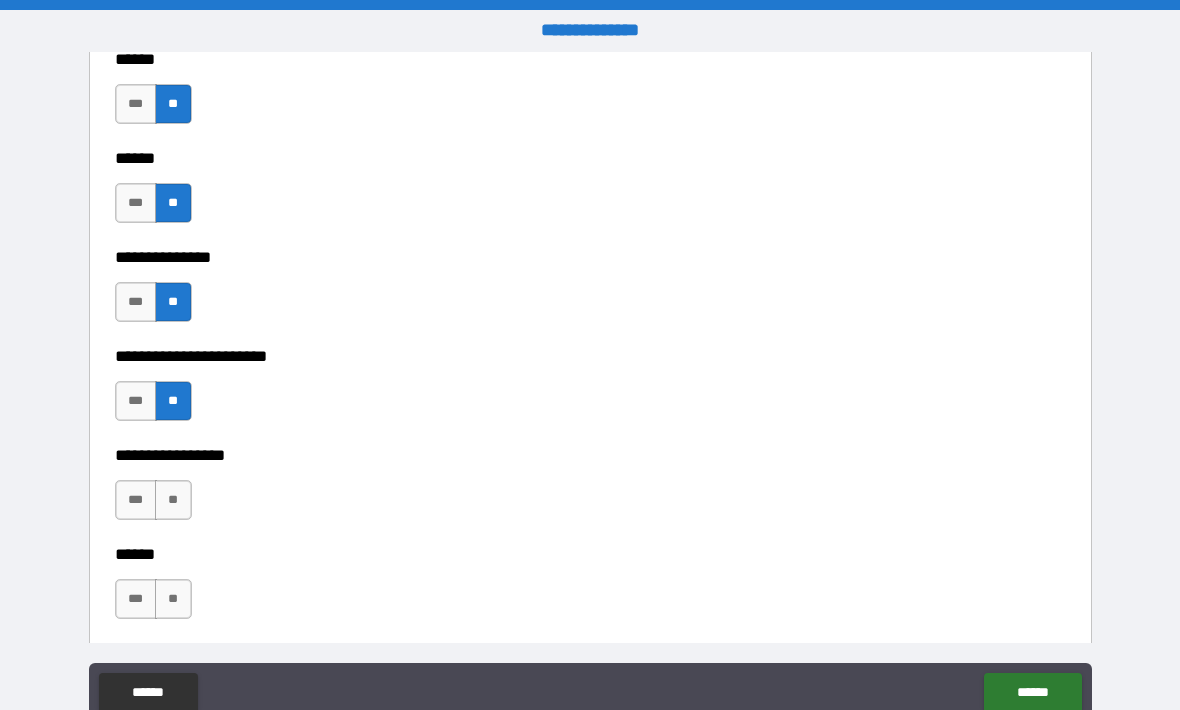 click on "**" at bounding box center (173, 500) 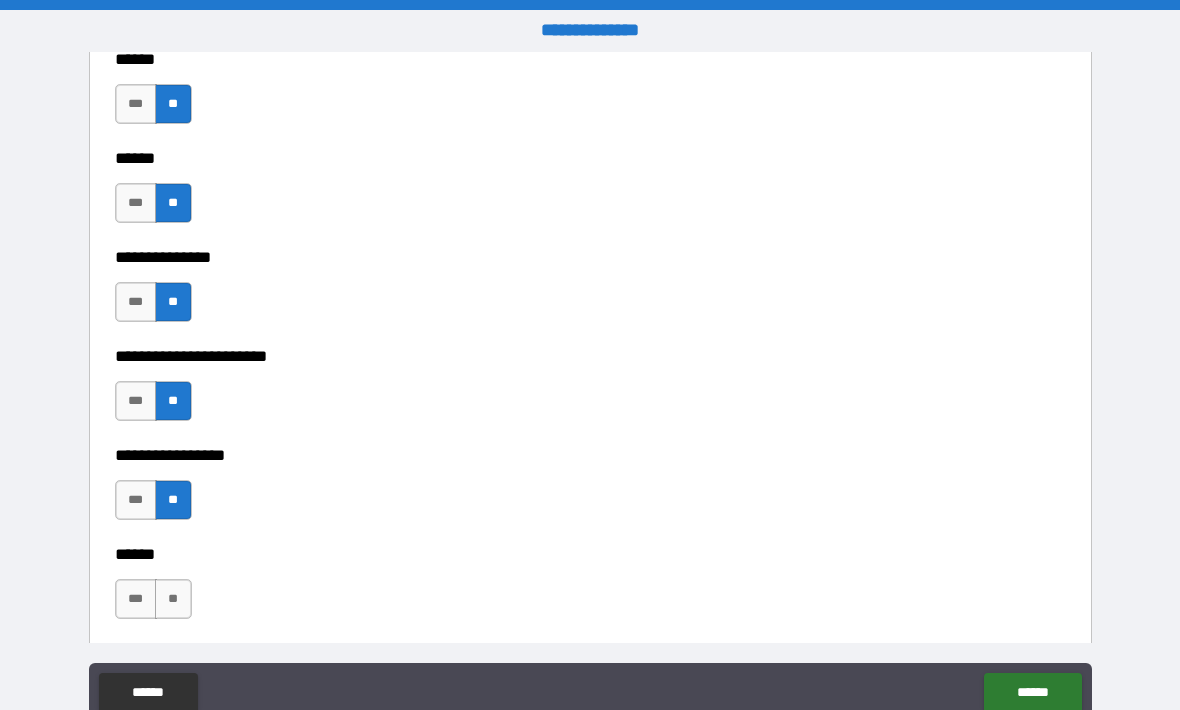 click on "***" at bounding box center [136, 599] 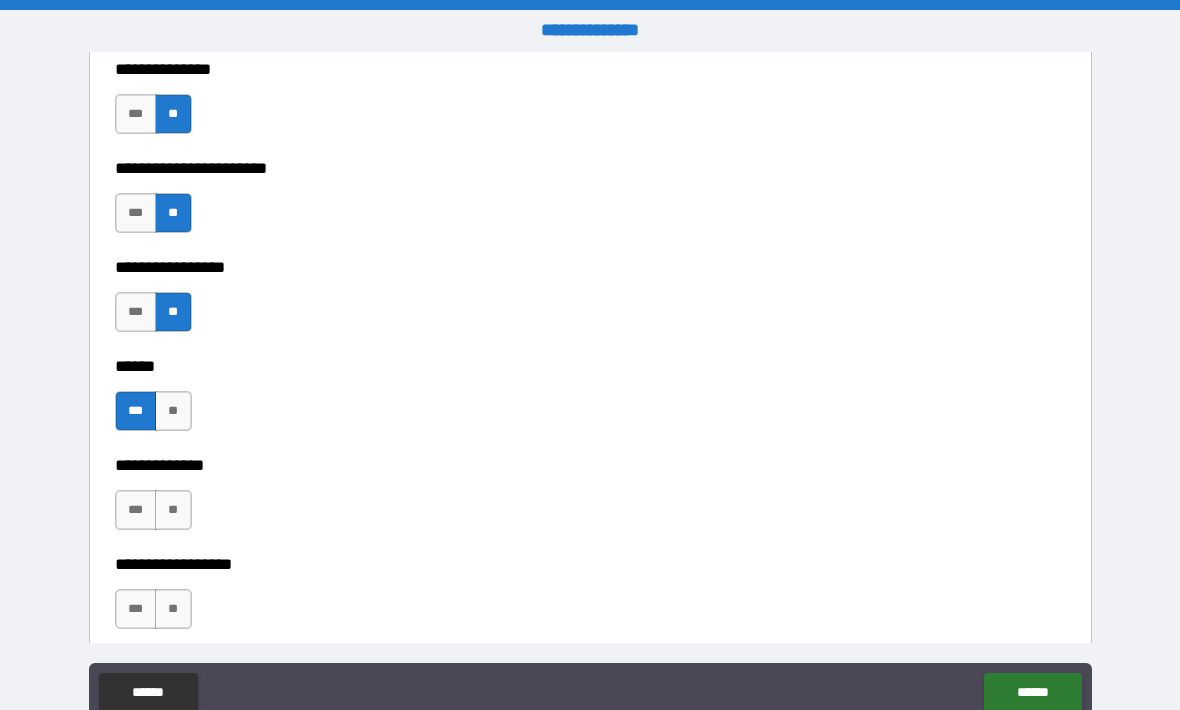 scroll, scrollTop: 3118, scrollLeft: 0, axis: vertical 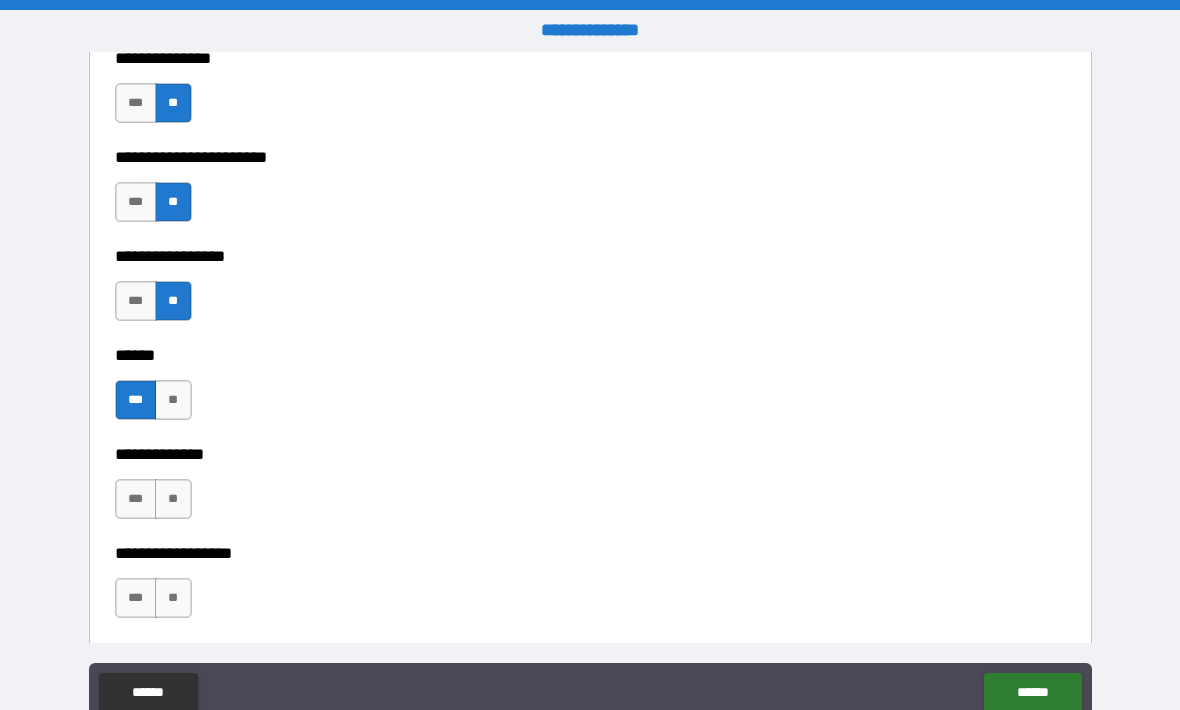 click on "**" at bounding box center (173, 499) 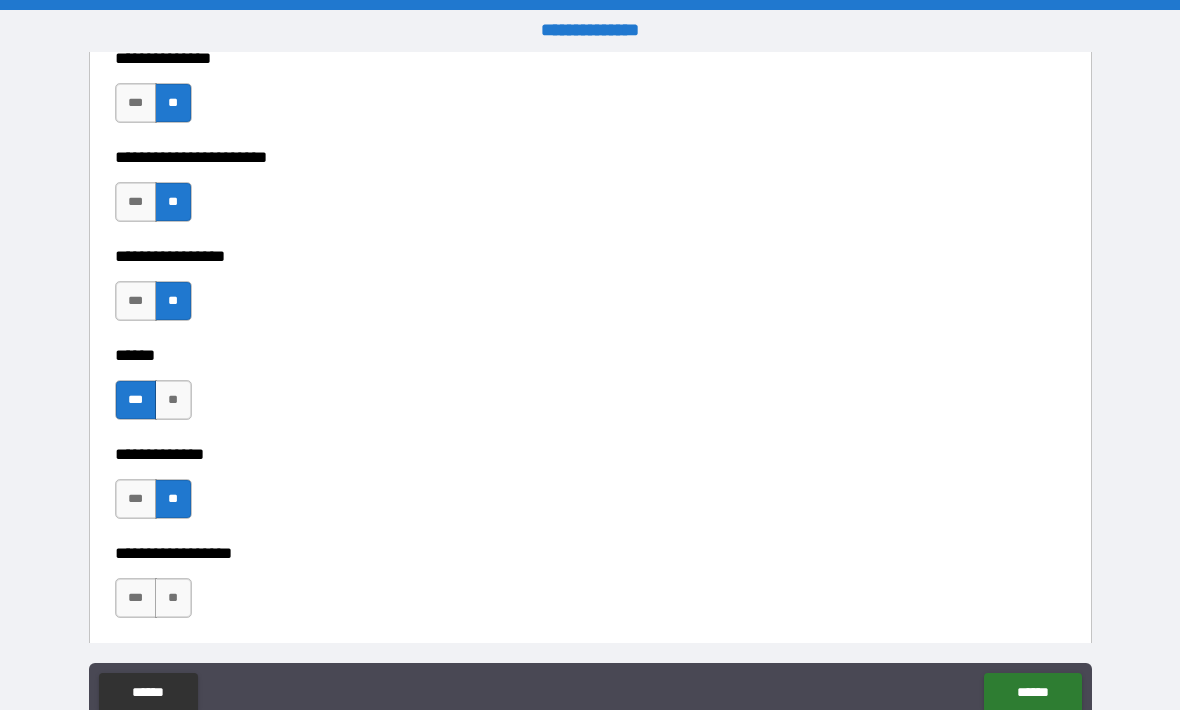 click on "**" at bounding box center (173, 598) 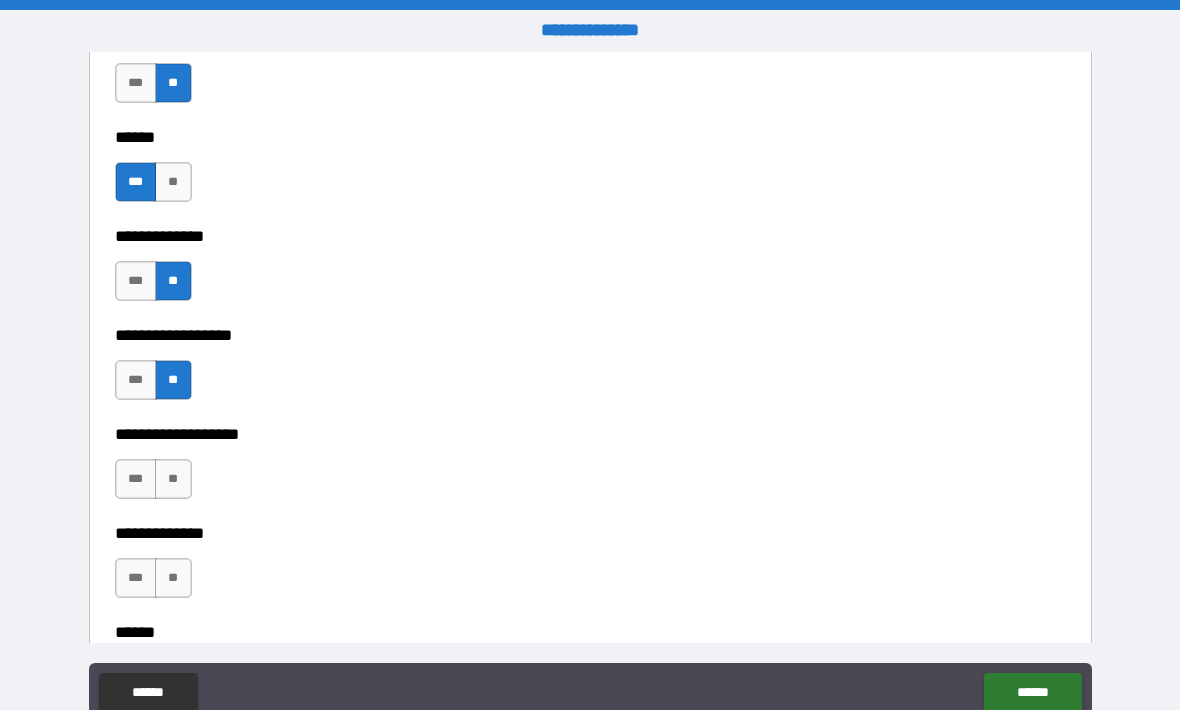 scroll, scrollTop: 3337, scrollLeft: 0, axis: vertical 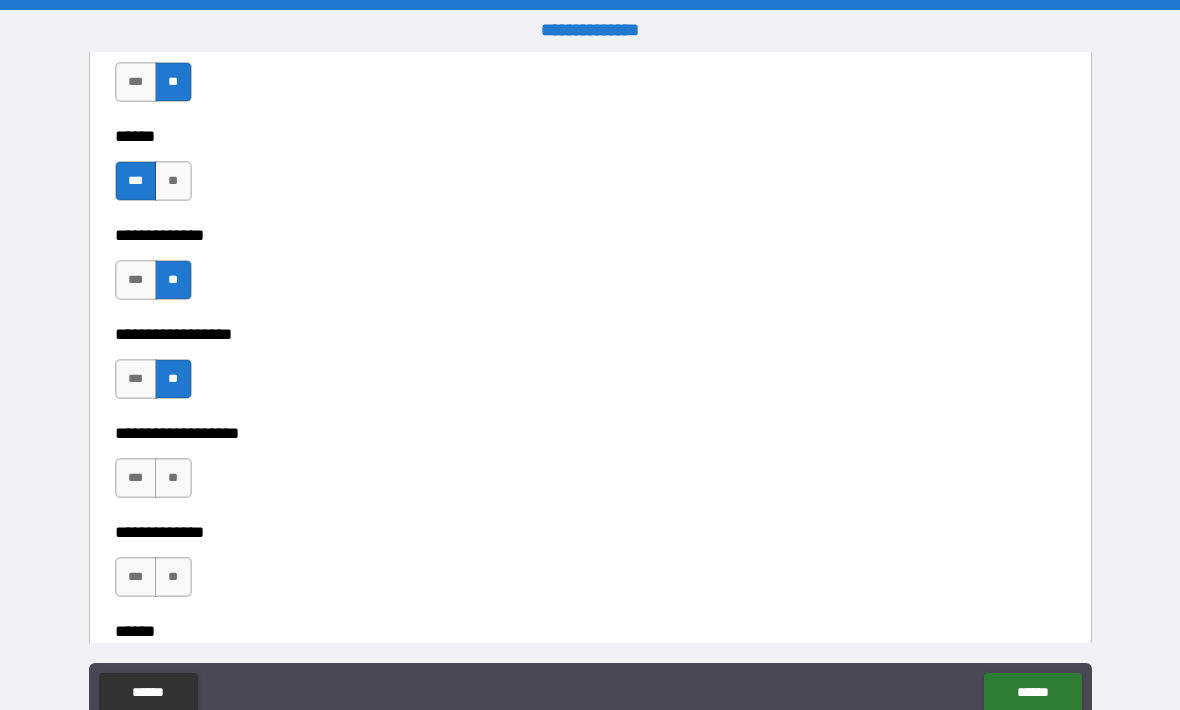 click on "***" at bounding box center [136, 478] 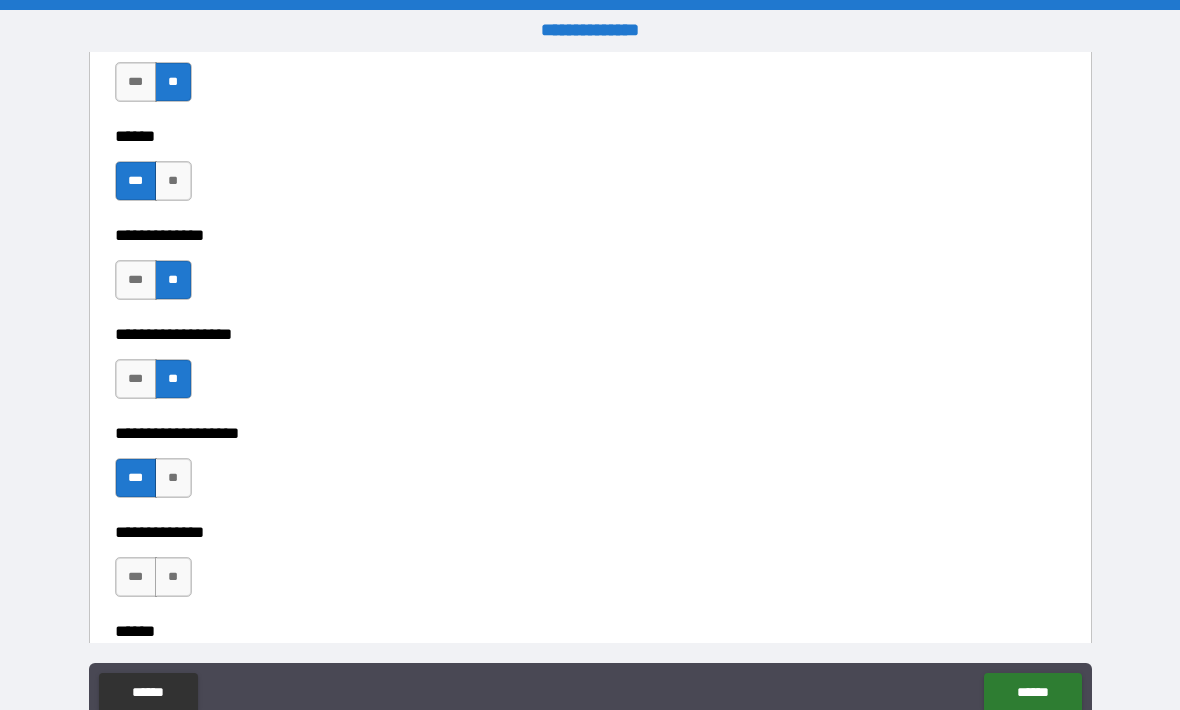 click on "**" at bounding box center (173, 577) 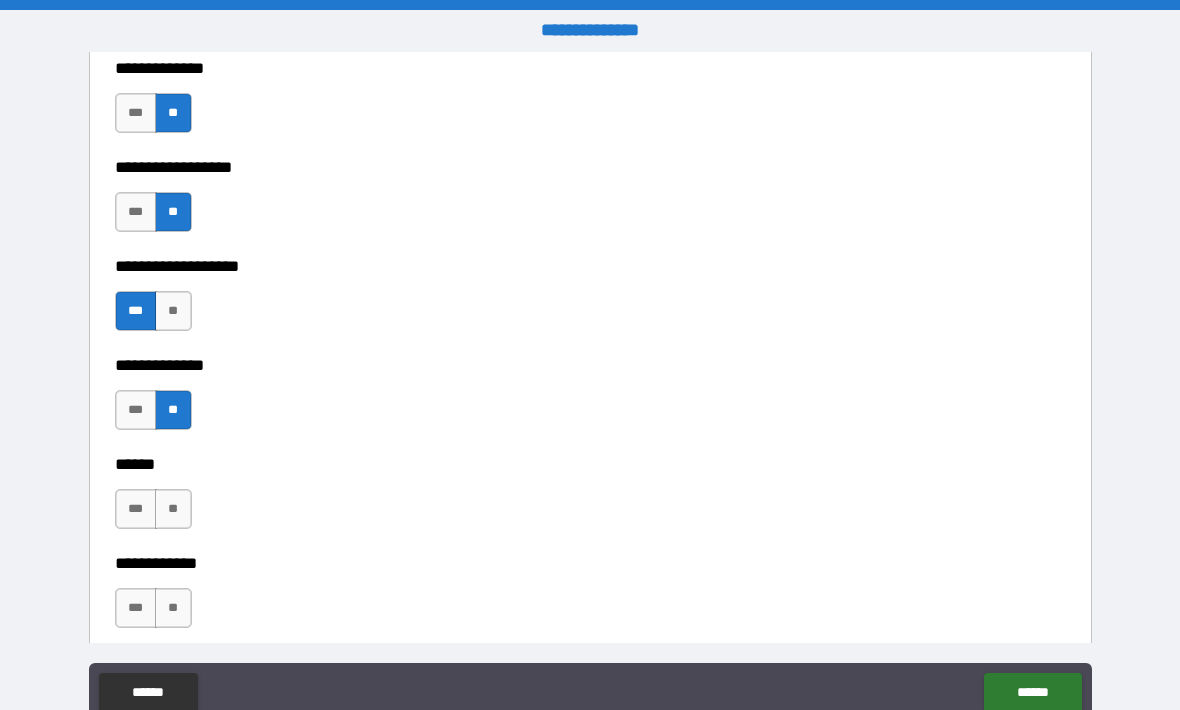 scroll, scrollTop: 3509, scrollLeft: 0, axis: vertical 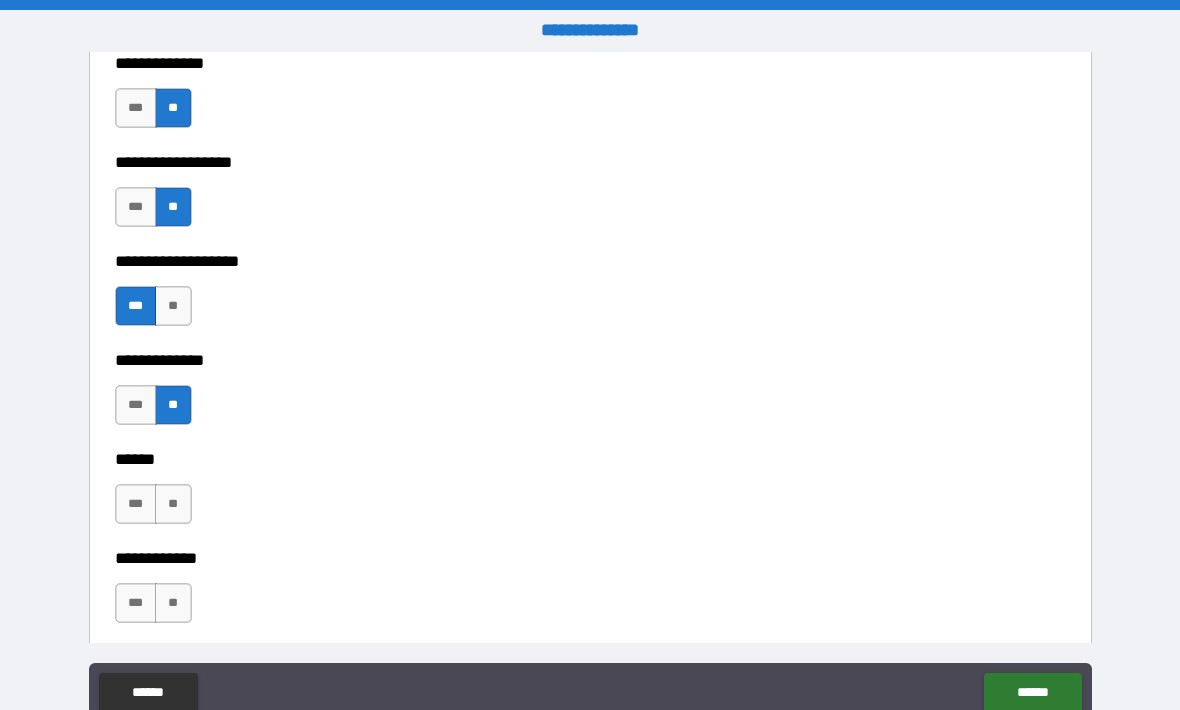click on "**" at bounding box center [173, 504] 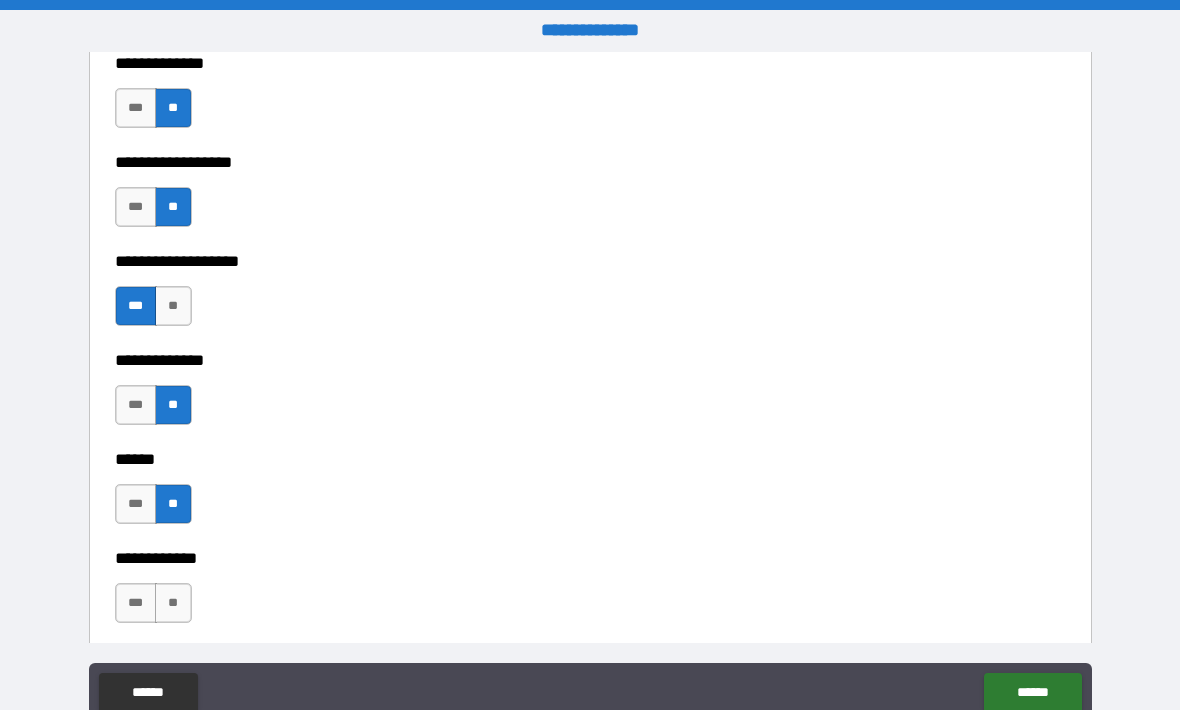 click on "**" at bounding box center [173, 603] 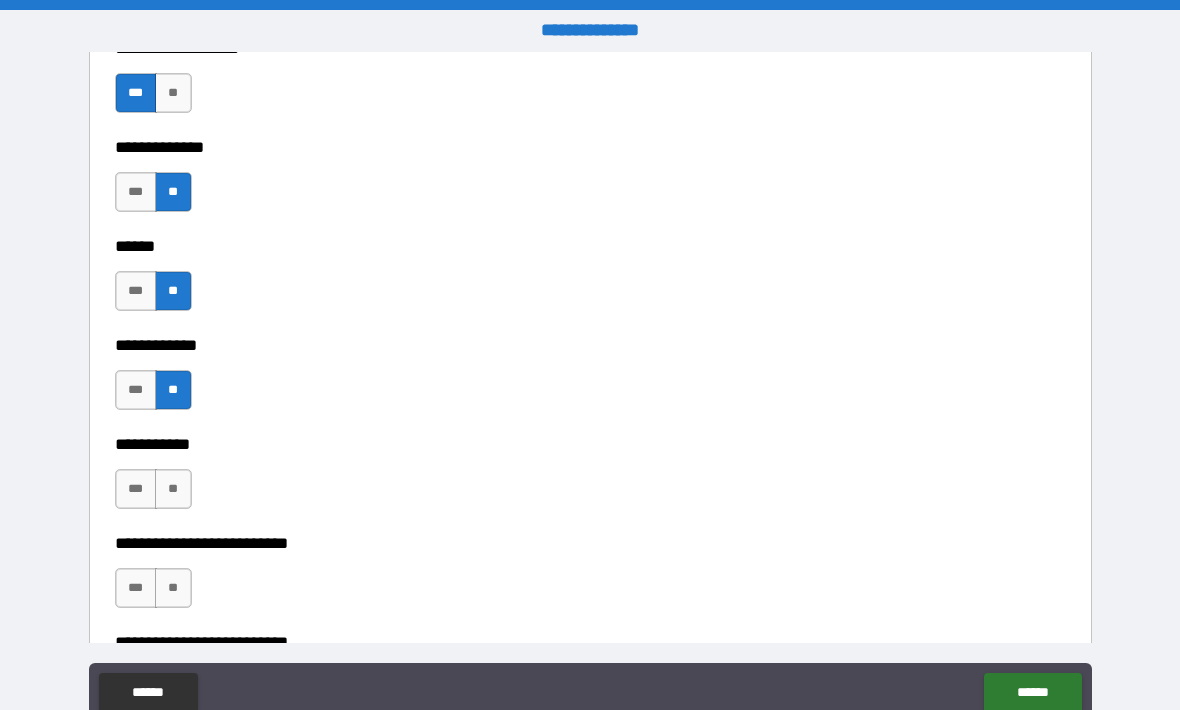 scroll, scrollTop: 3728, scrollLeft: 0, axis: vertical 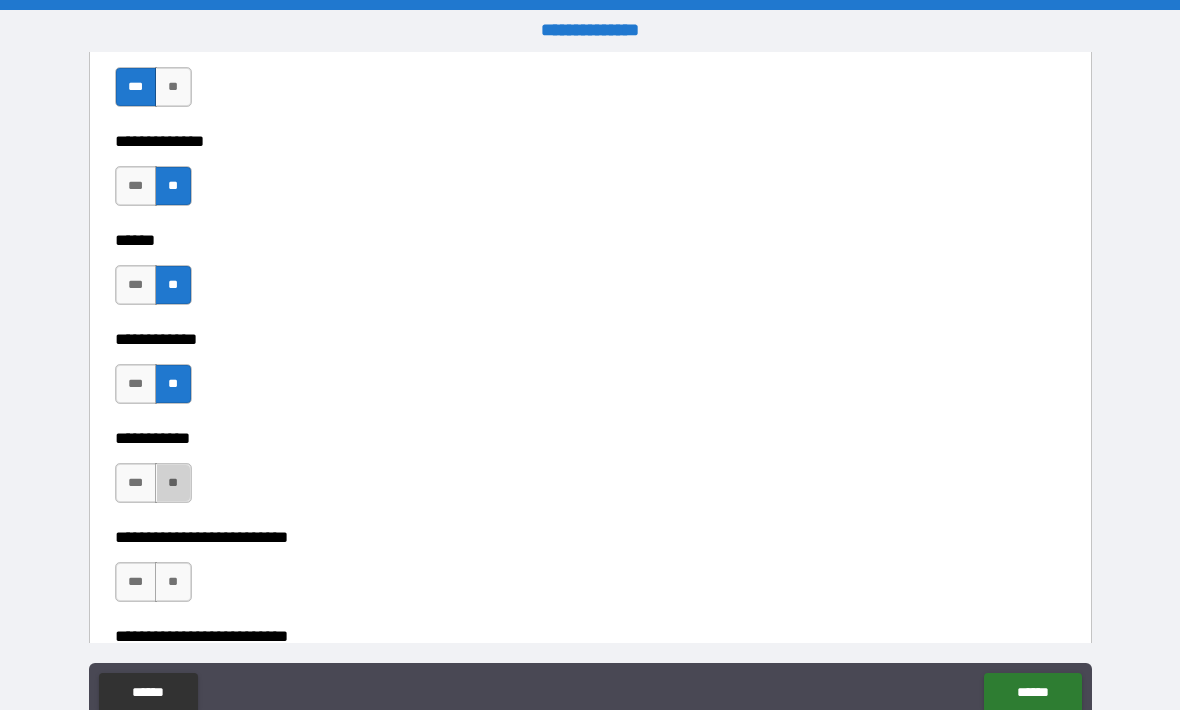 click on "**" at bounding box center [173, 483] 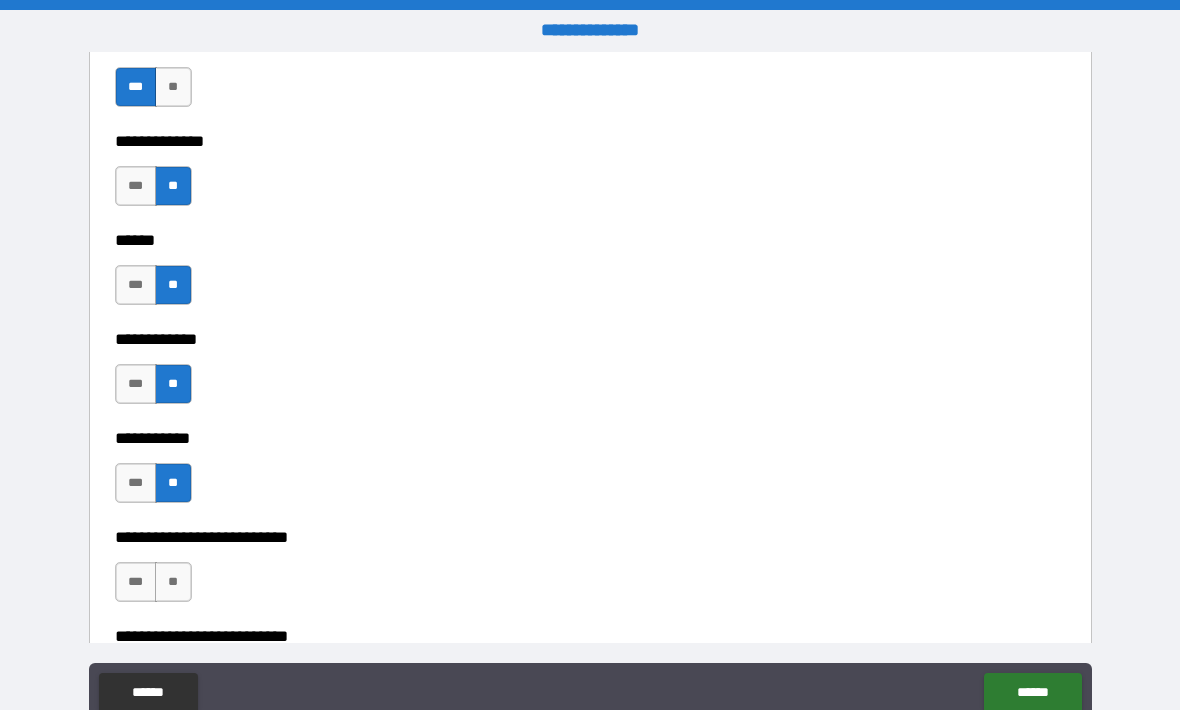 click on "**" at bounding box center [173, 582] 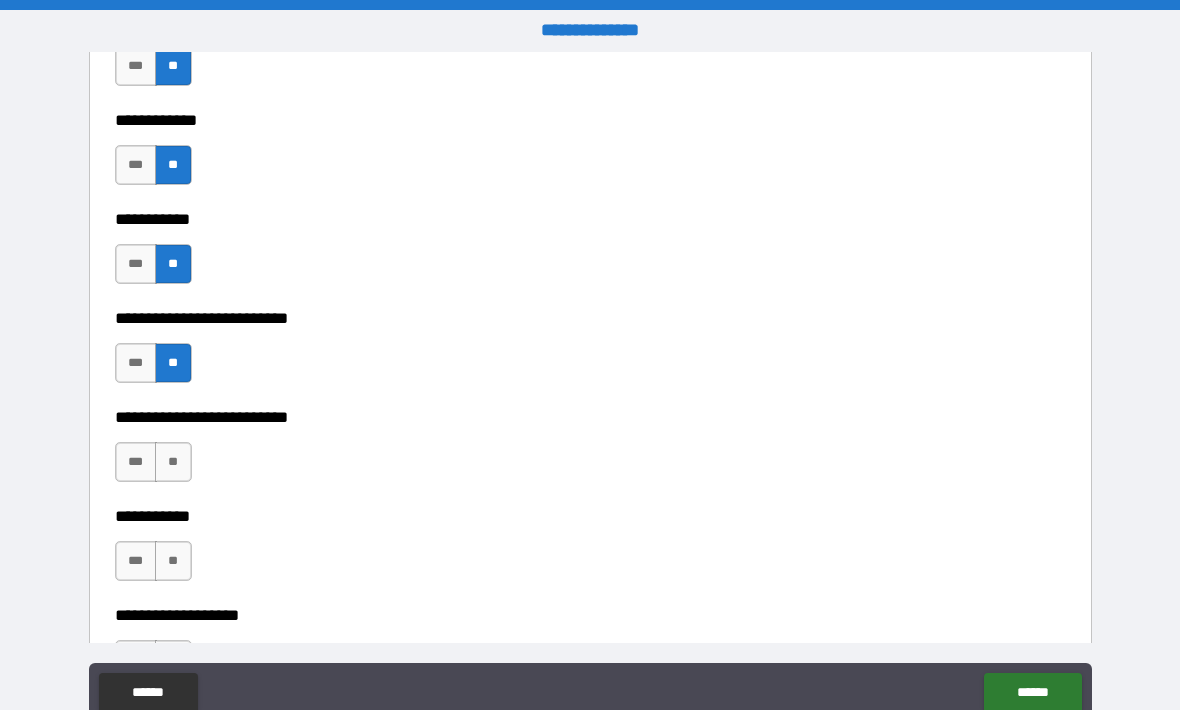 scroll, scrollTop: 3957, scrollLeft: 0, axis: vertical 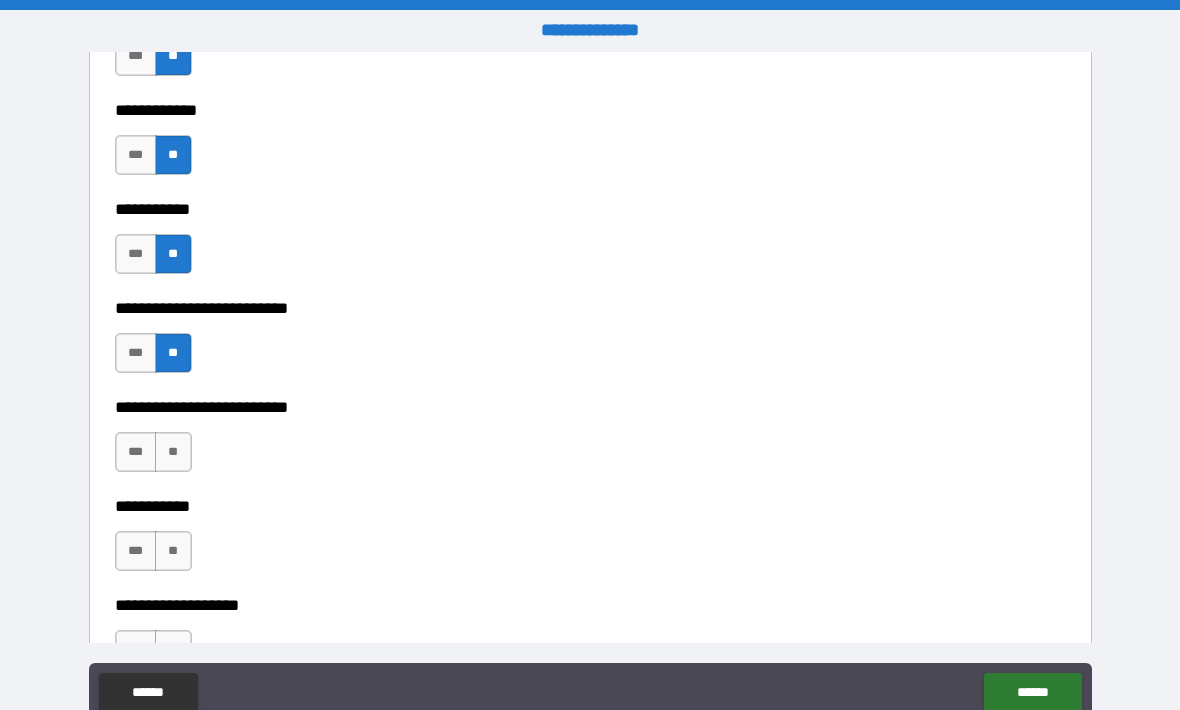 click on "**" at bounding box center (173, 452) 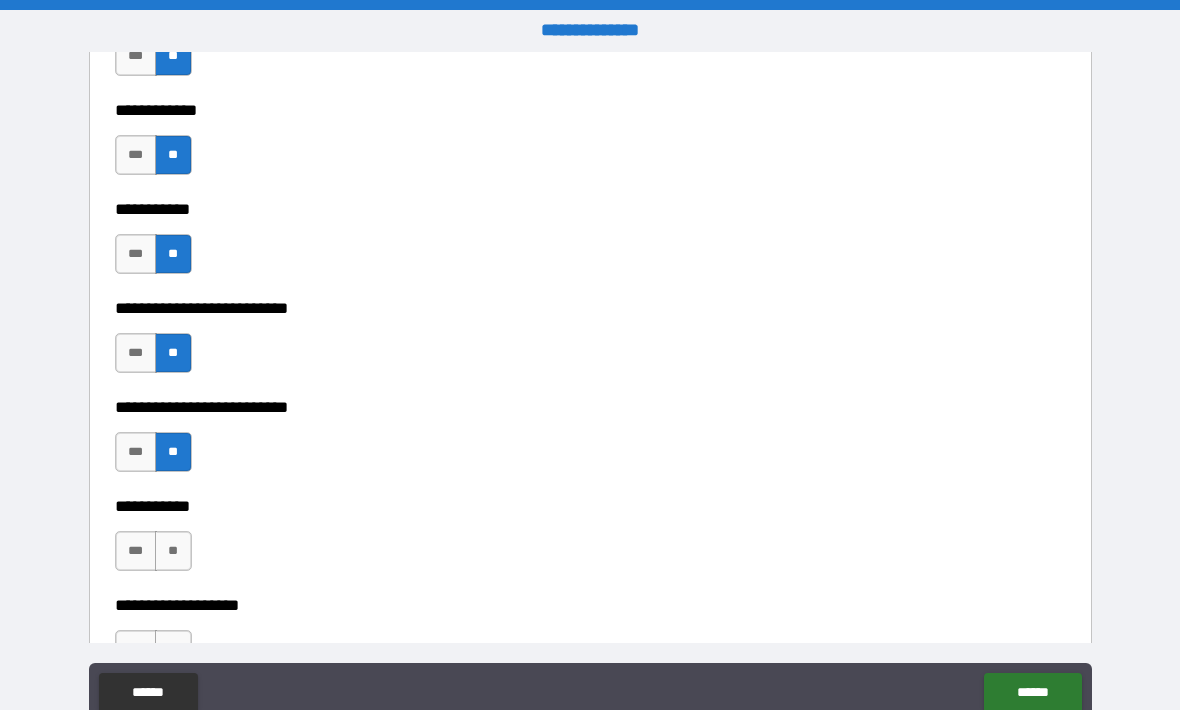 click on "**" at bounding box center [173, 551] 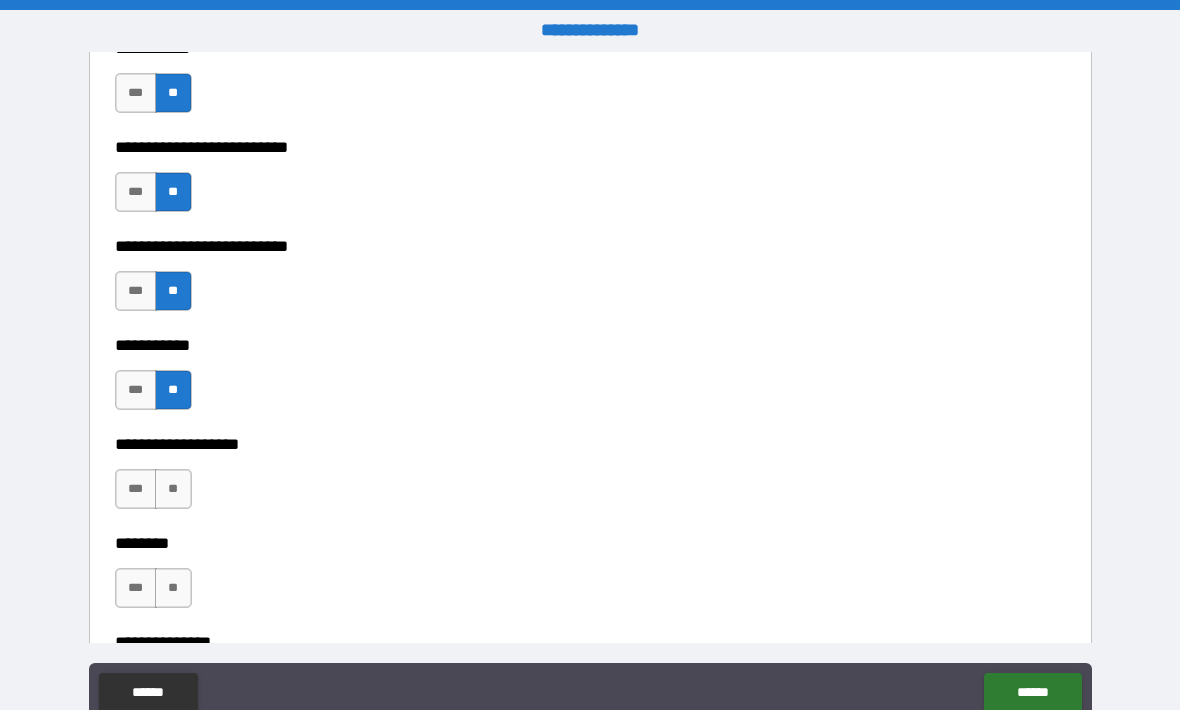 scroll, scrollTop: 4157, scrollLeft: 0, axis: vertical 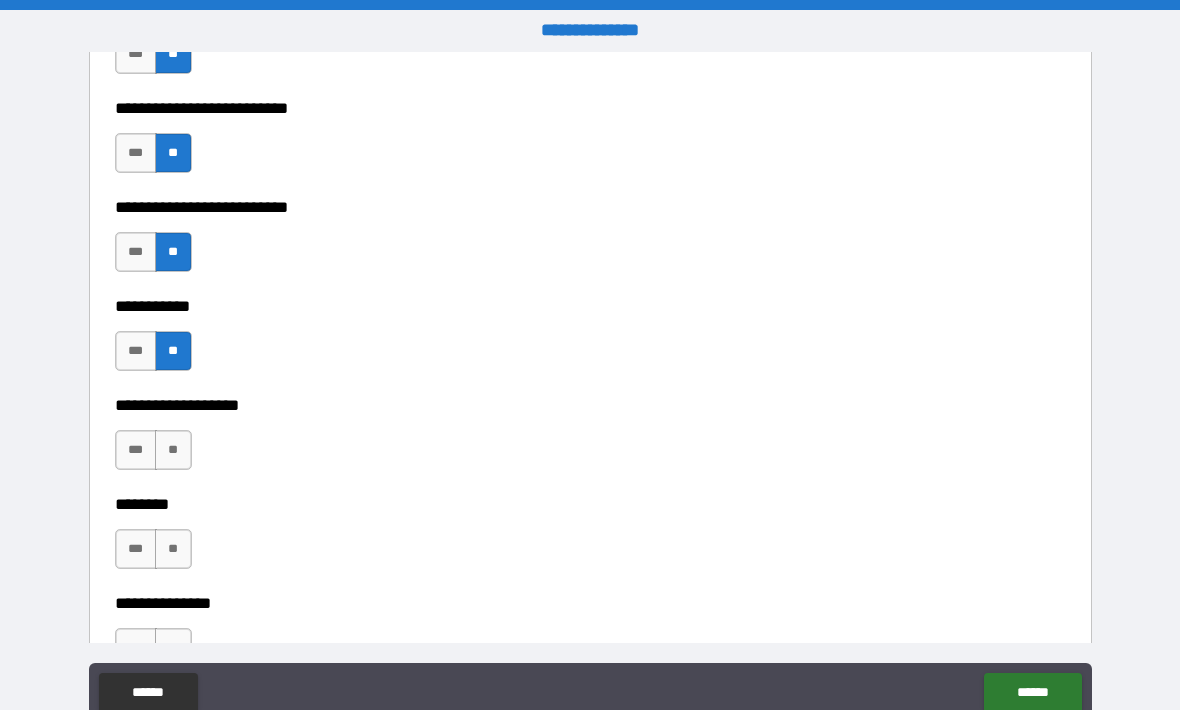 click on "**" at bounding box center (173, 450) 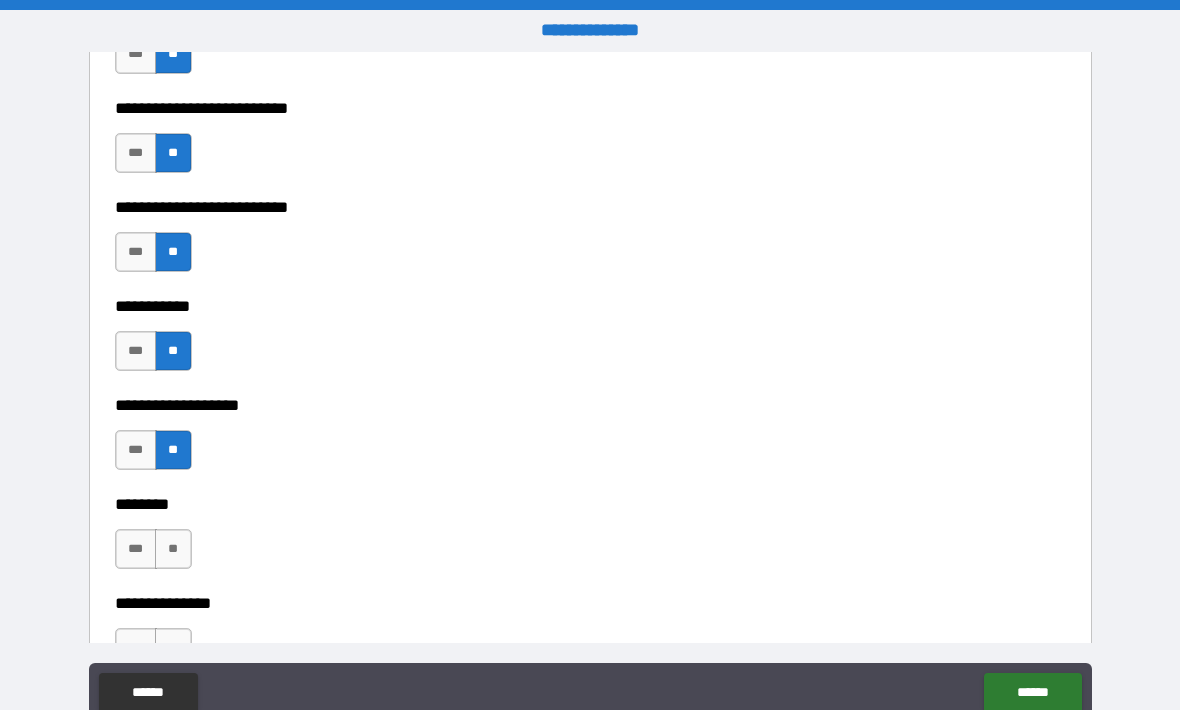 click on "**" at bounding box center (173, 549) 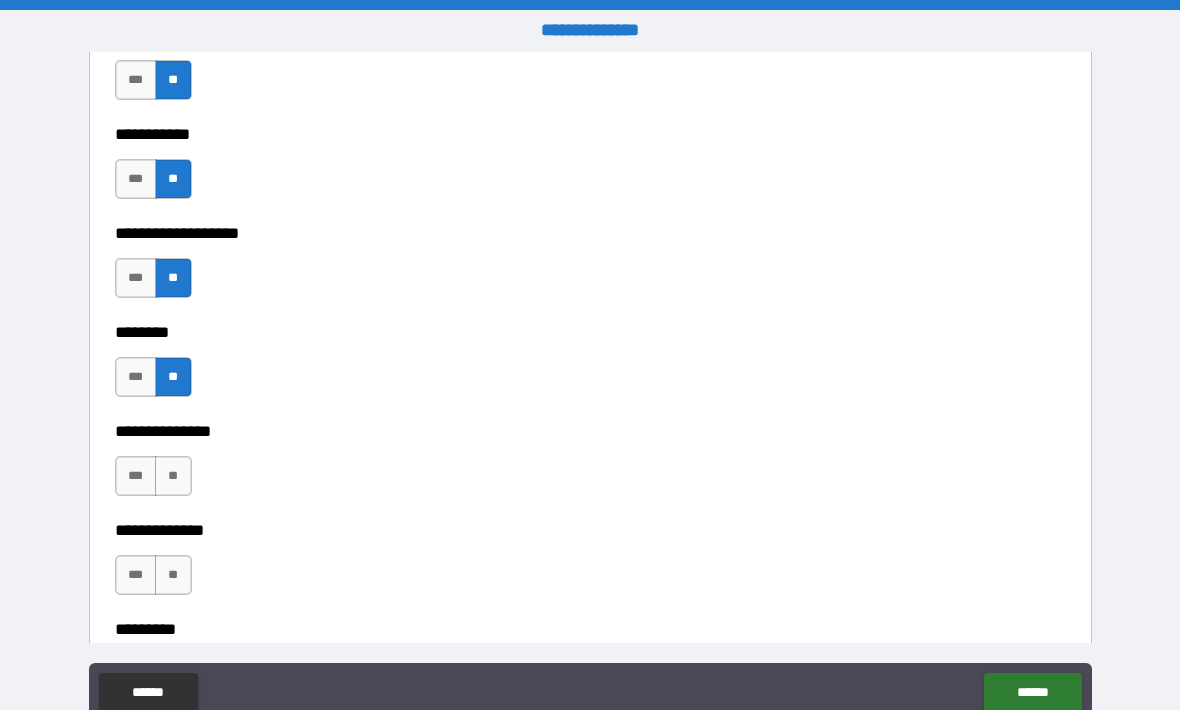 scroll, scrollTop: 4331, scrollLeft: 0, axis: vertical 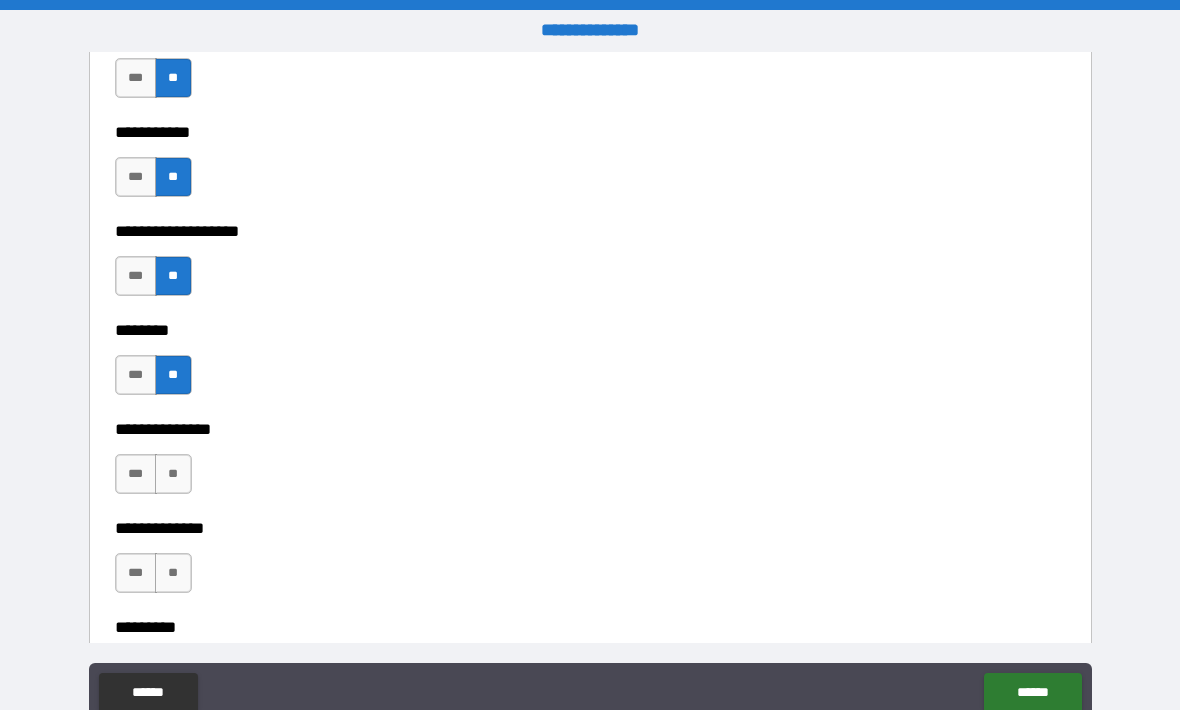 click on "**" at bounding box center (173, 474) 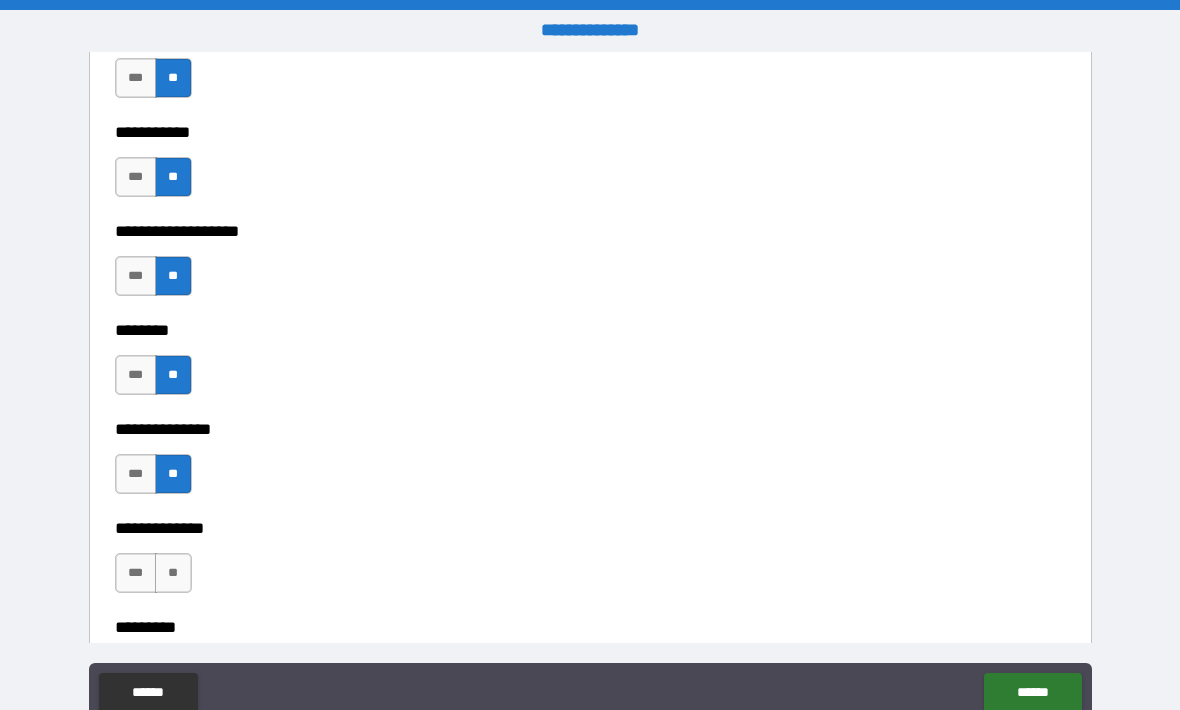 click on "**" at bounding box center (173, 573) 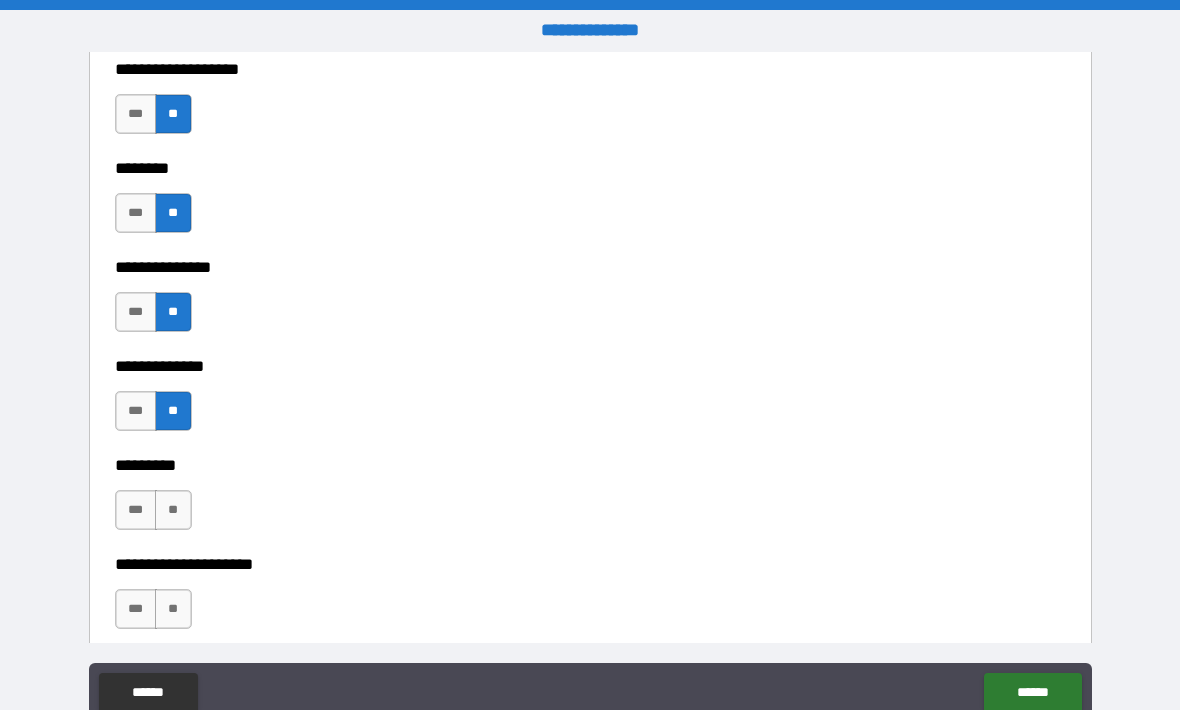 scroll, scrollTop: 4500, scrollLeft: 0, axis: vertical 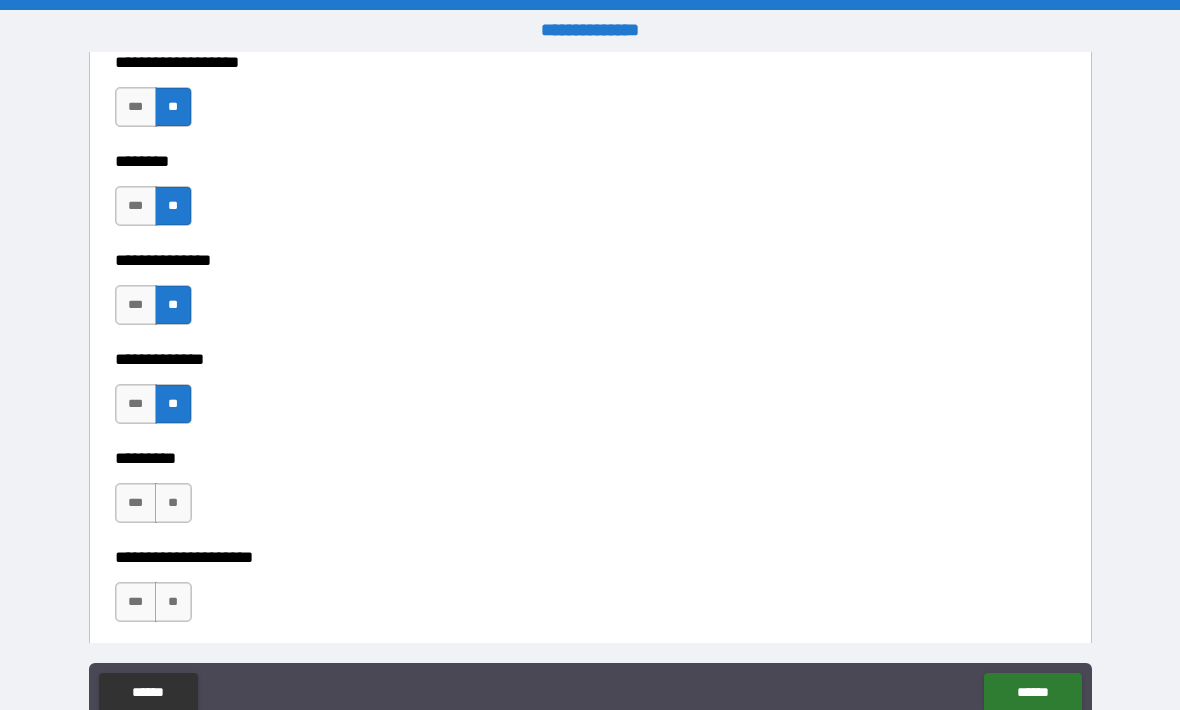 click on "**" at bounding box center [173, 503] 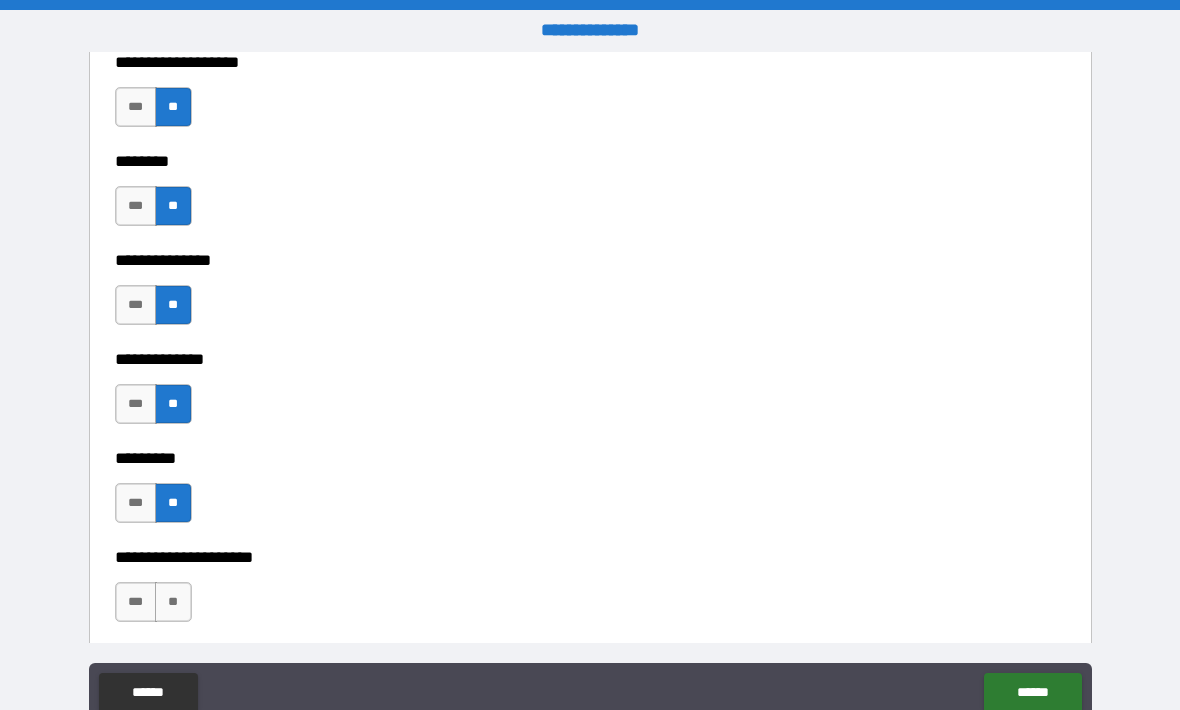 click on "**" at bounding box center [173, 602] 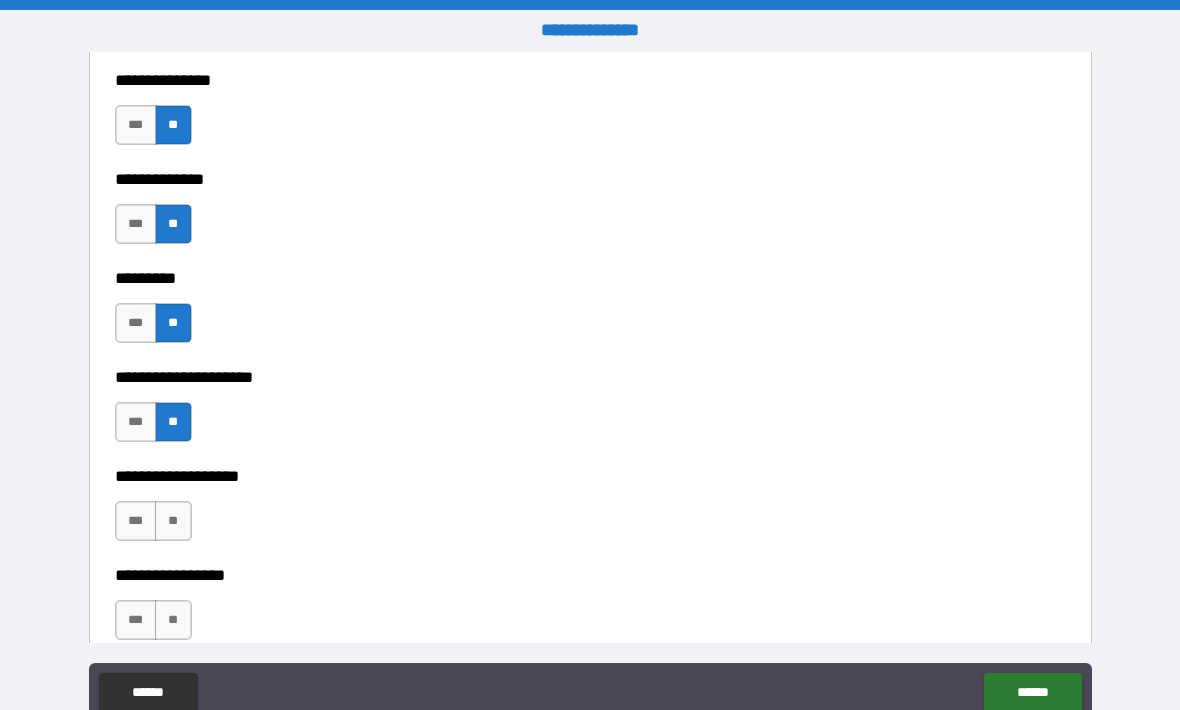 scroll, scrollTop: 4710, scrollLeft: 0, axis: vertical 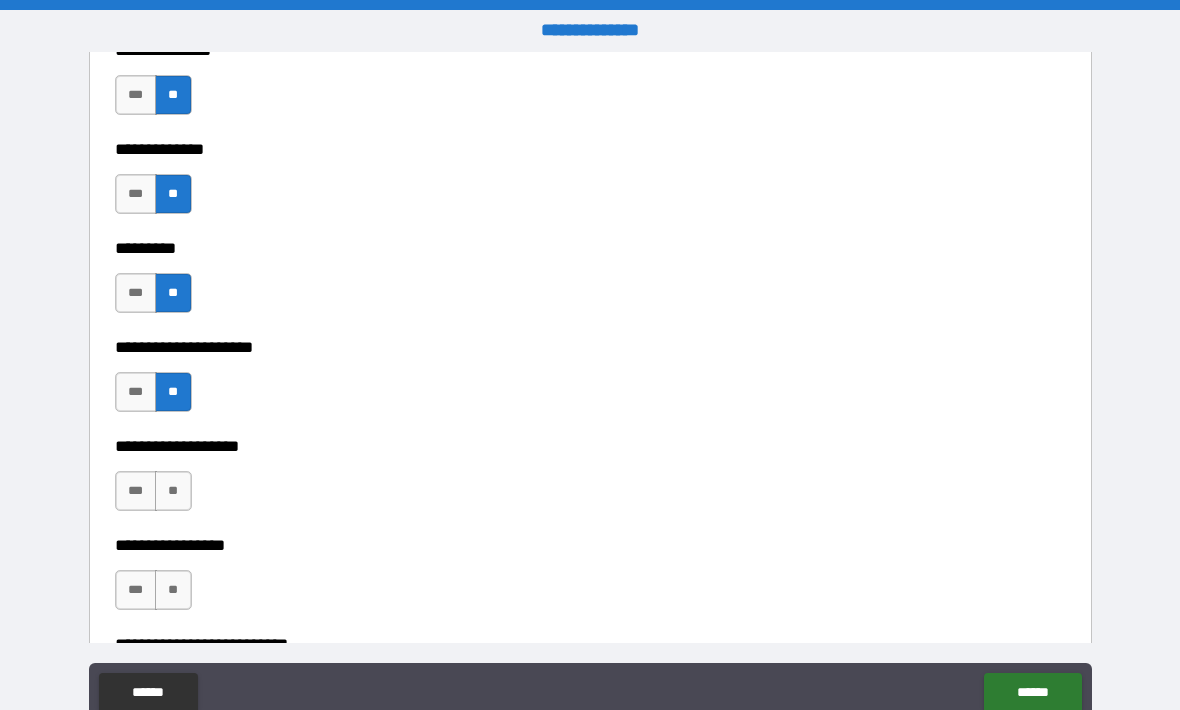 click on "**" at bounding box center (173, 491) 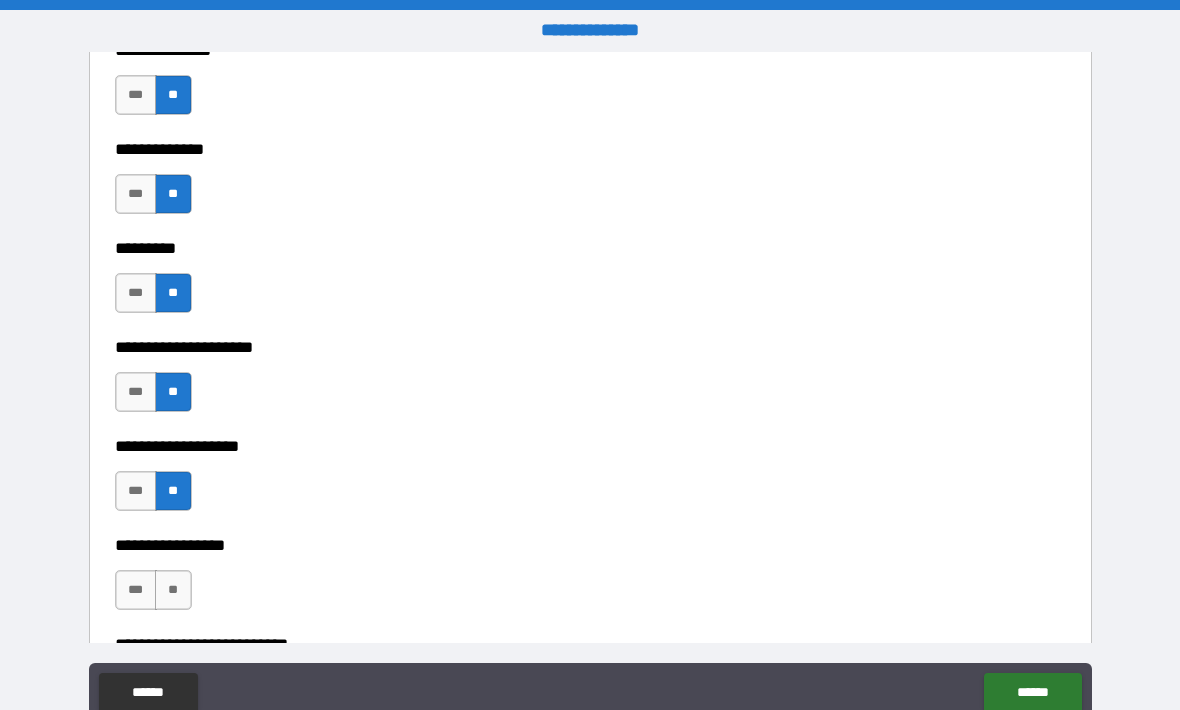 click on "**" at bounding box center [173, 590] 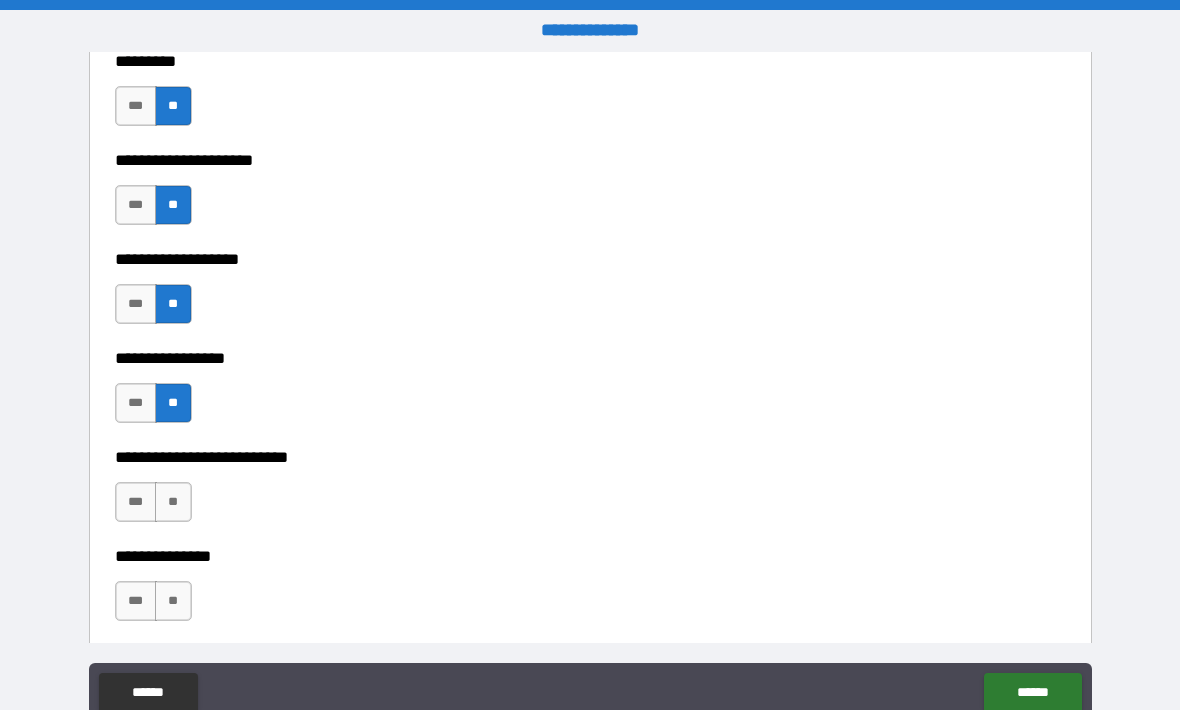 scroll, scrollTop: 4908, scrollLeft: 0, axis: vertical 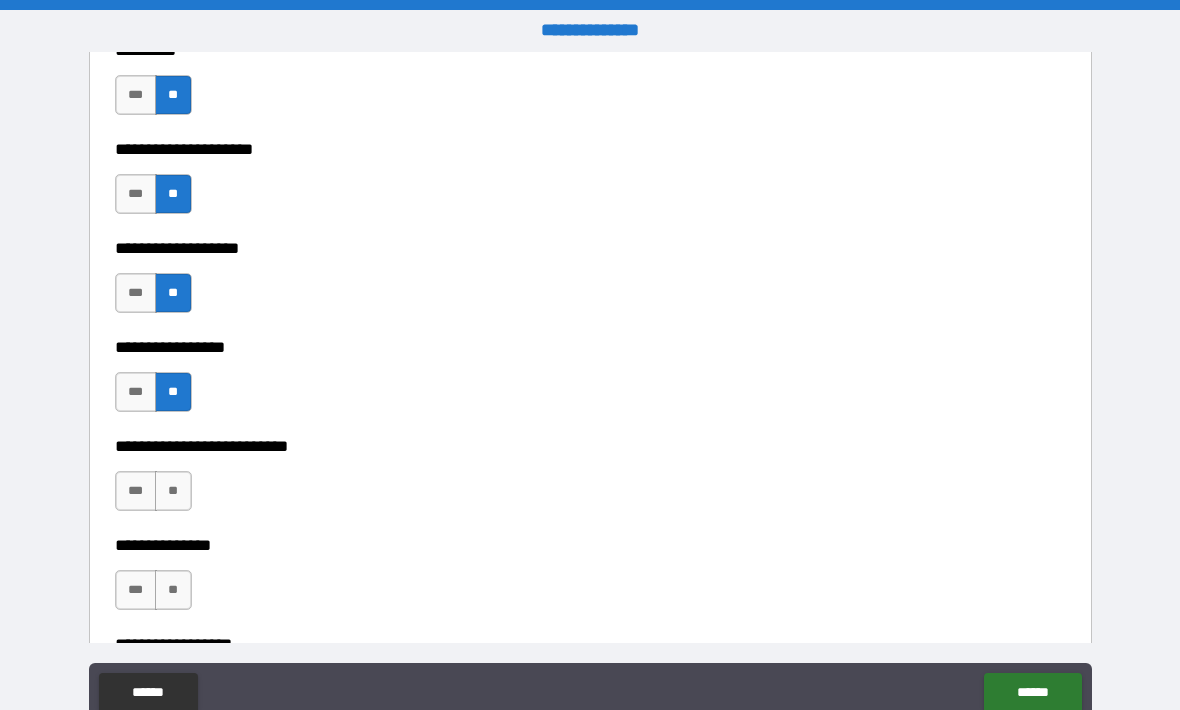 click on "**" at bounding box center [173, 491] 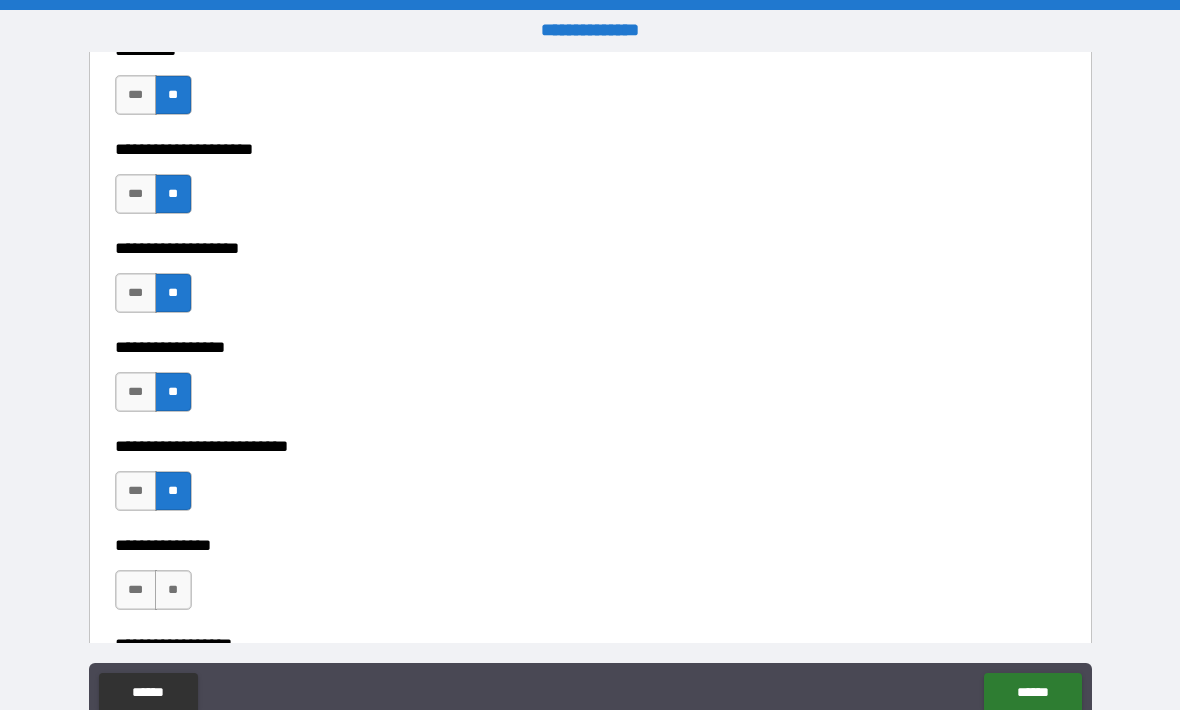 click on "**" at bounding box center [173, 590] 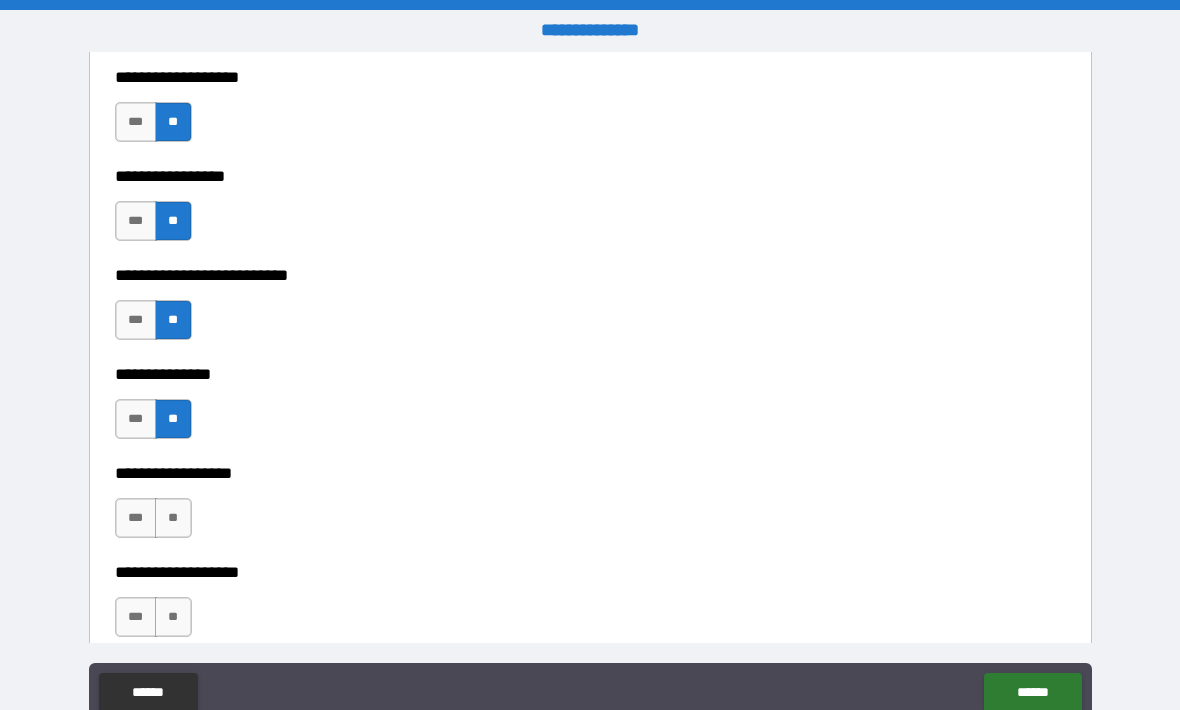 scroll, scrollTop: 5083, scrollLeft: 0, axis: vertical 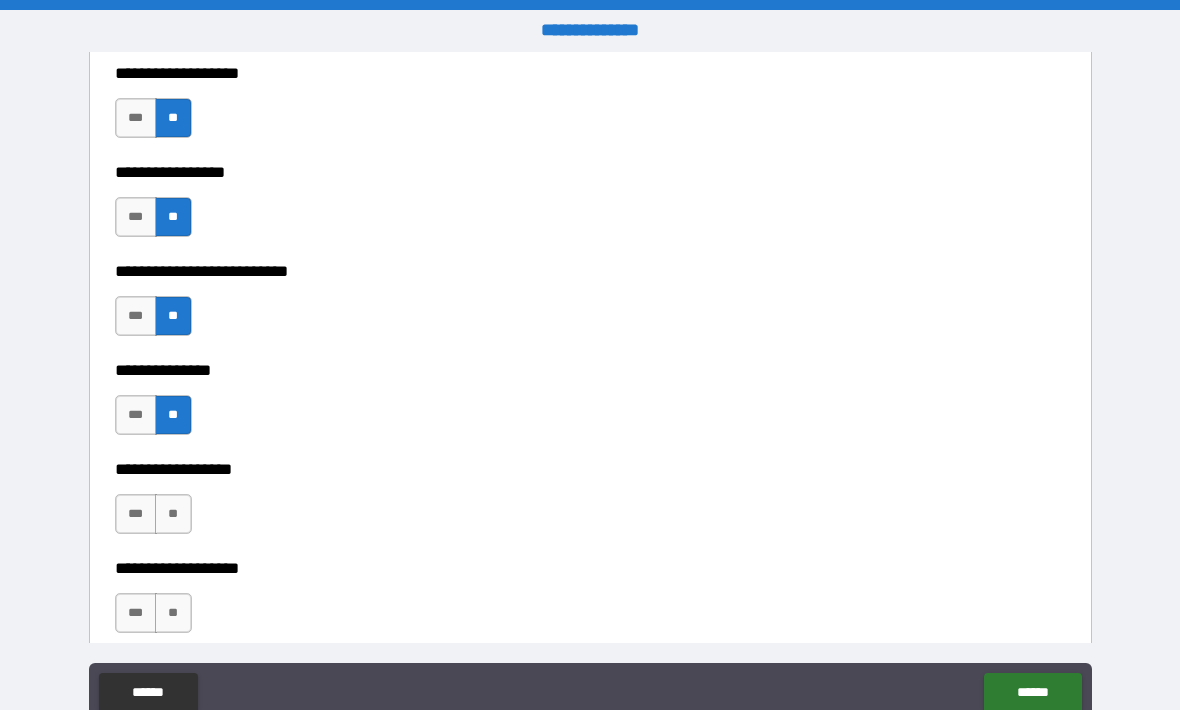 click on "**" at bounding box center [173, 514] 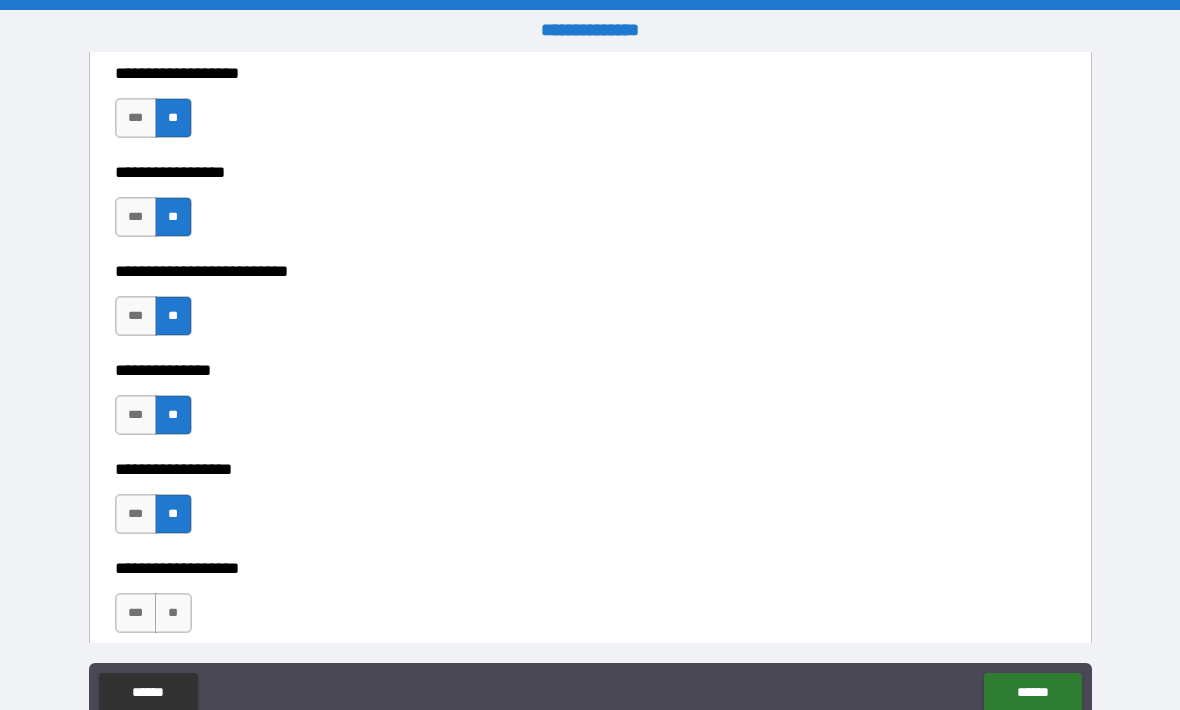 click on "***" at bounding box center (136, 613) 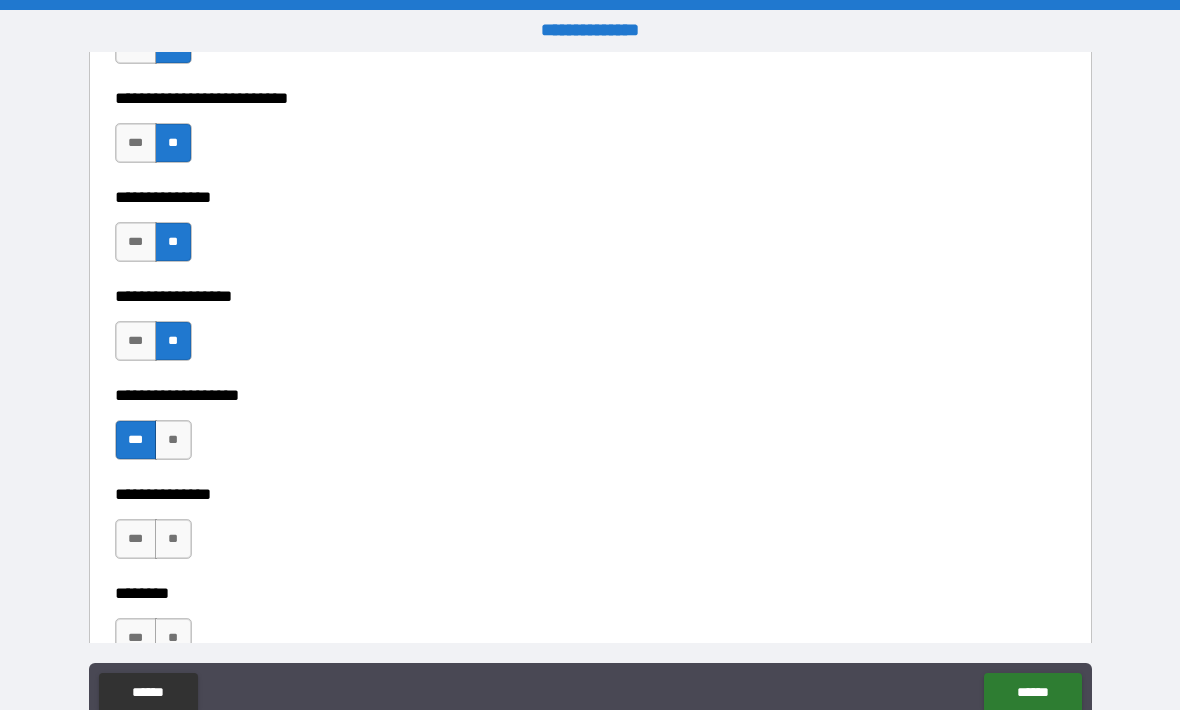 scroll, scrollTop: 5258, scrollLeft: 0, axis: vertical 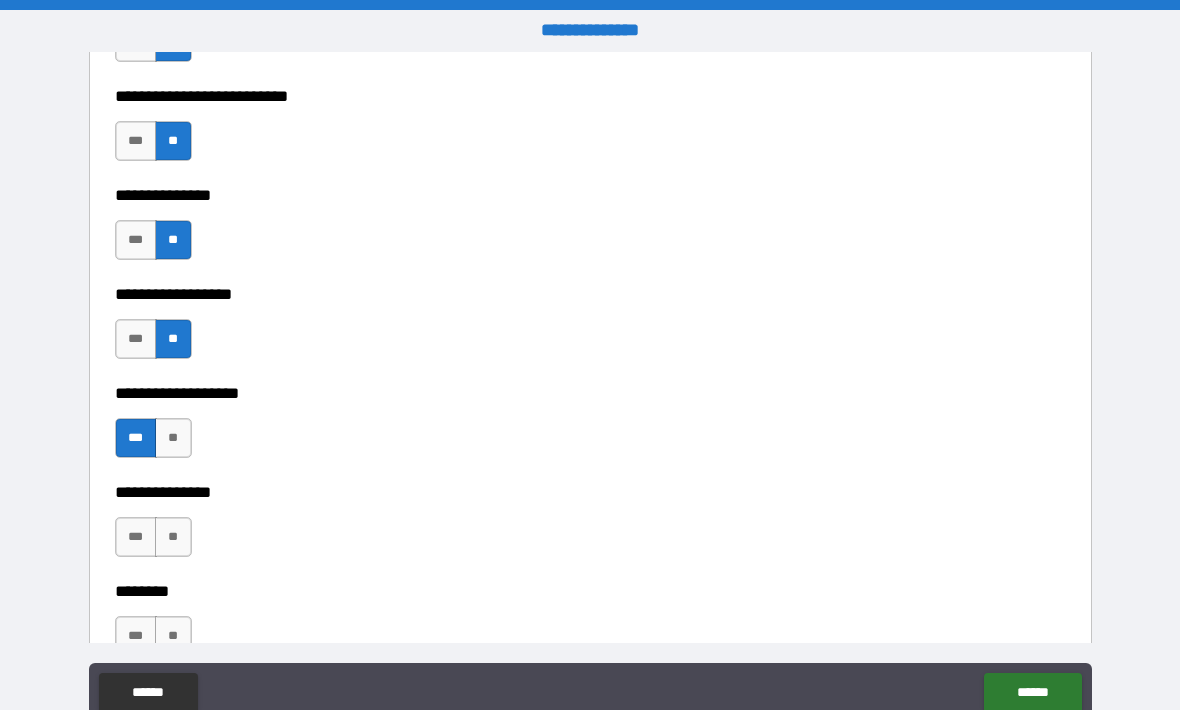 click on "**" at bounding box center (173, 537) 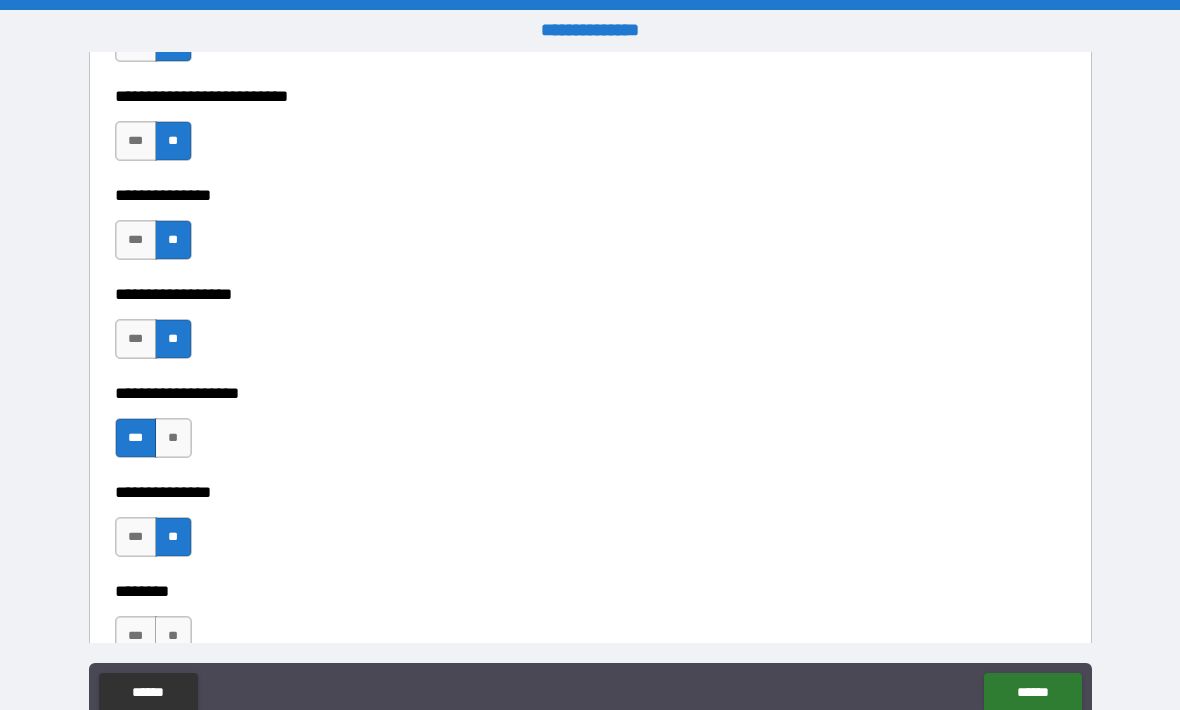click on "**" at bounding box center [173, 636] 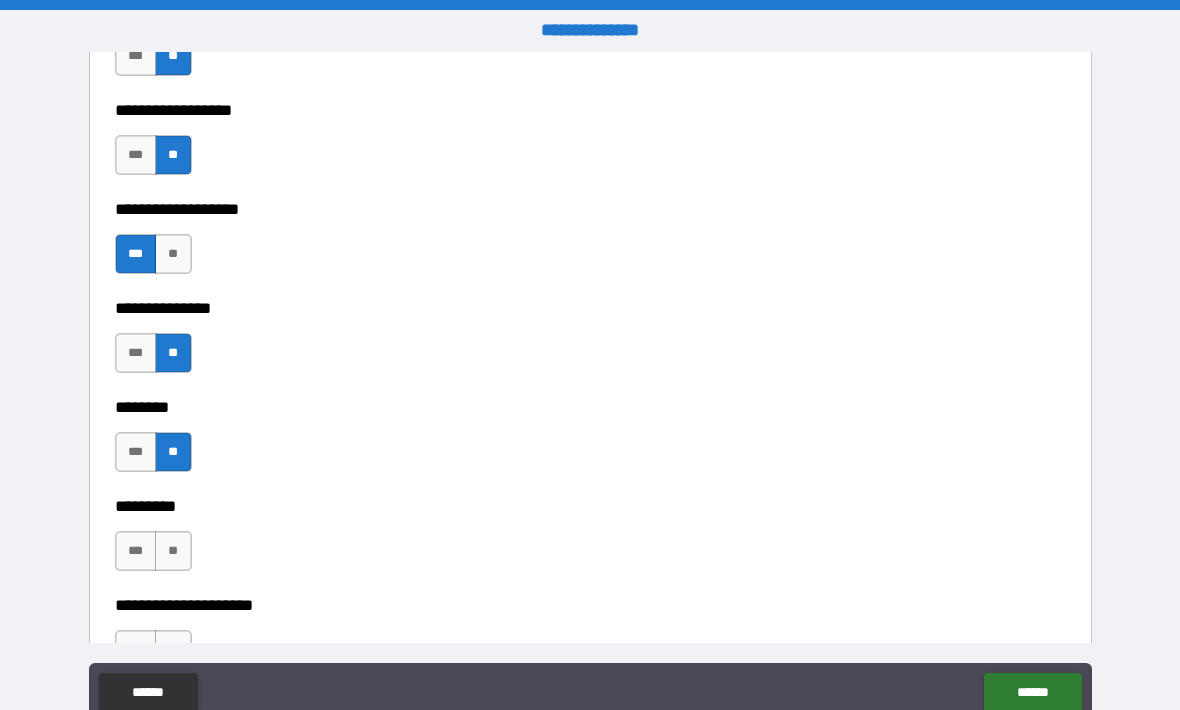 scroll, scrollTop: 5473, scrollLeft: 0, axis: vertical 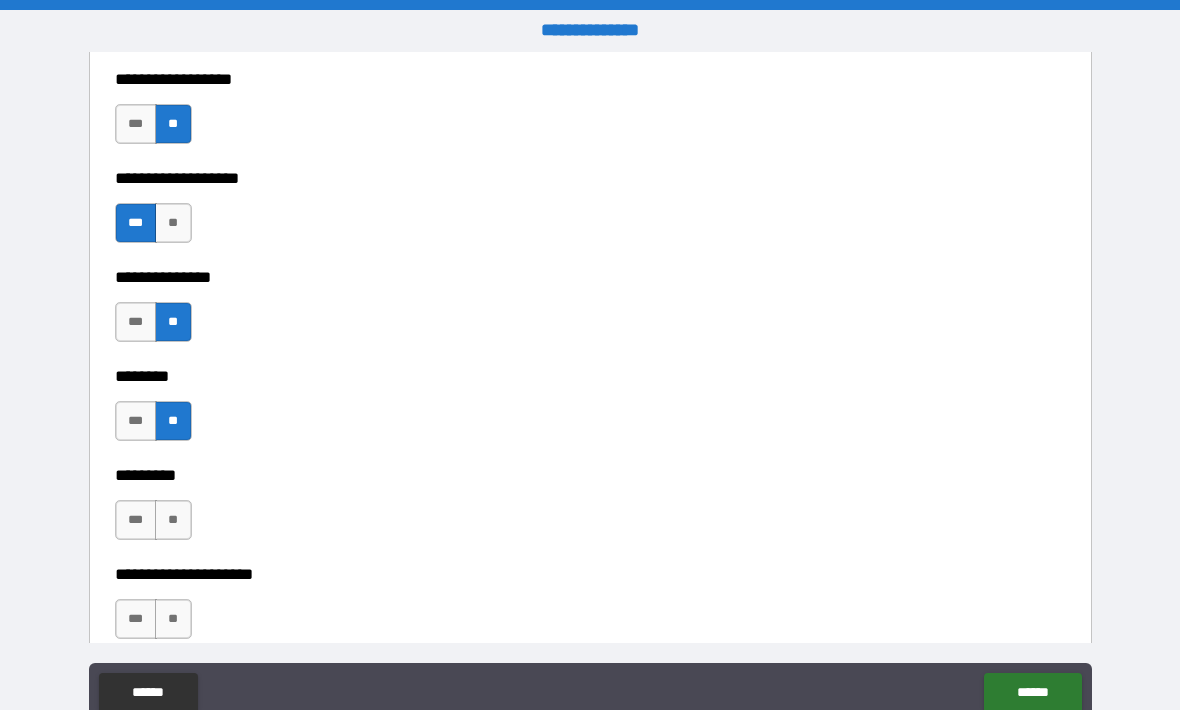 click on "**" at bounding box center [173, 520] 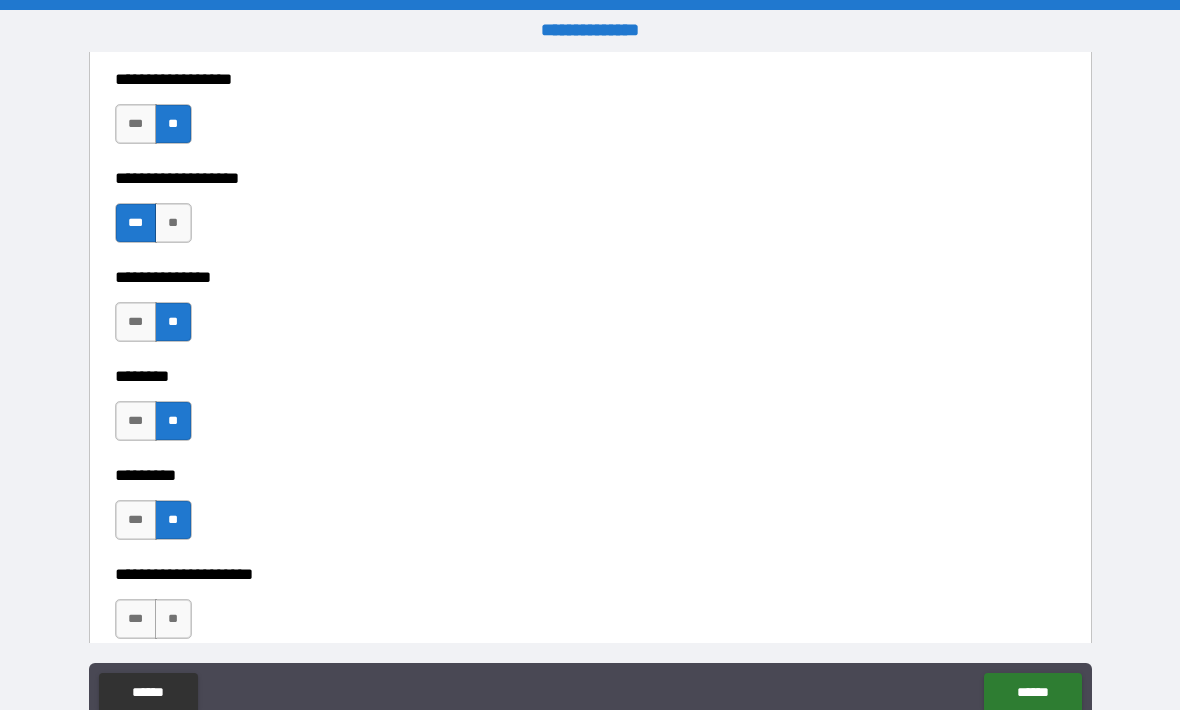 click on "***" at bounding box center [136, 520] 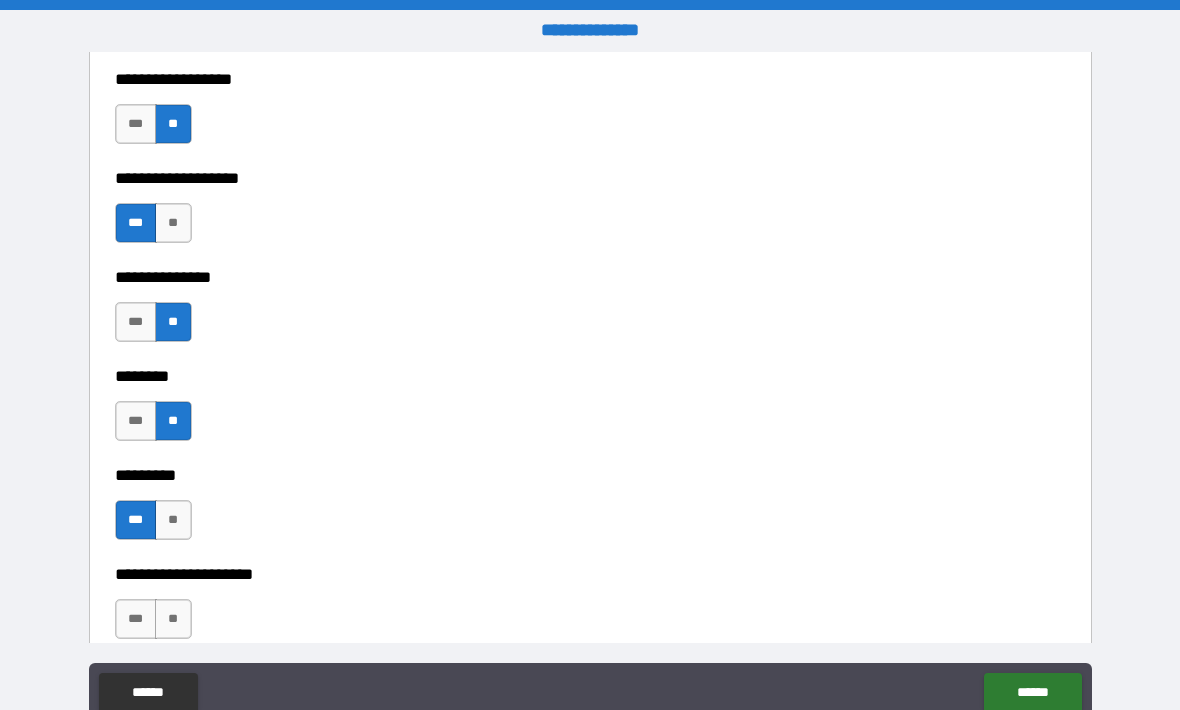 click on "**" at bounding box center [173, 619] 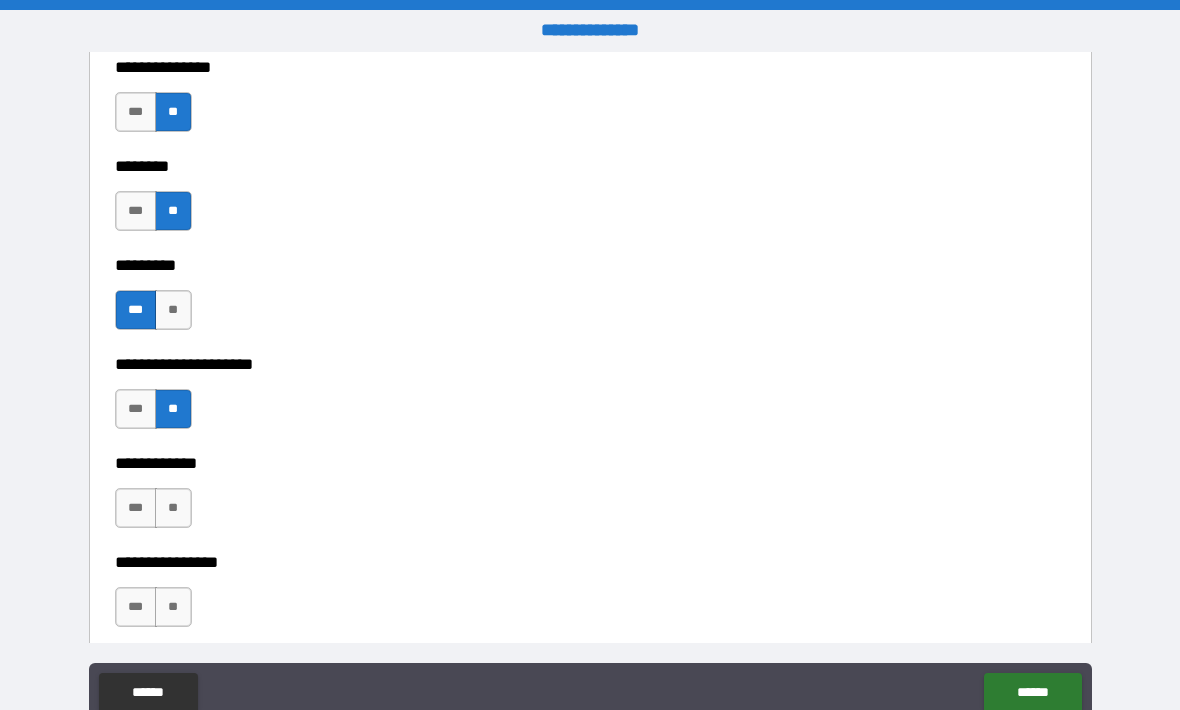 scroll, scrollTop: 5686, scrollLeft: 0, axis: vertical 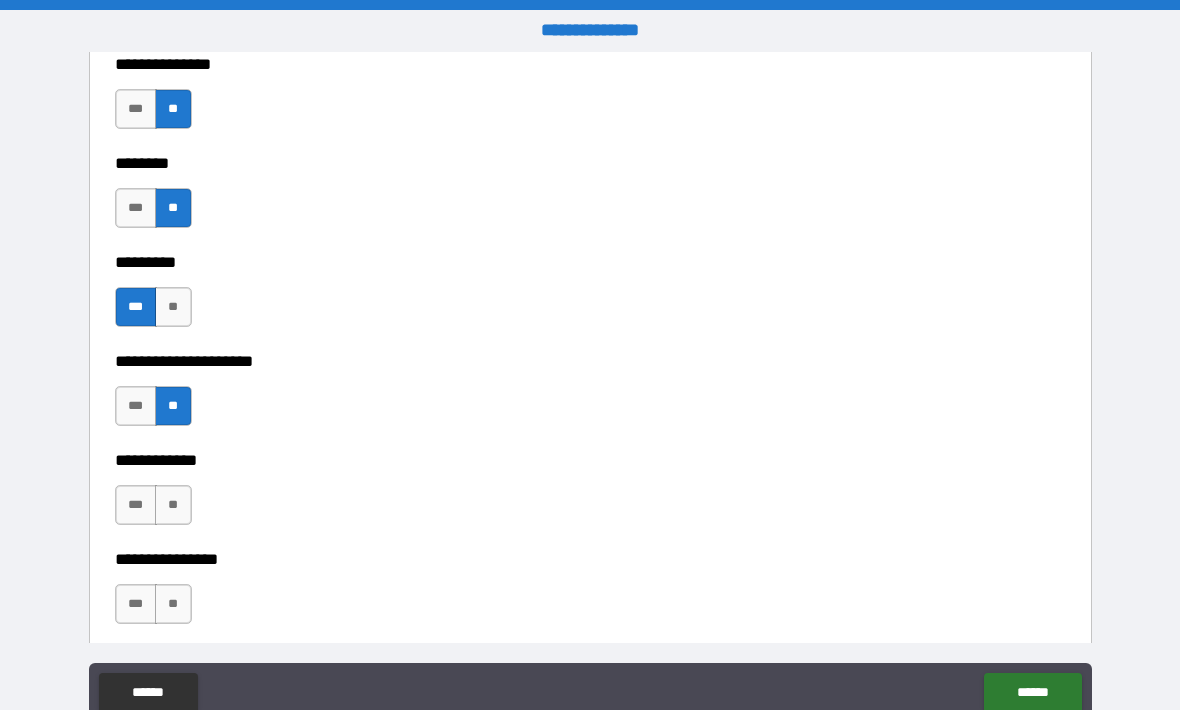 click on "**" at bounding box center (173, 505) 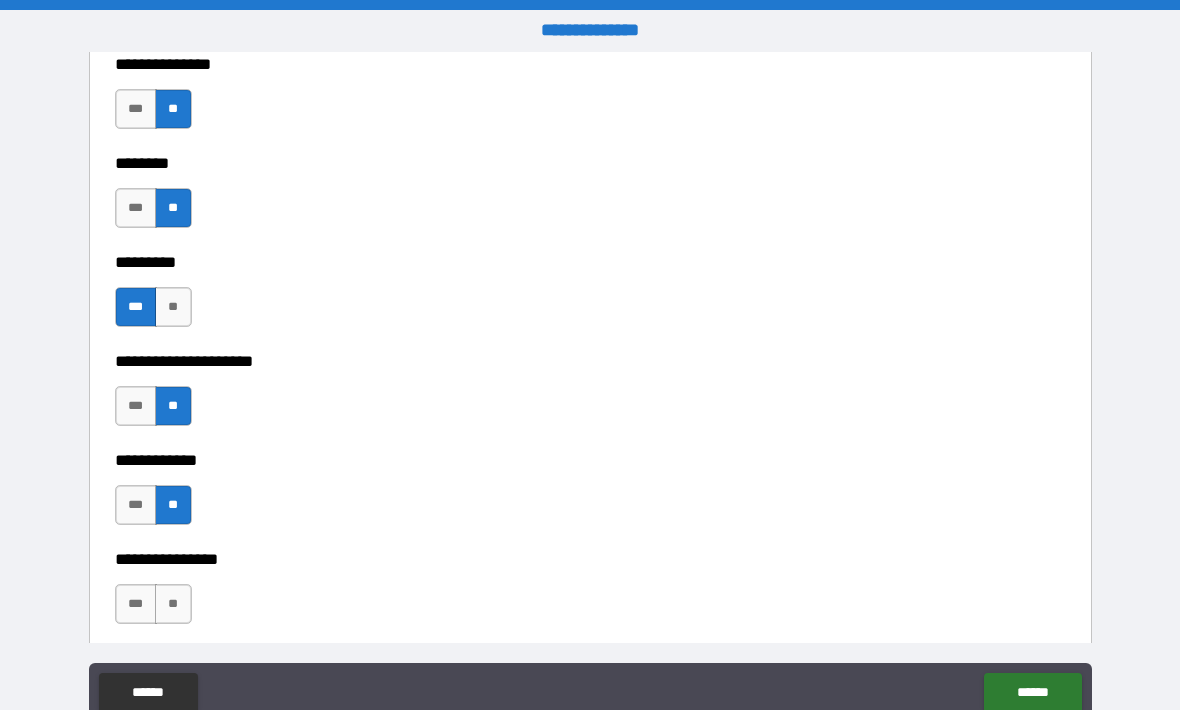 click on "**" at bounding box center (173, 604) 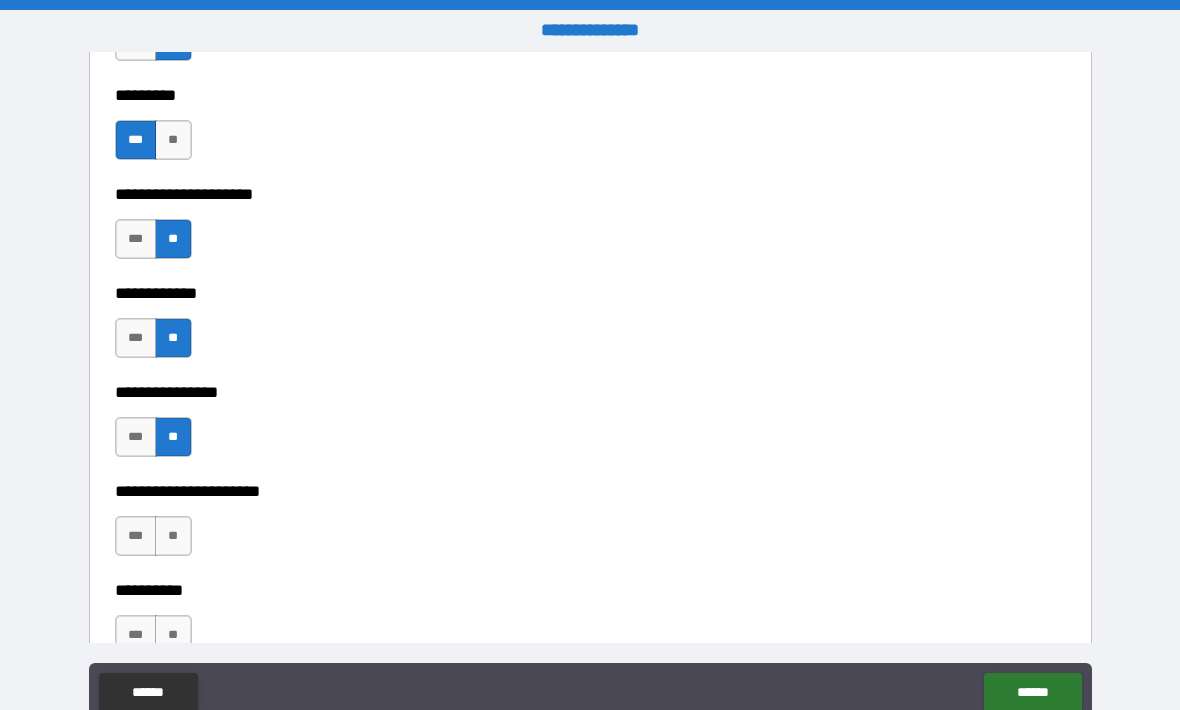 scroll, scrollTop: 5868, scrollLeft: 0, axis: vertical 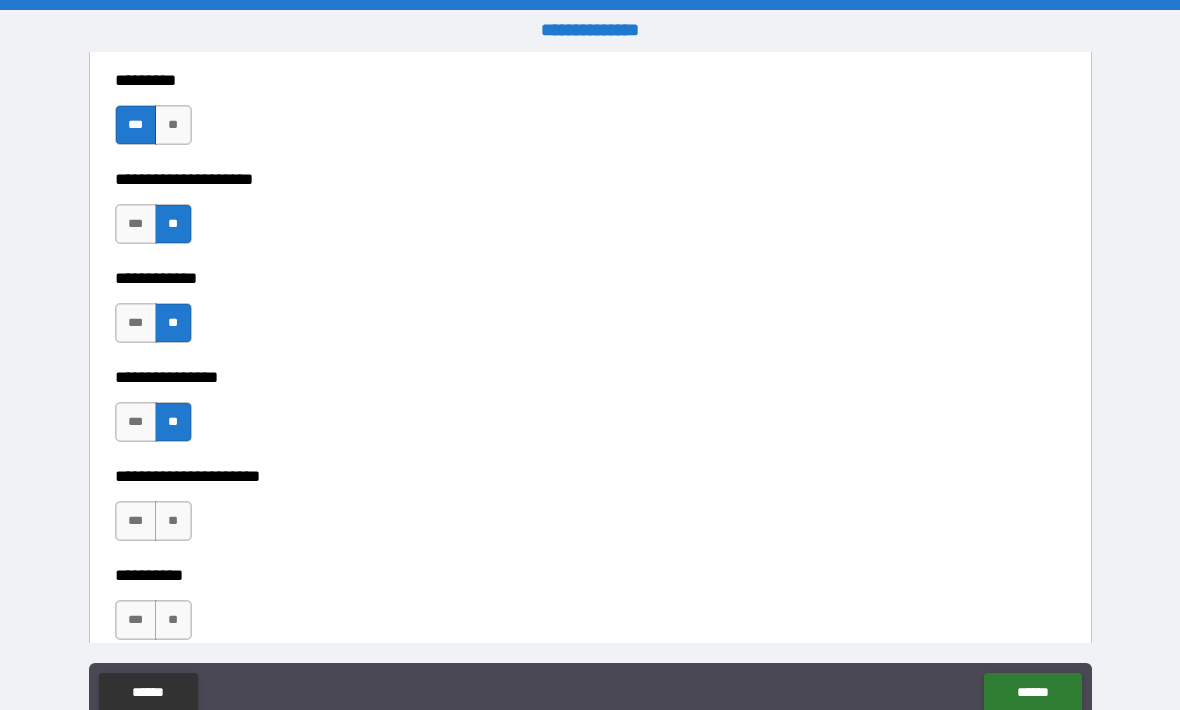 click on "**" at bounding box center [173, 521] 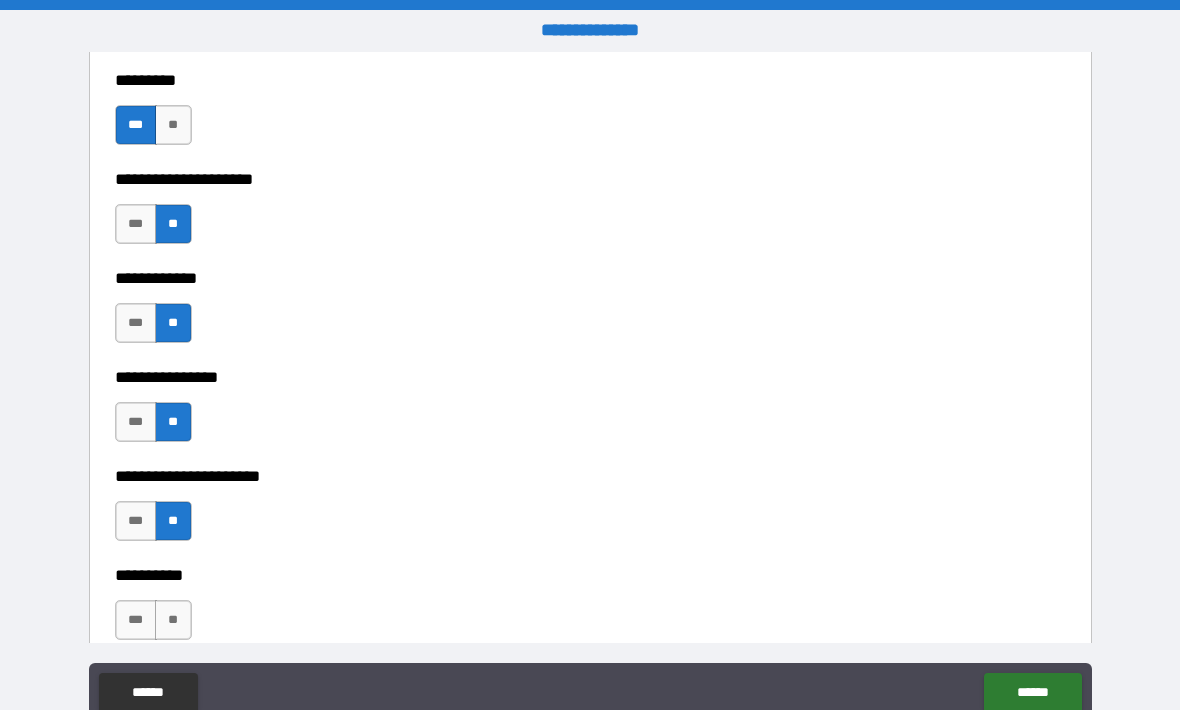 click on "**" at bounding box center (173, 620) 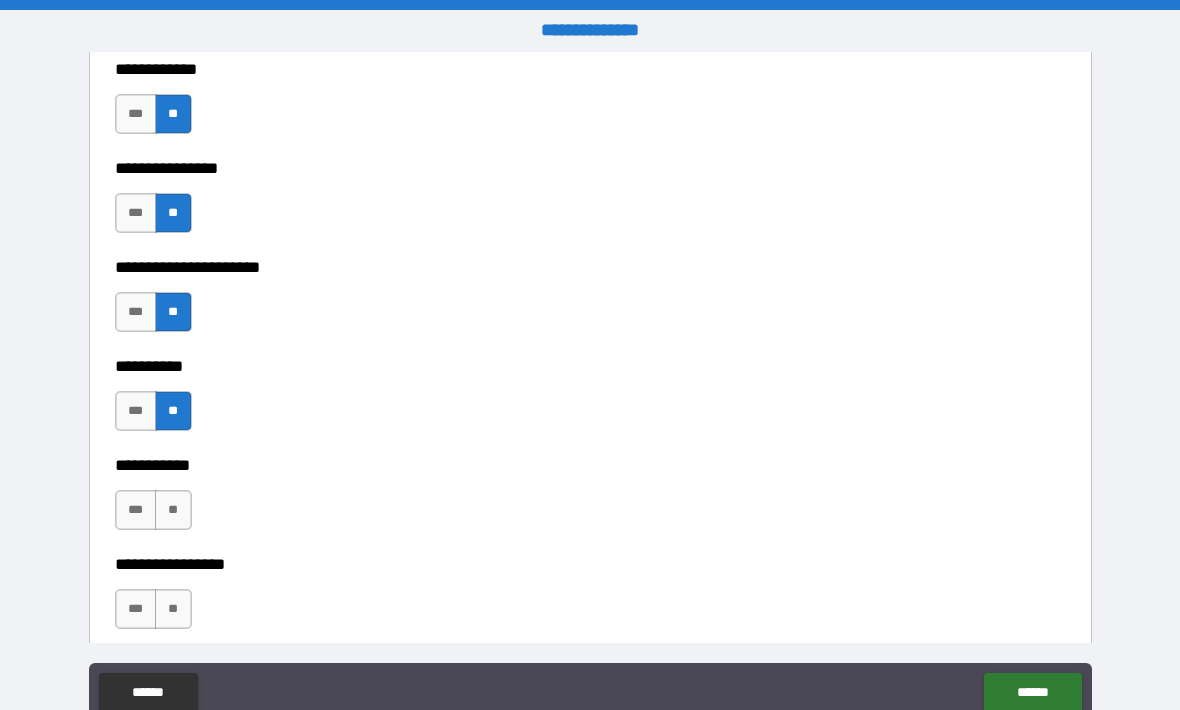 scroll, scrollTop: 6080, scrollLeft: 0, axis: vertical 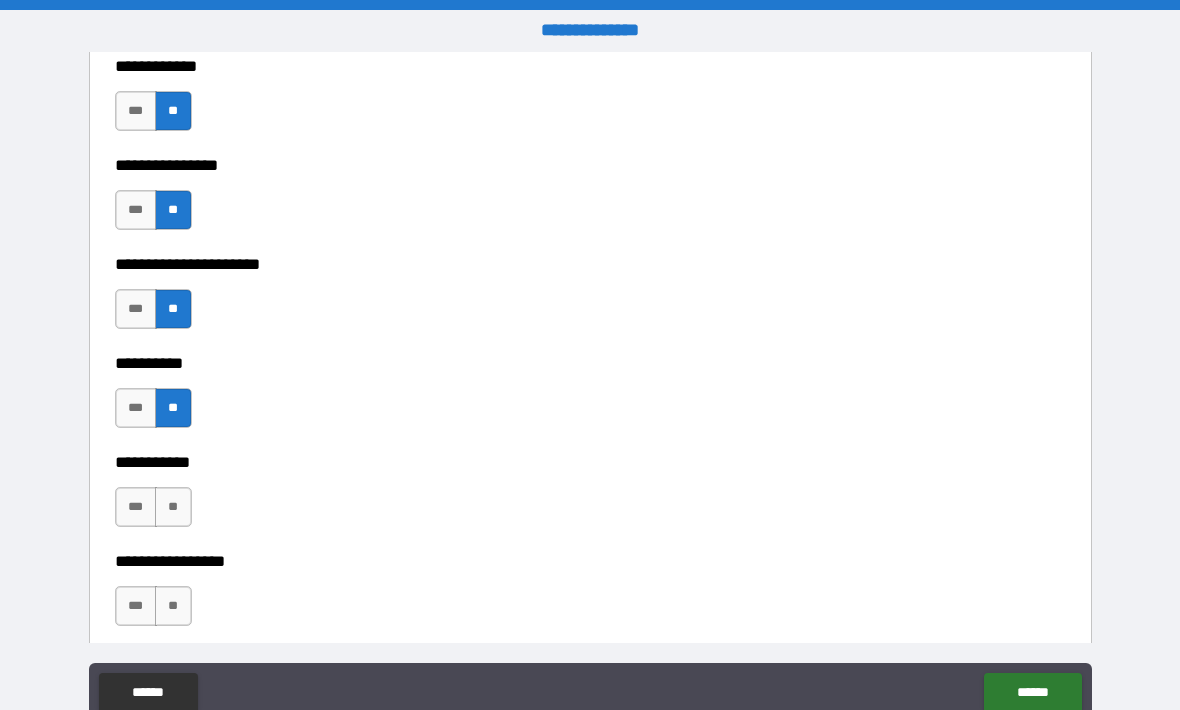 click on "**" at bounding box center (173, 507) 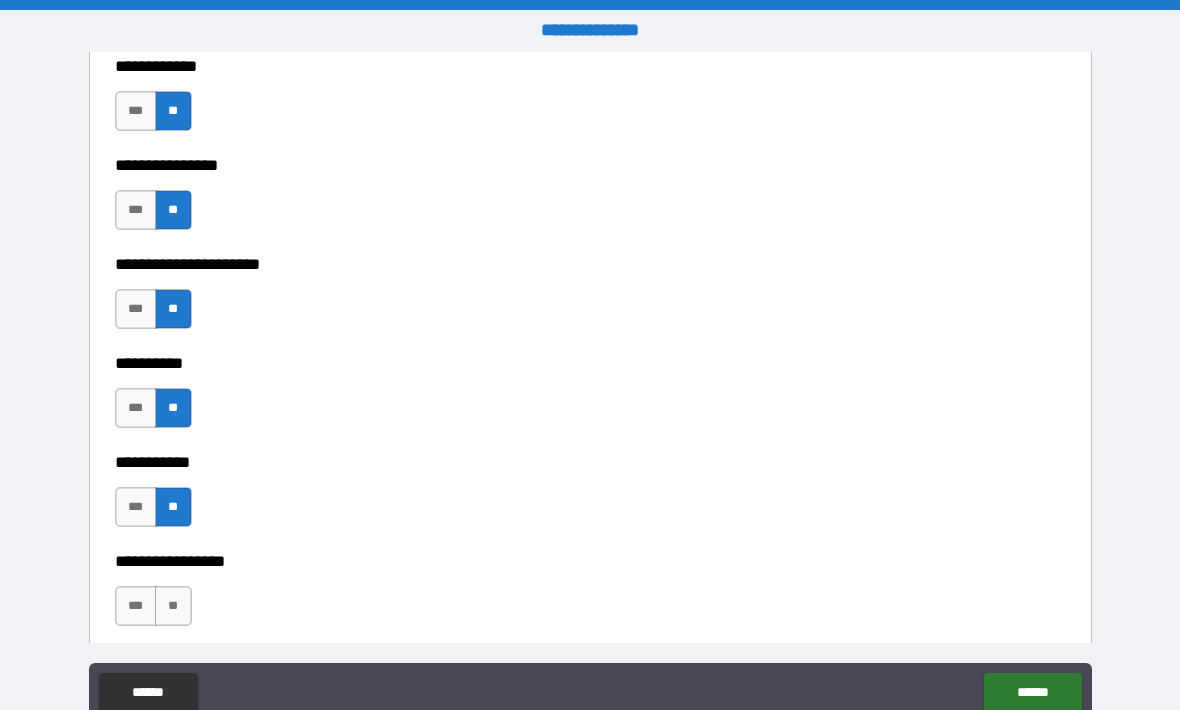 click on "**" at bounding box center [173, 606] 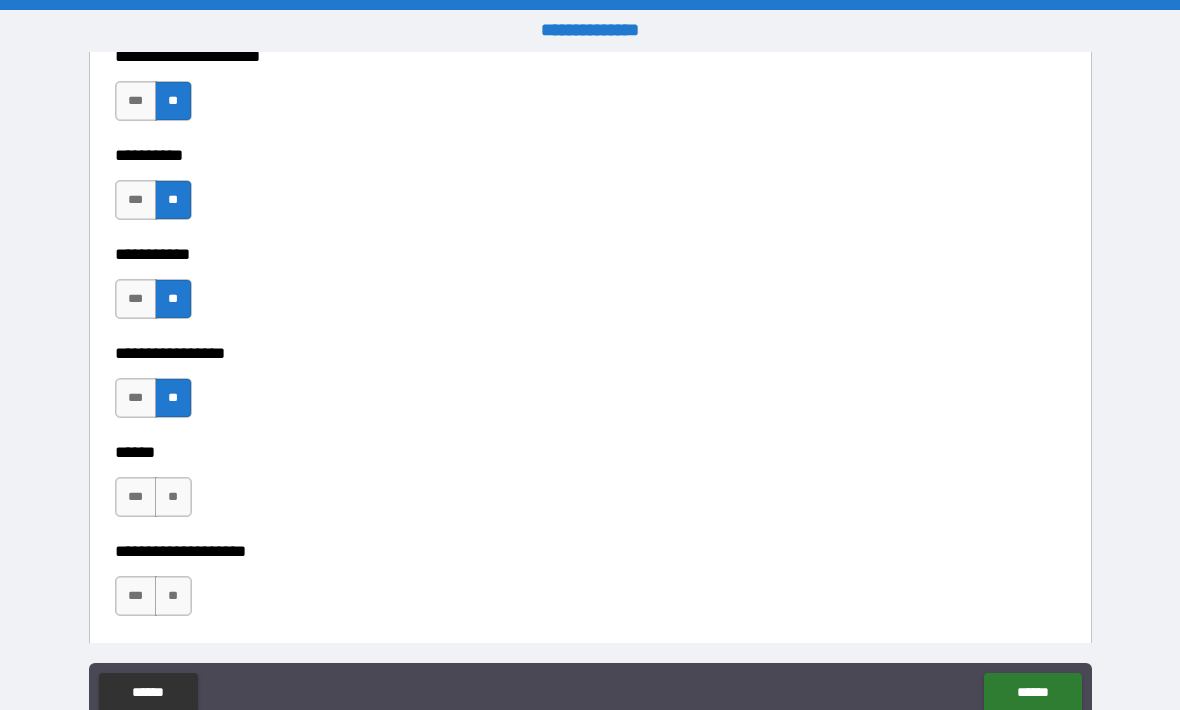 scroll, scrollTop: 6293, scrollLeft: 0, axis: vertical 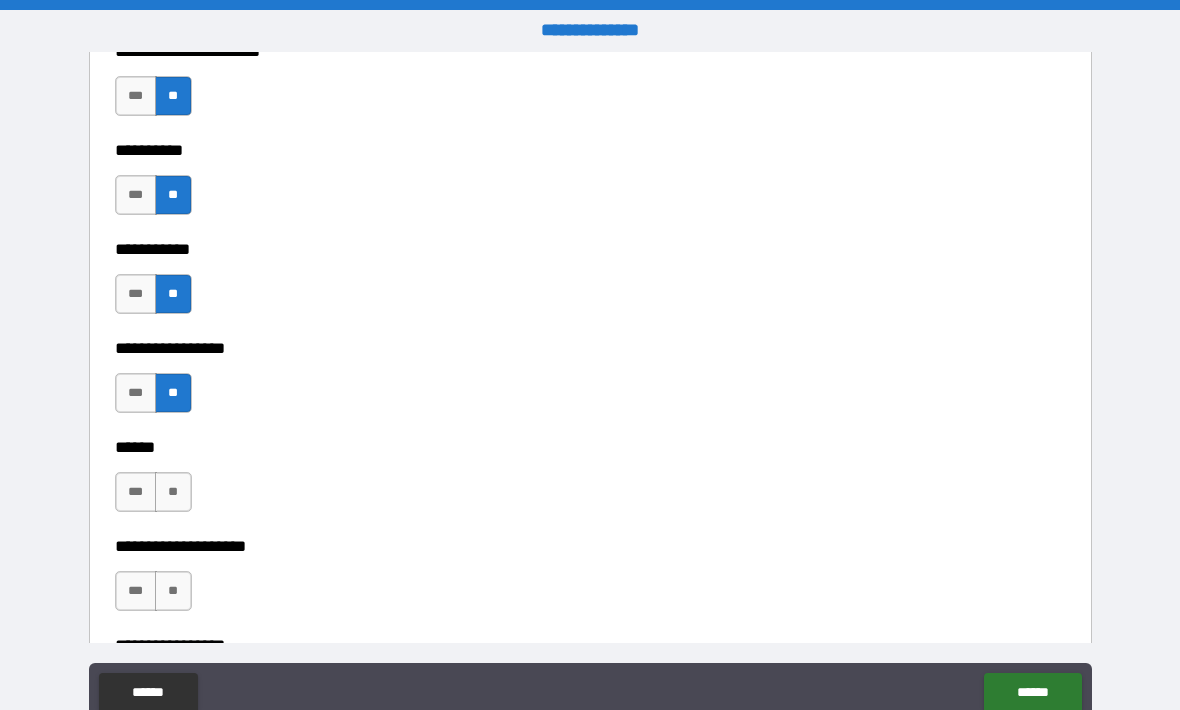 click on "**" at bounding box center (173, 492) 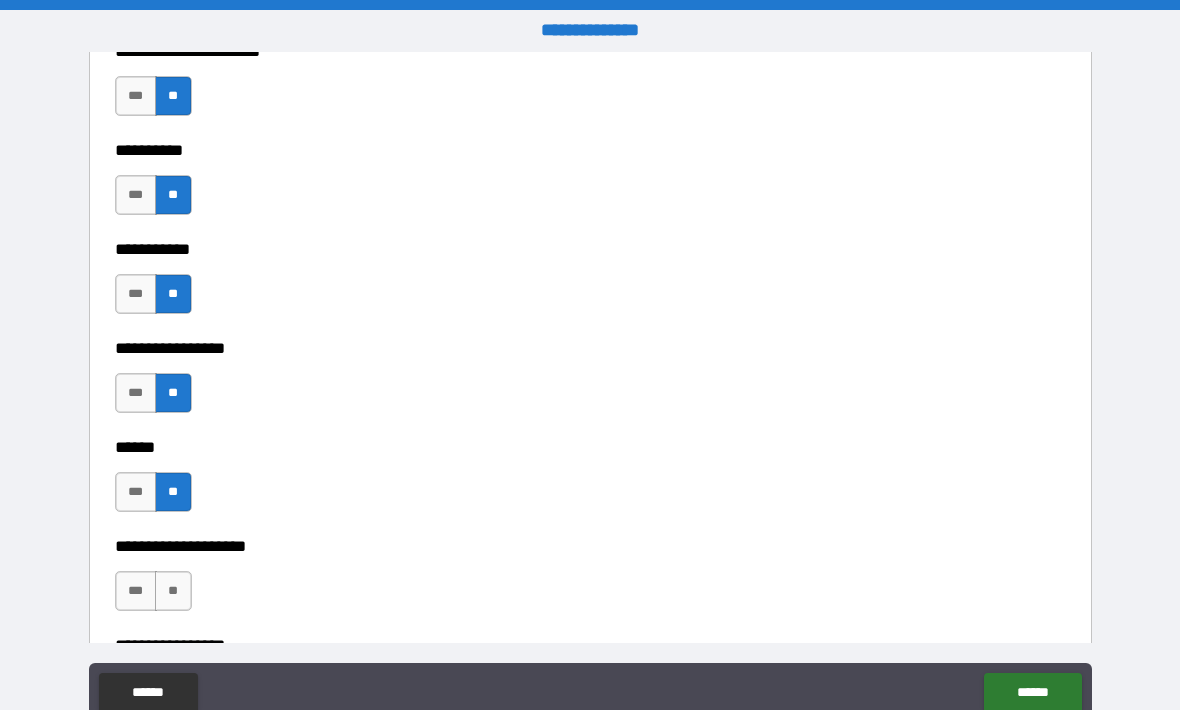 click on "***" at bounding box center (136, 591) 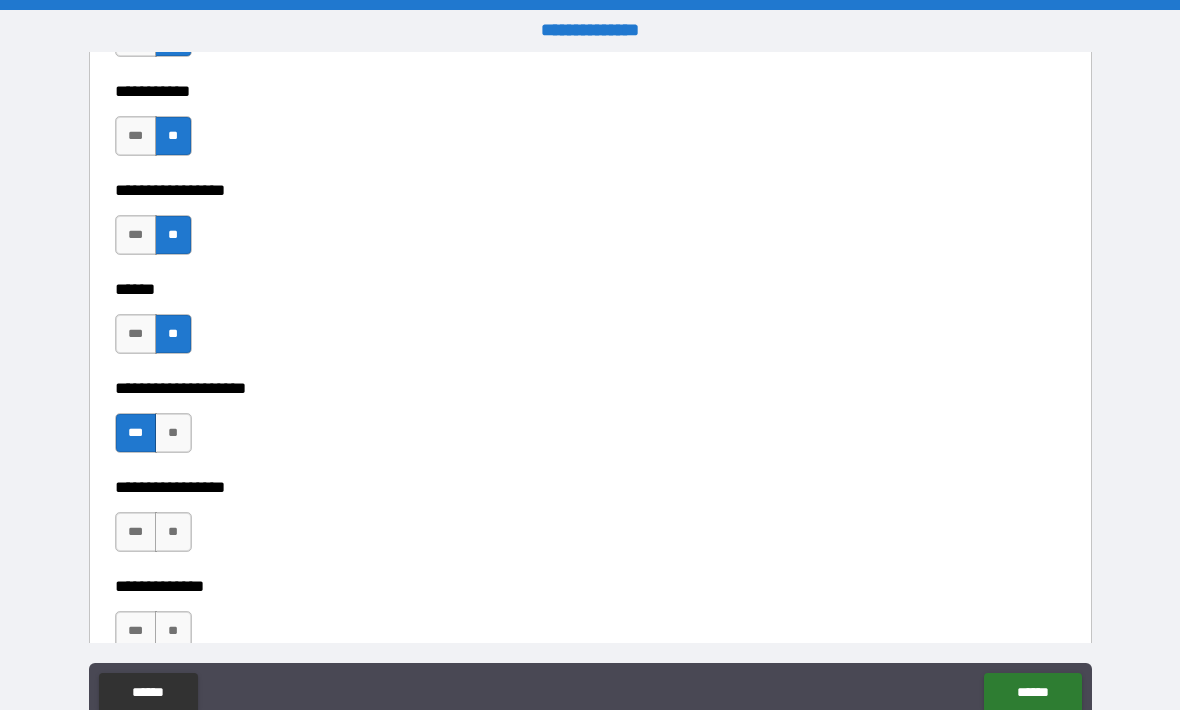 scroll, scrollTop: 6495, scrollLeft: 0, axis: vertical 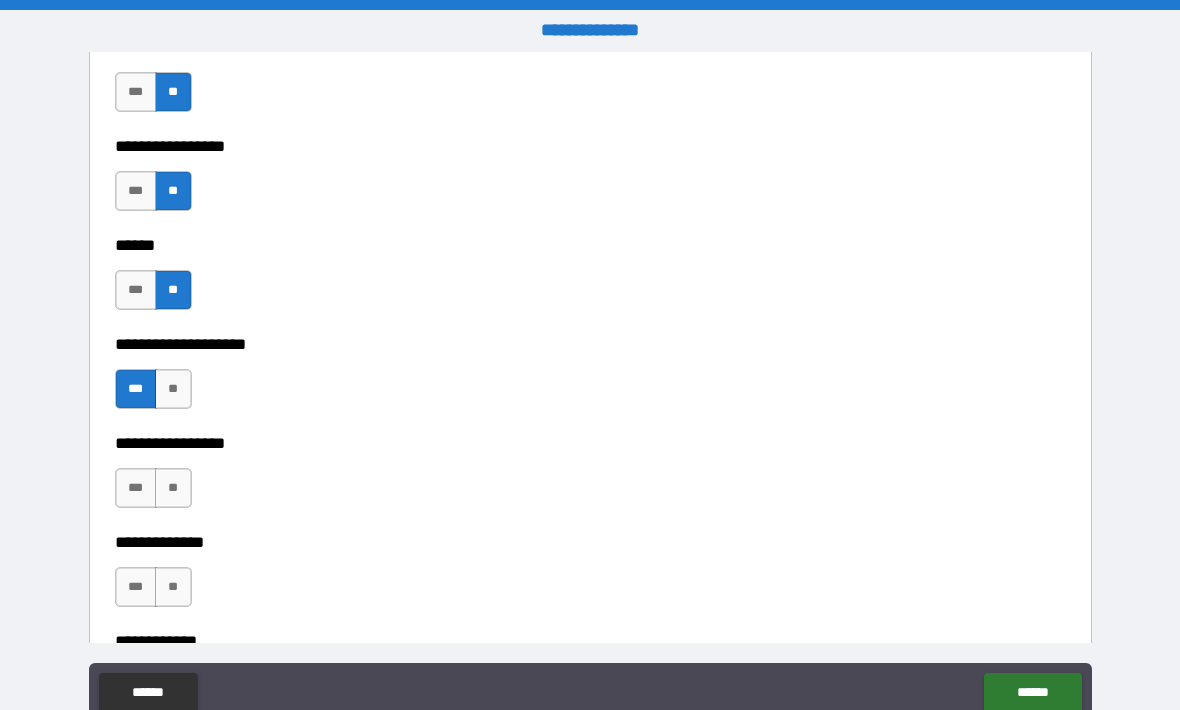 click on "***" at bounding box center (136, 488) 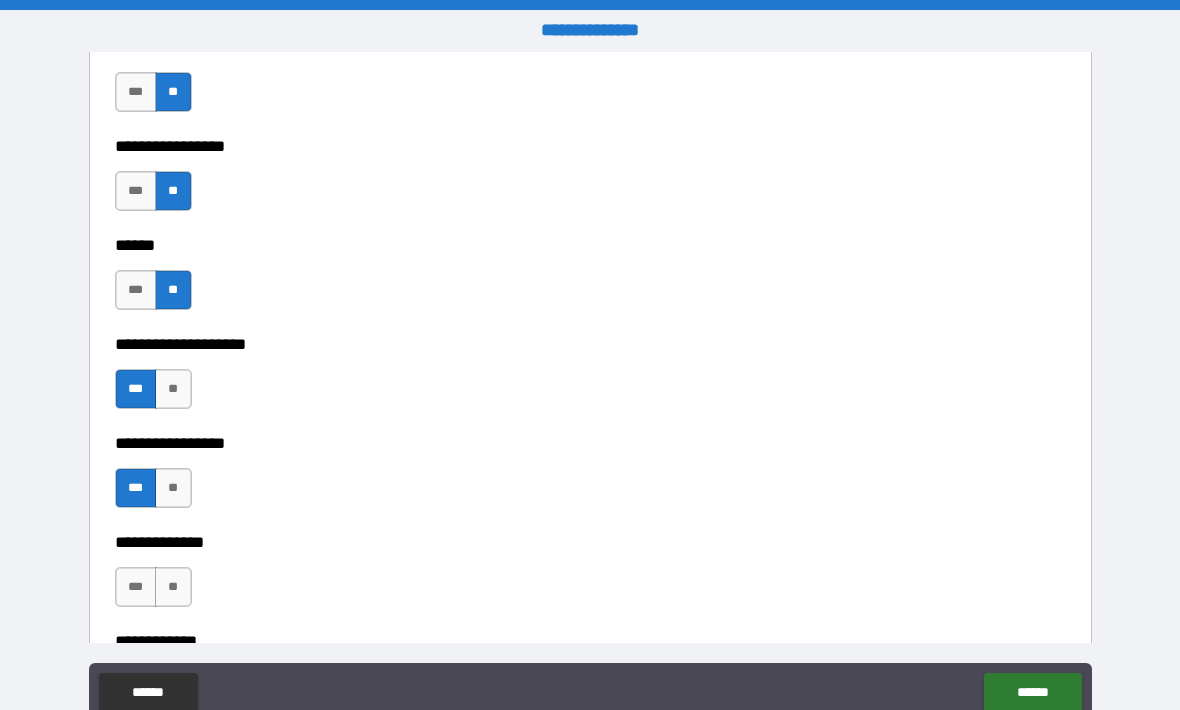 click on "**" at bounding box center (173, 587) 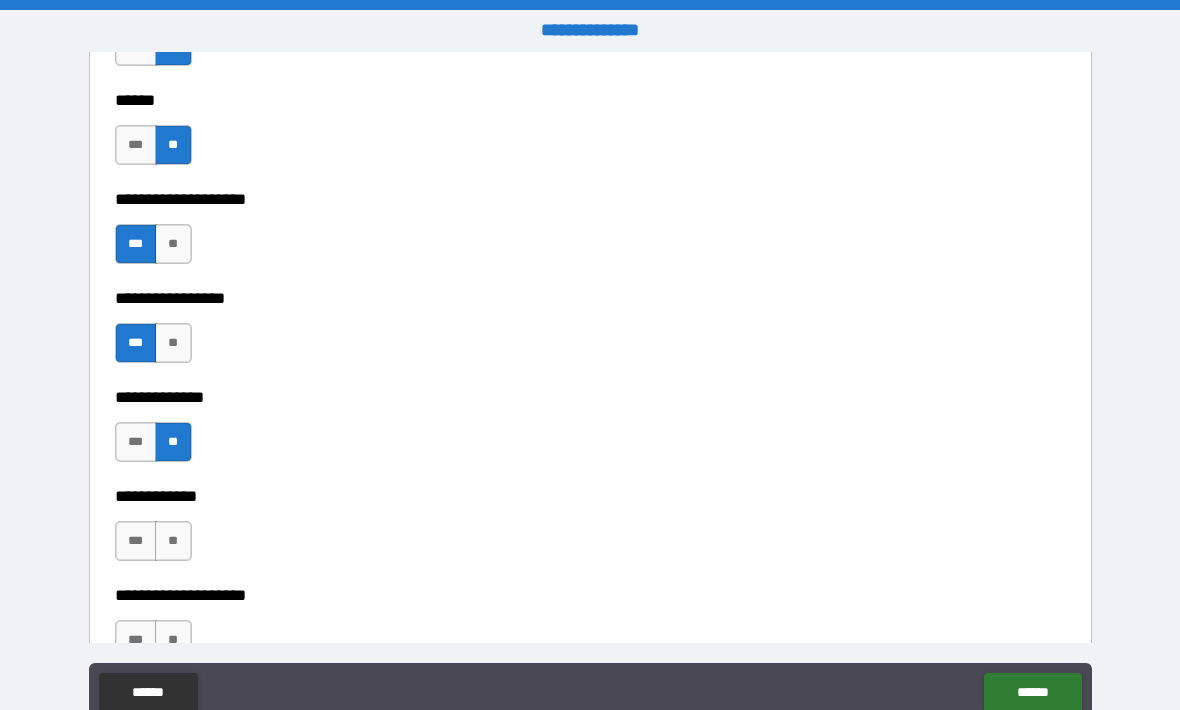 scroll, scrollTop: 6674, scrollLeft: 0, axis: vertical 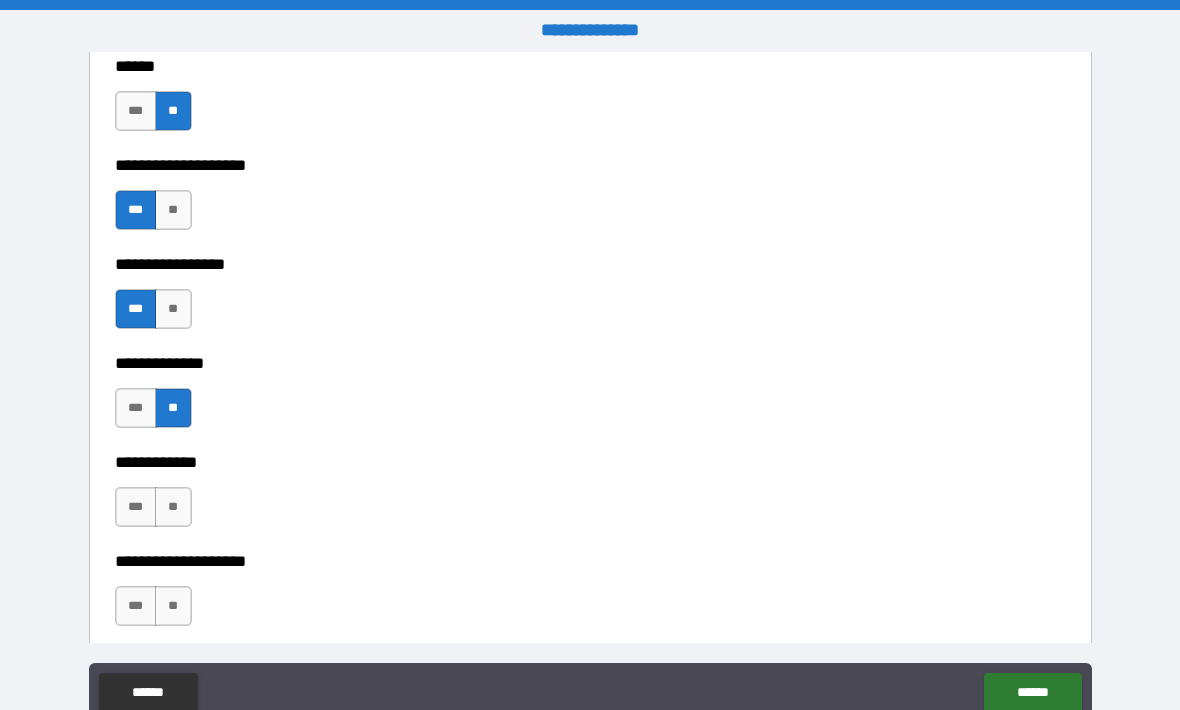 click on "***" at bounding box center (136, 507) 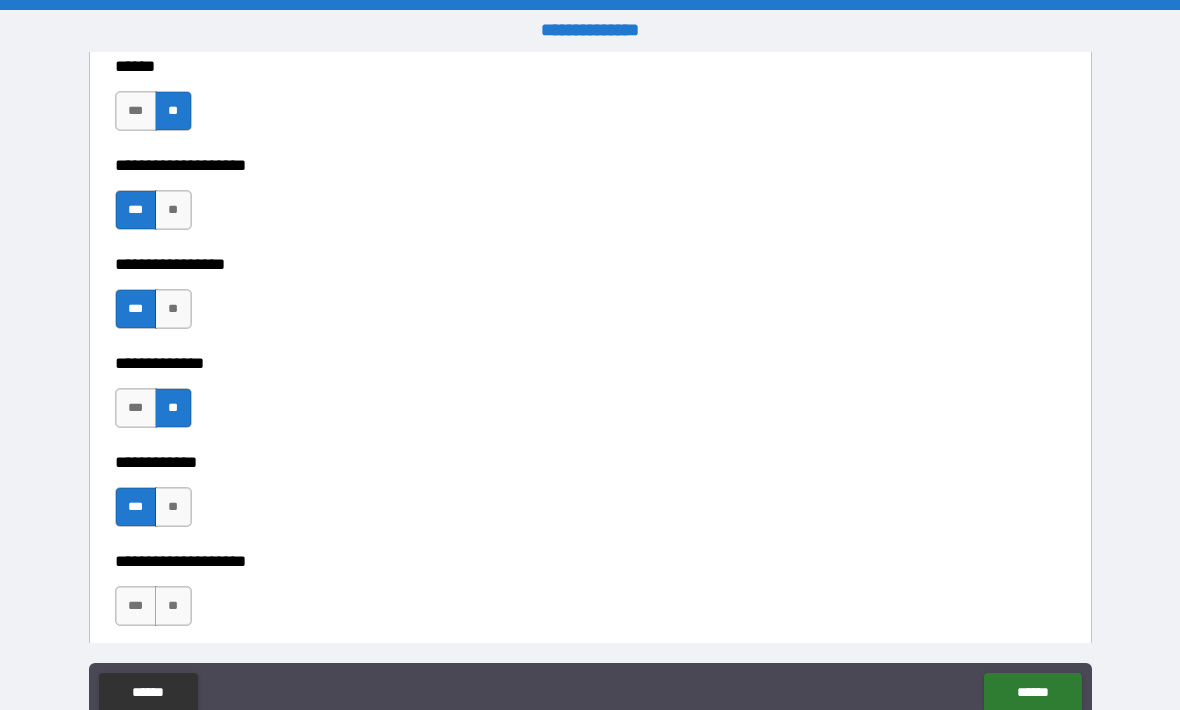 click on "**" at bounding box center (173, 606) 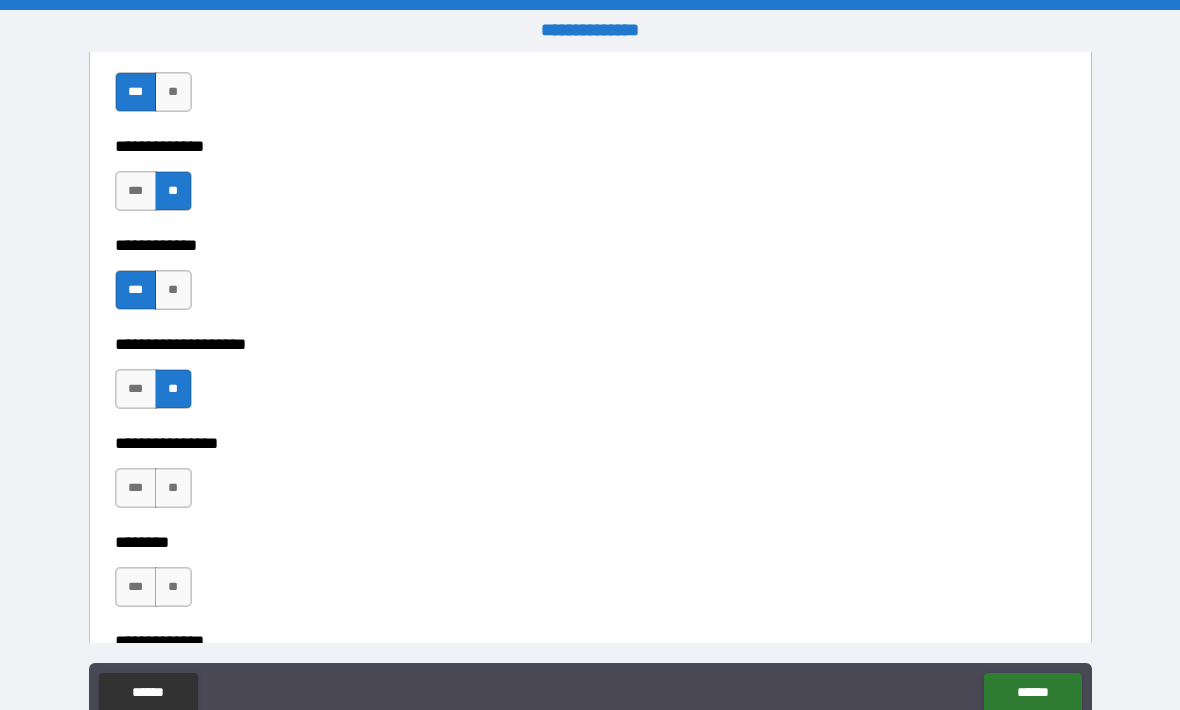 scroll, scrollTop: 6895, scrollLeft: 0, axis: vertical 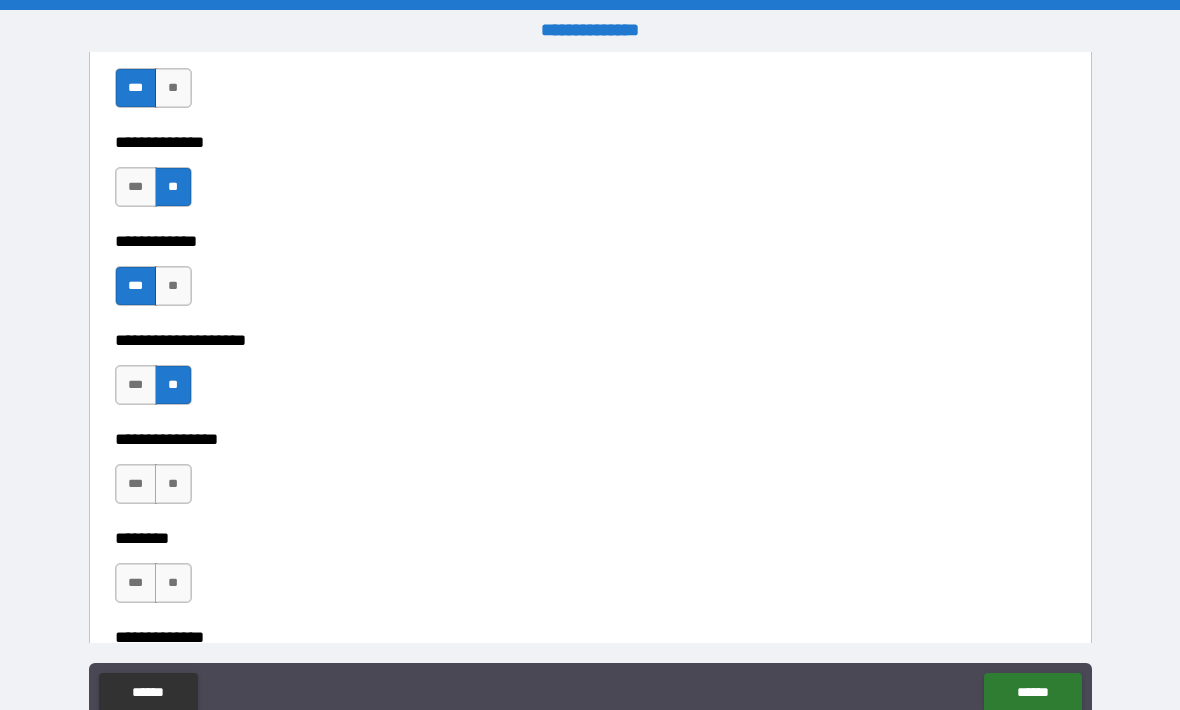 click on "**" at bounding box center [173, 484] 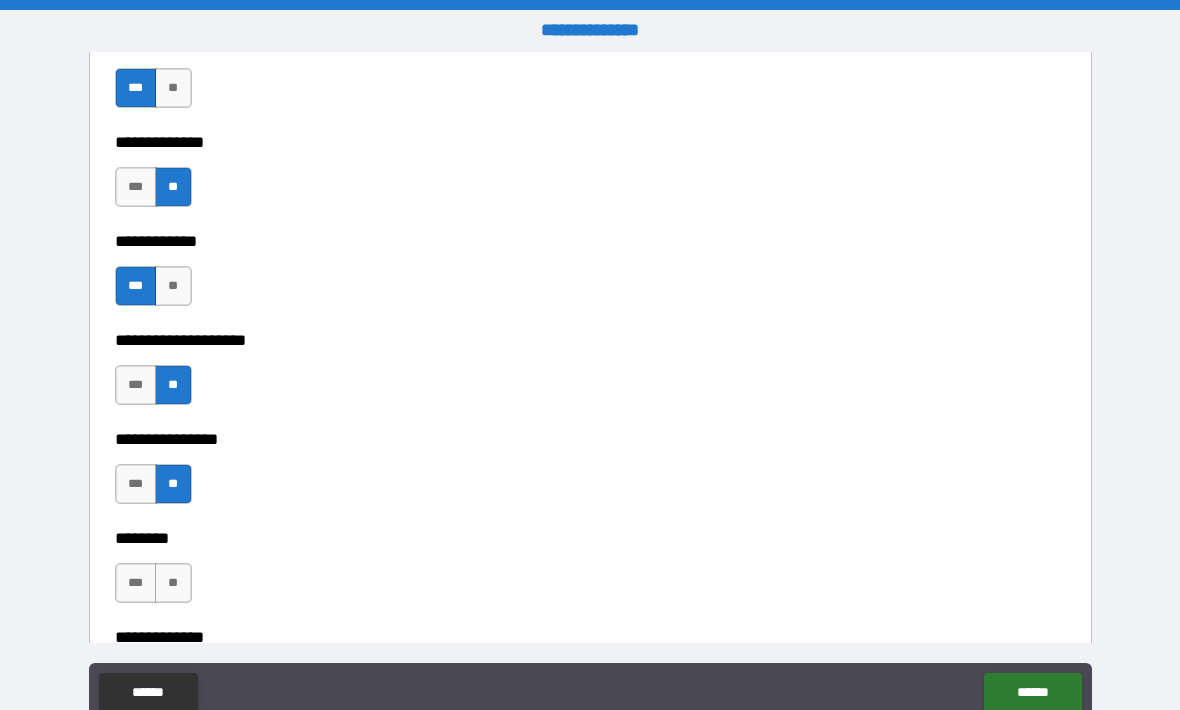click on "**" at bounding box center [173, 583] 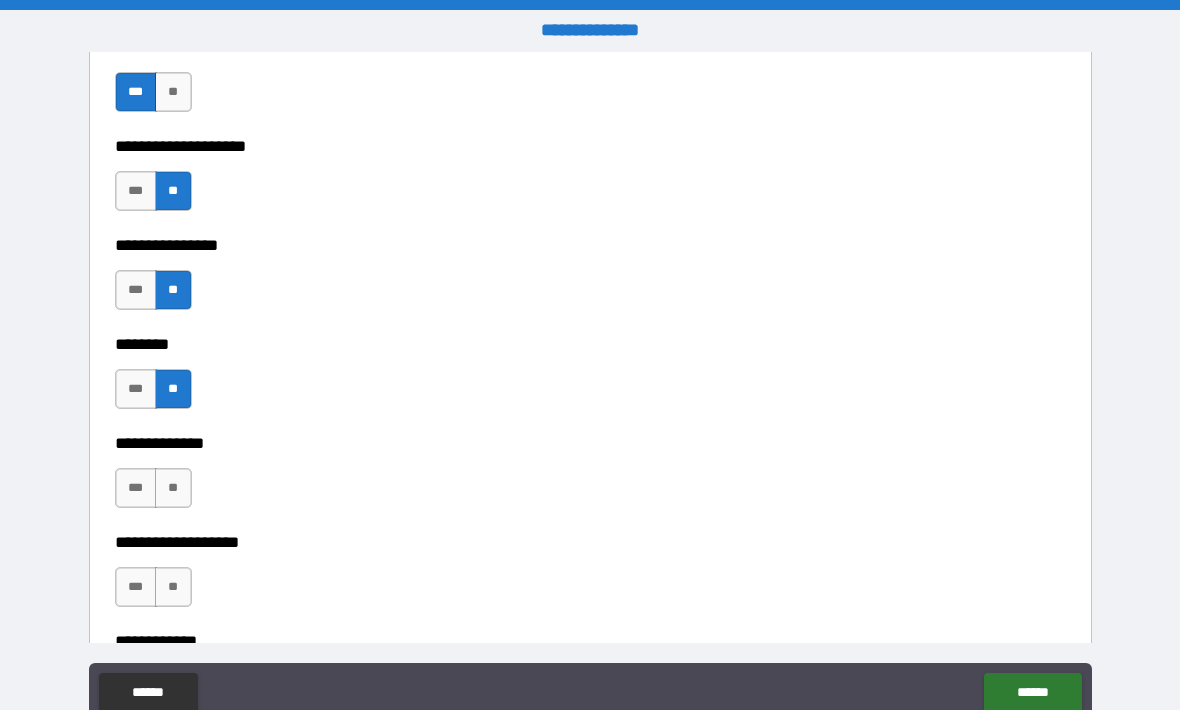 scroll, scrollTop: 7111, scrollLeft: 0, axis: vertical 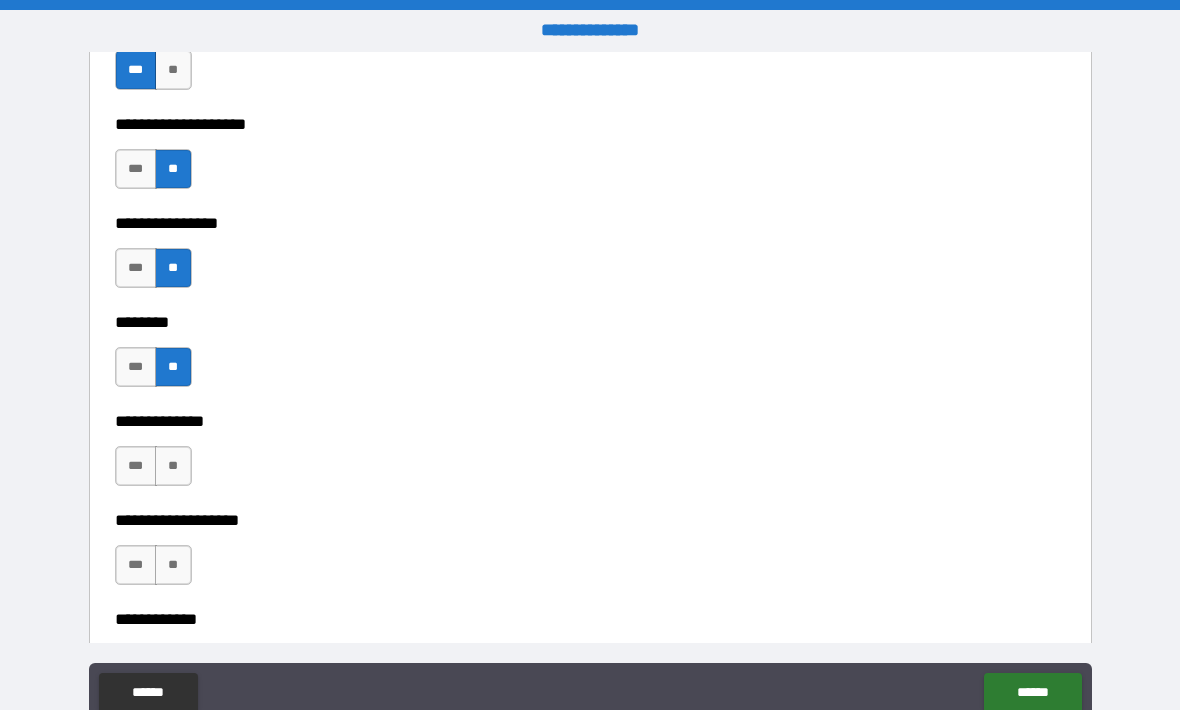 click on "**" at bounding box center [173, 466] 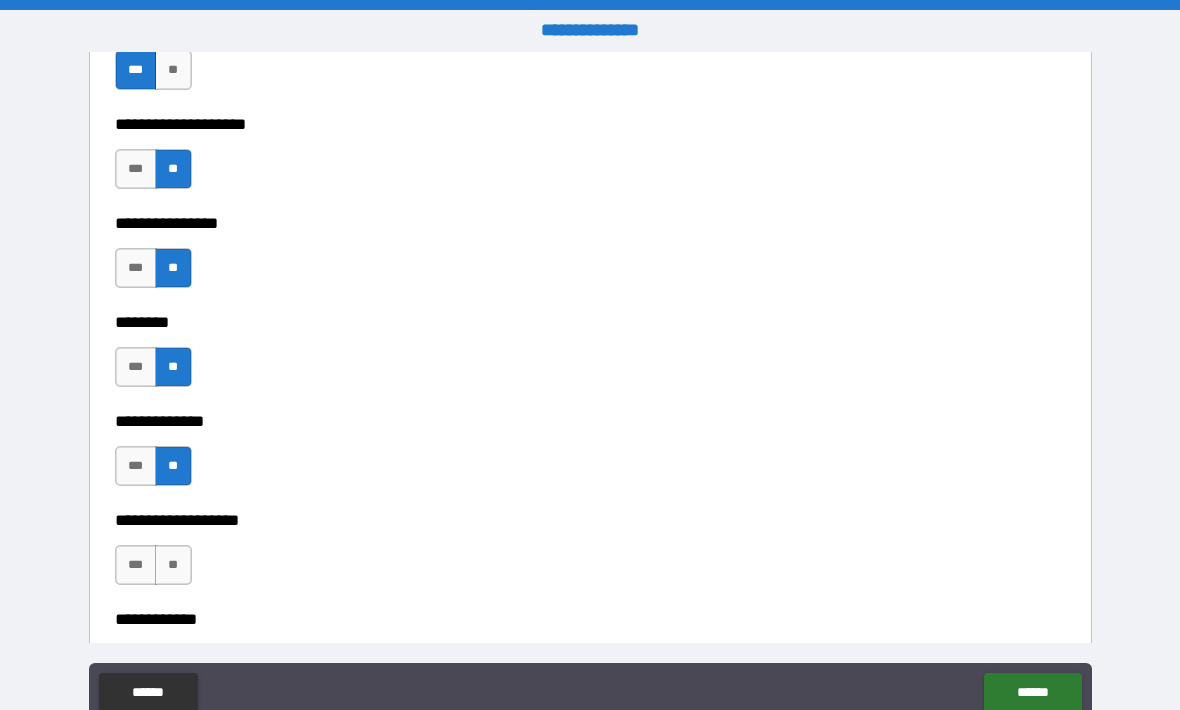 click on "**" at bounding box center [173, 565] 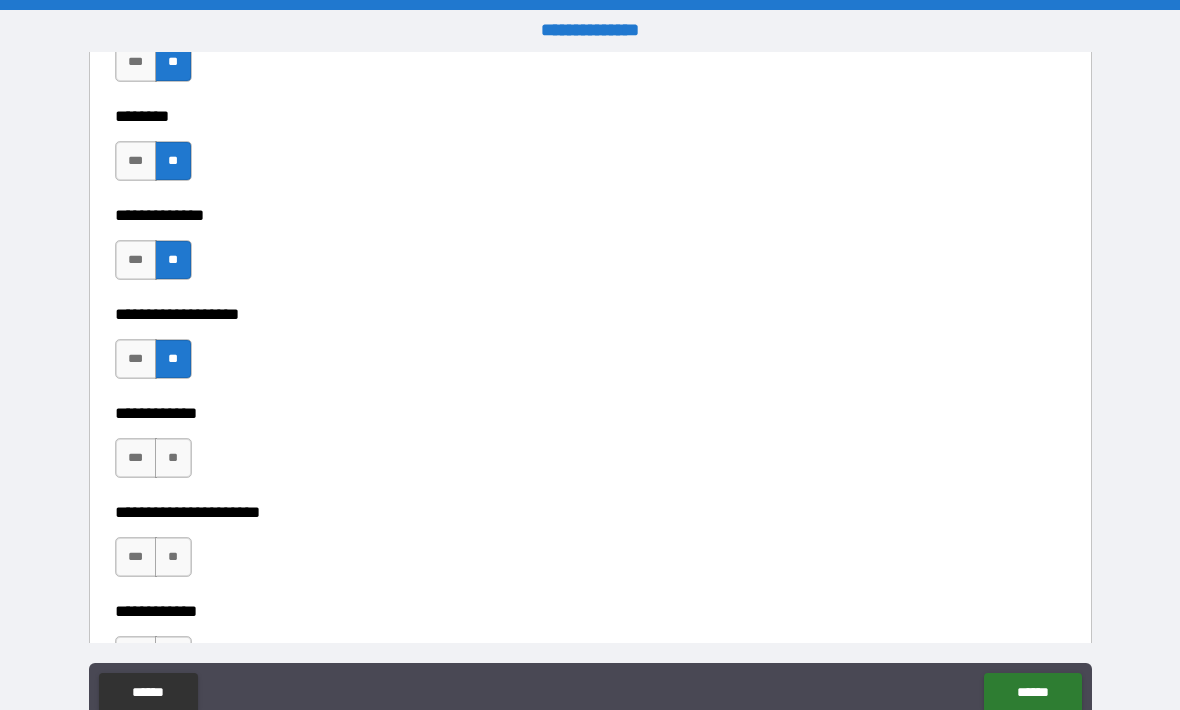 scroll, scrollTop: 7322, scrollLeft: 0, axis: vertical 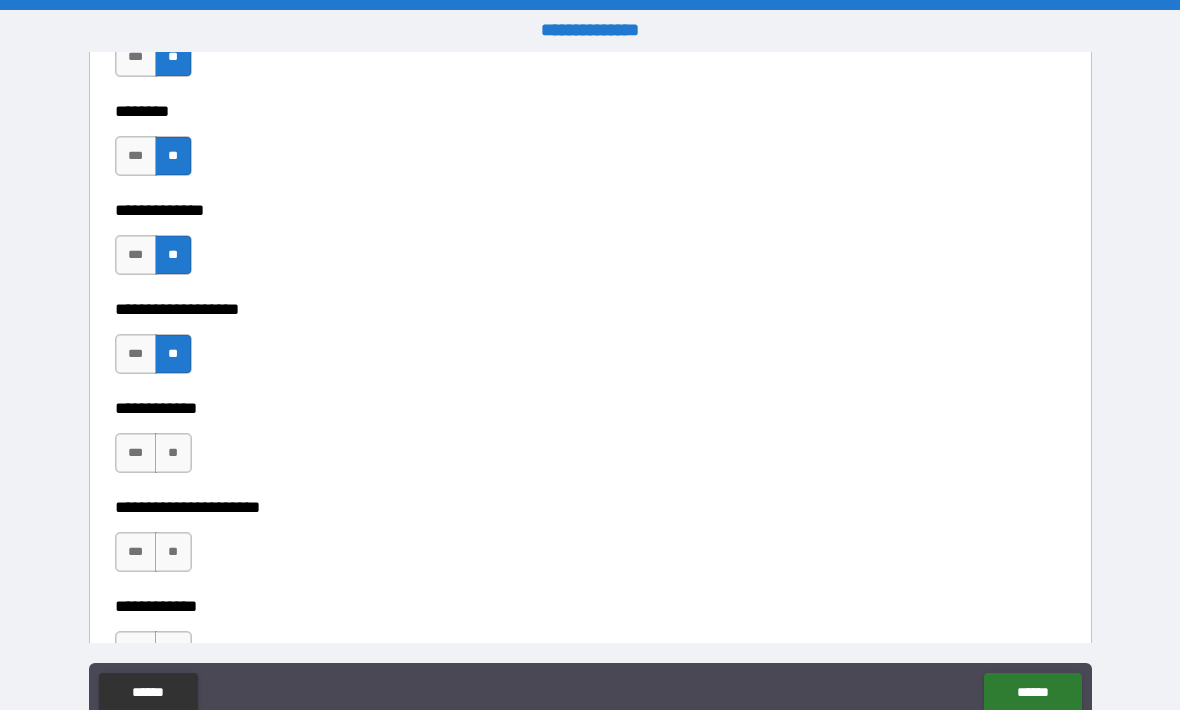 click on "**" at bounding box center [173, 453] 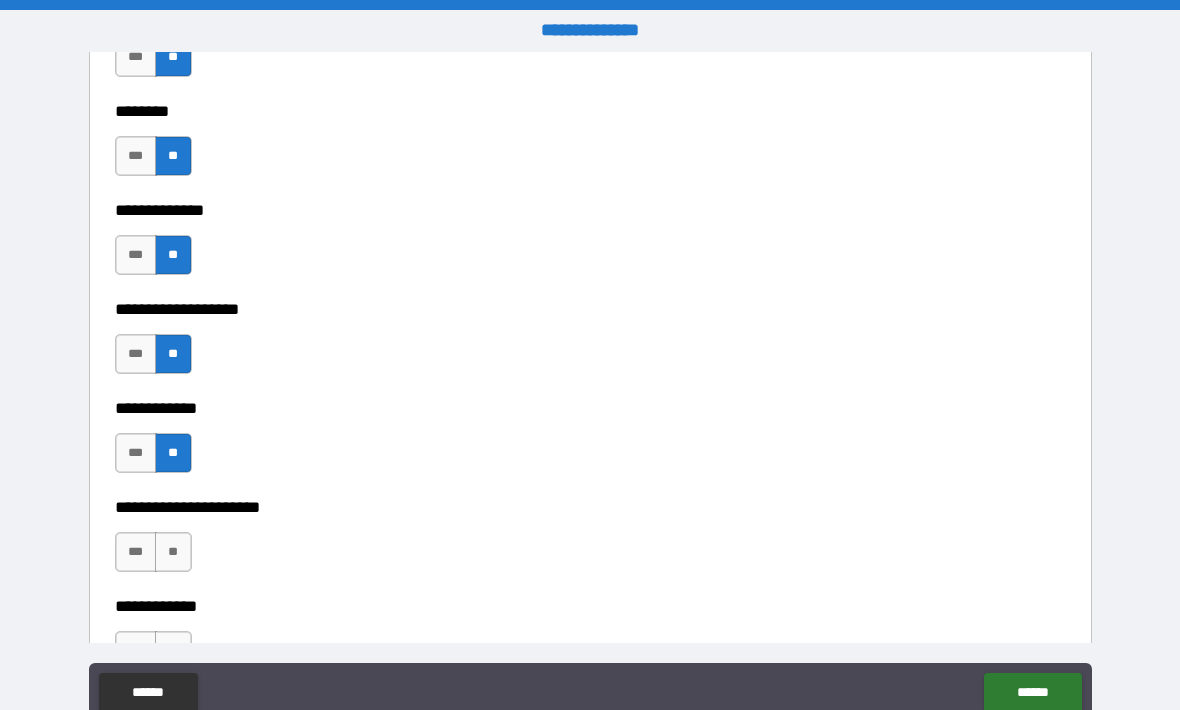 click on "**" at bounding box center [173, 552] 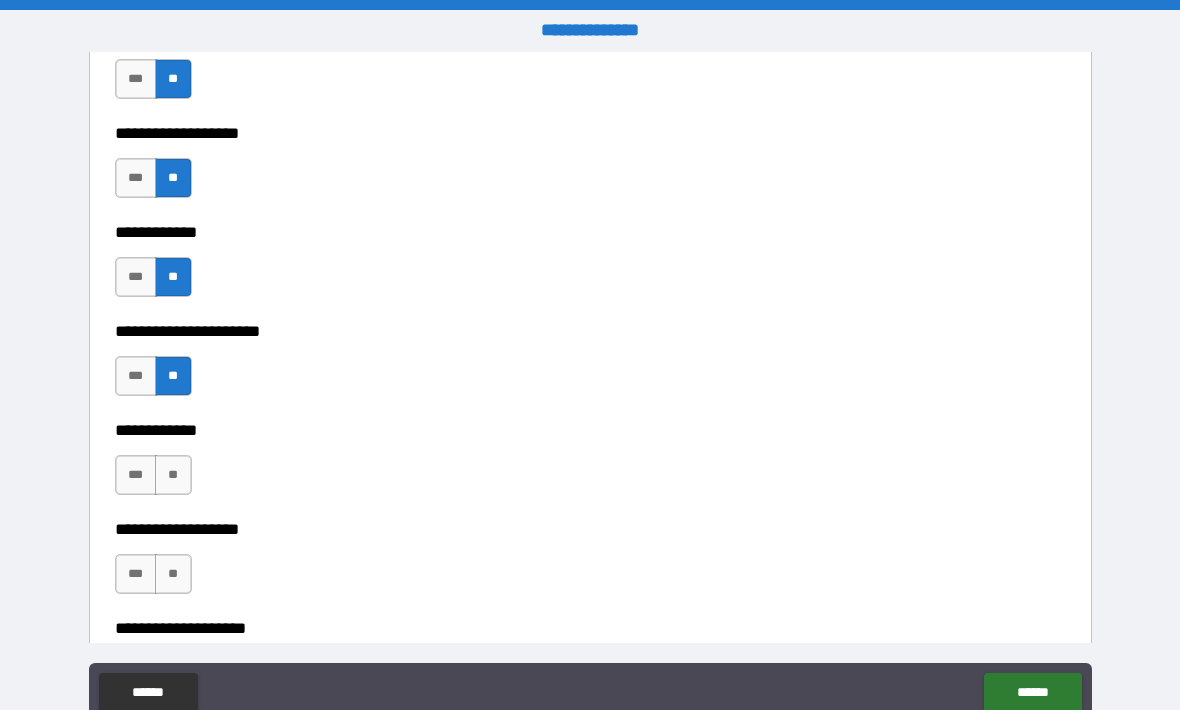 scroll, scrollTop: 7508, scrollLeft: 0, axis: vertical 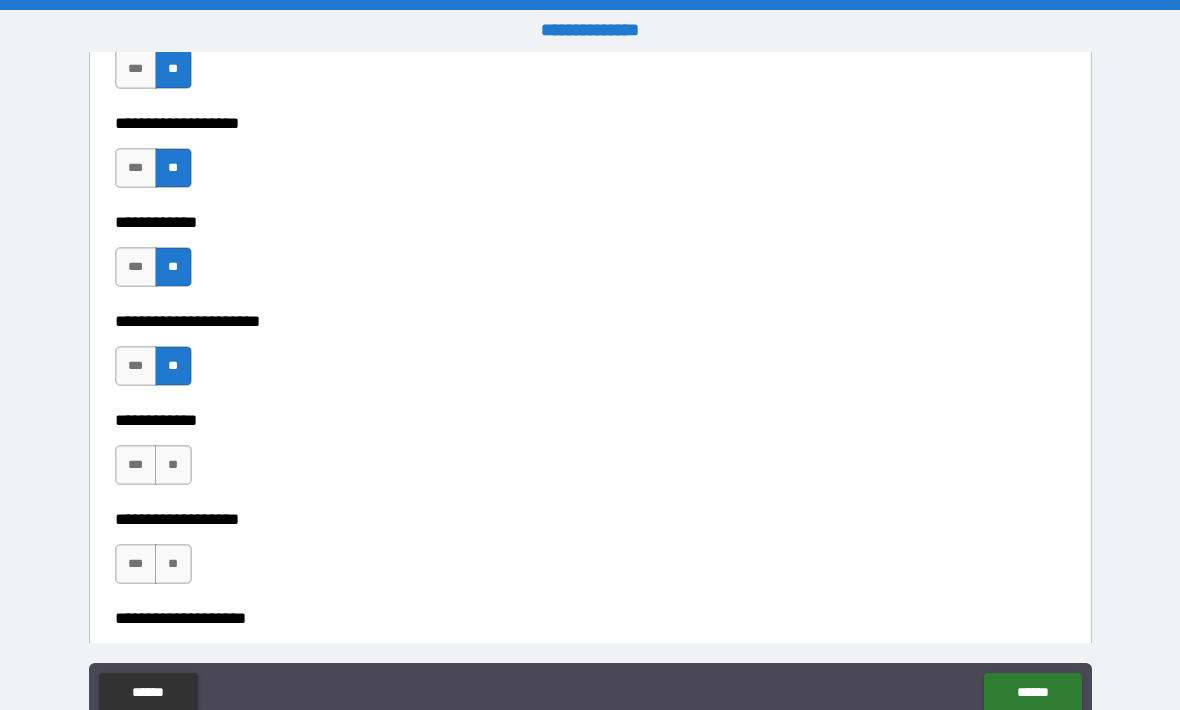 click on "**" at bounding box center (173, 465) 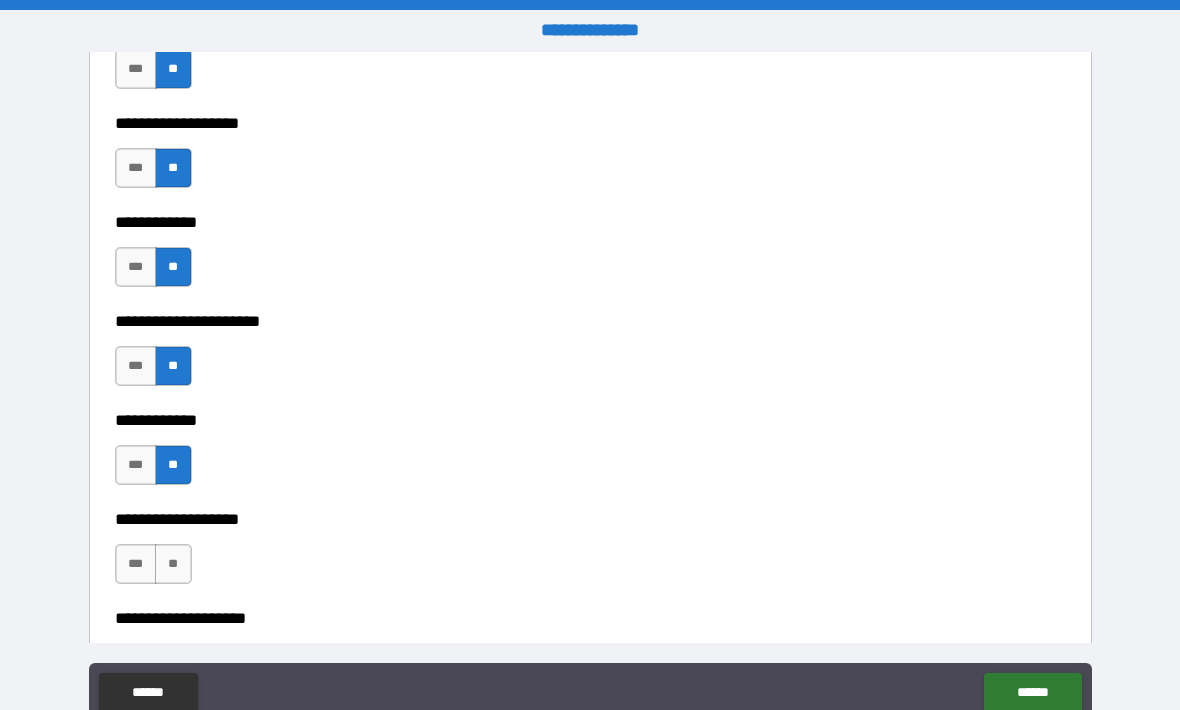 click on "**" at bounding box center [173, 564] 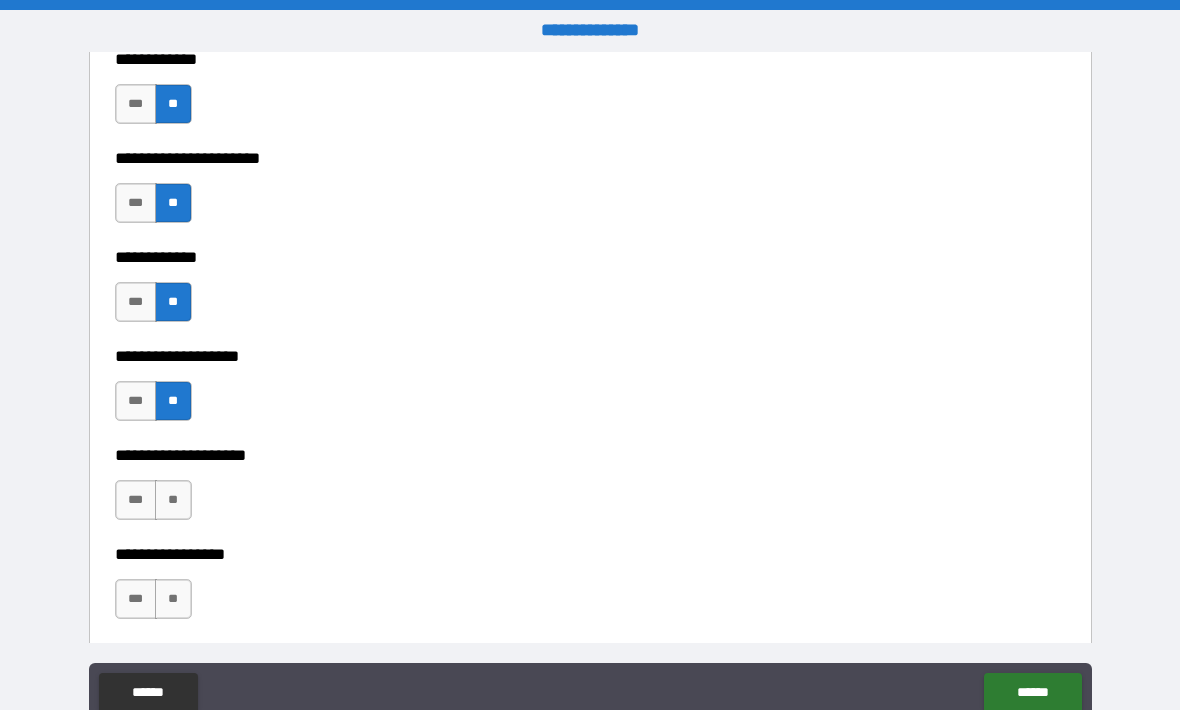 scroll, scrollTop: 7677, scrollLeft: 0, axis: vertical 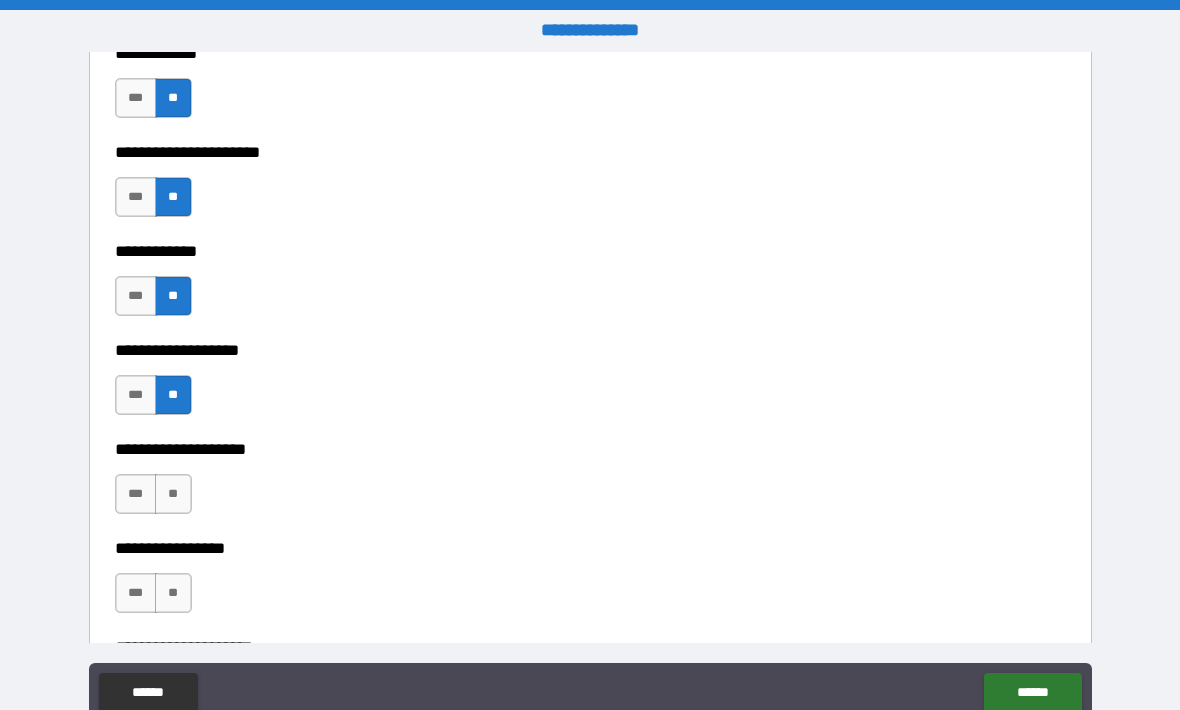 click on "**" at bounding box center (173, 494) 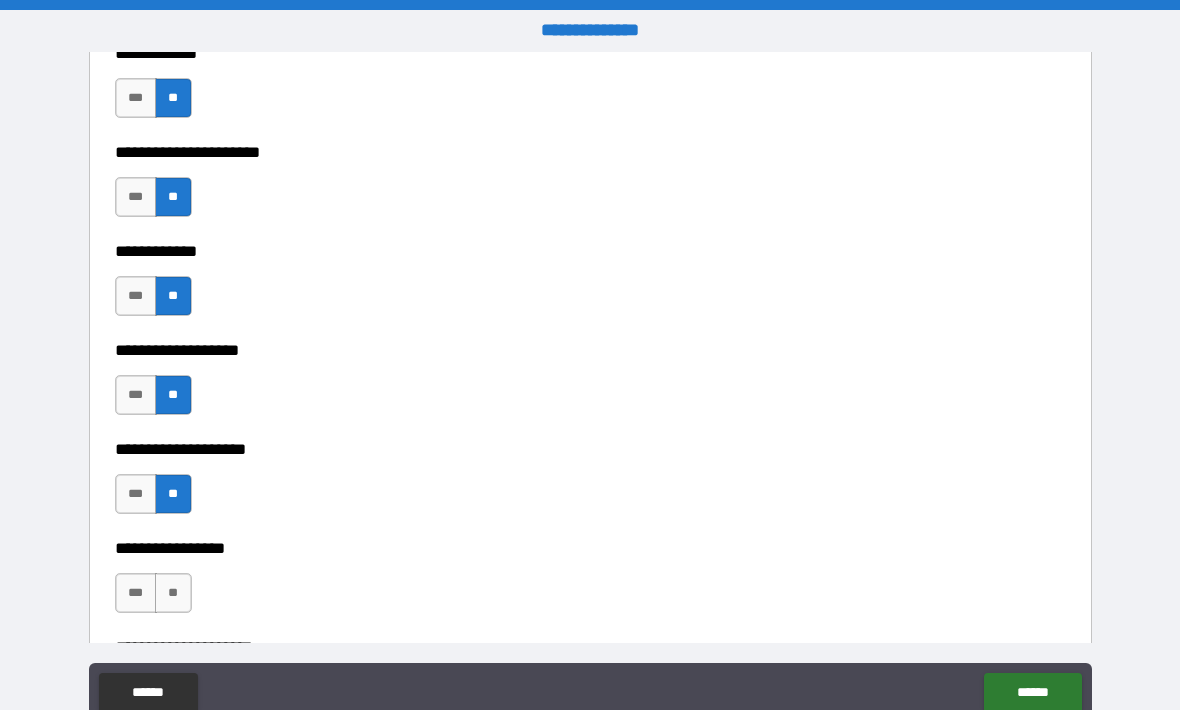 click on "**" at bounding box center [173, 593] 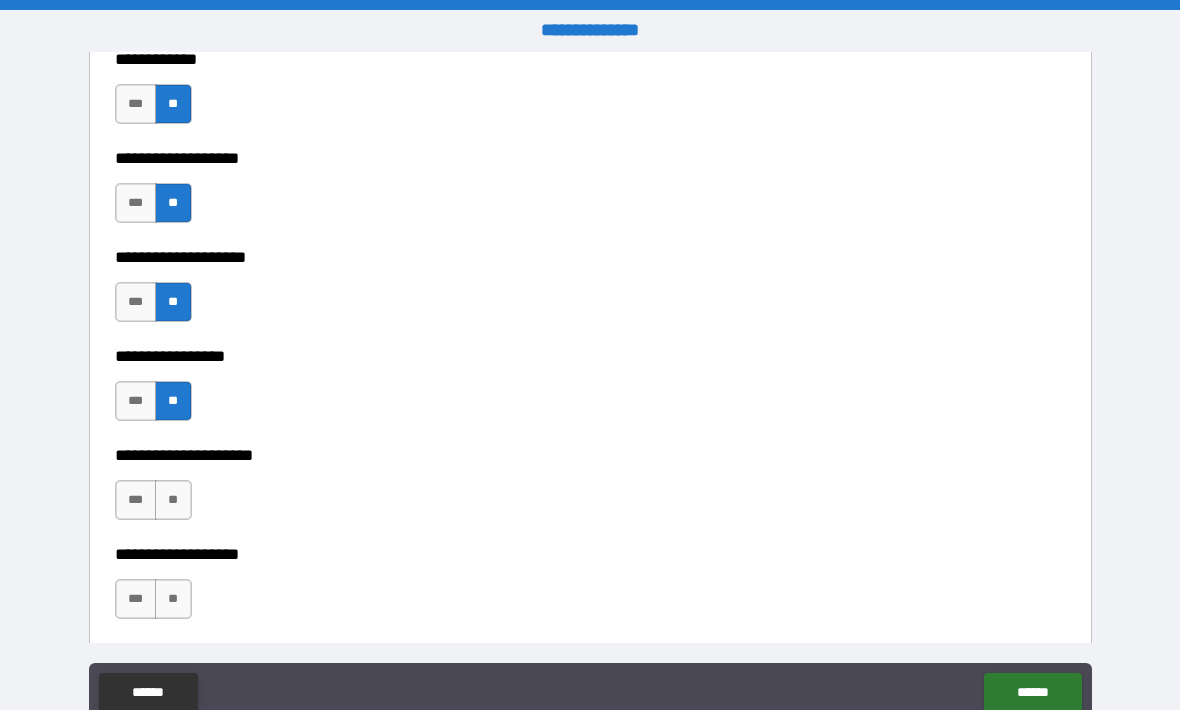 scroll, scrollTop: 7878, scrollLeft: 0, axis: vertical 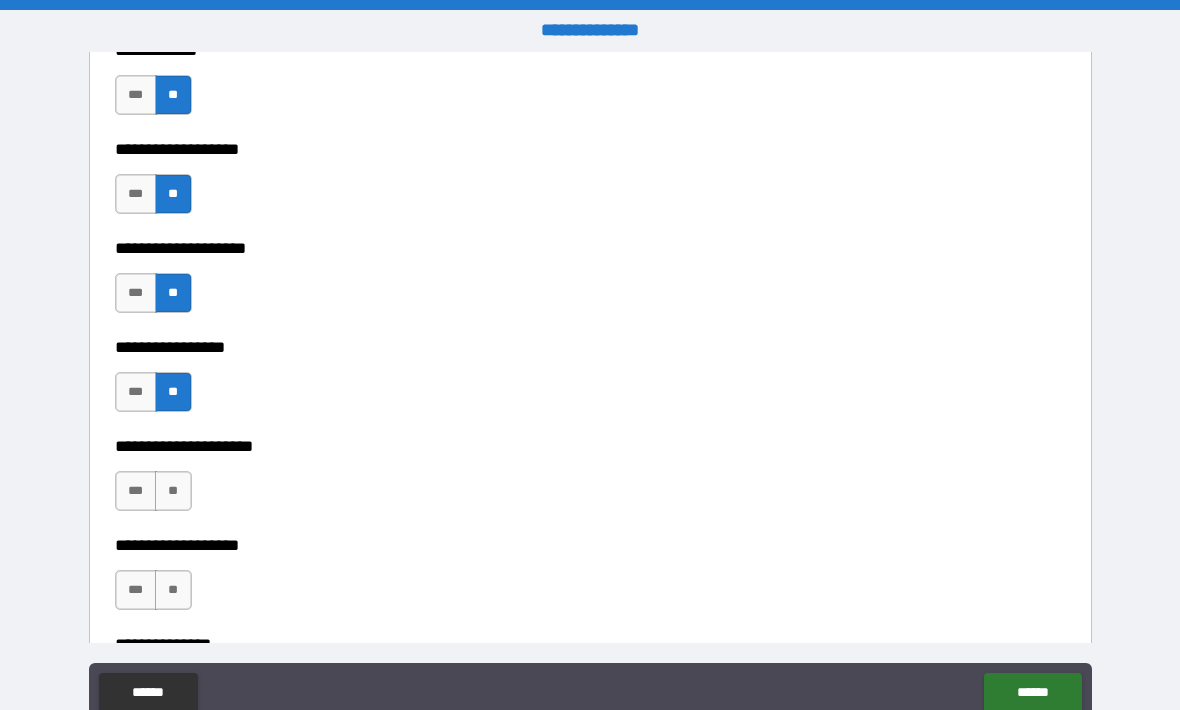 click on "**" at bounding box center [173, 491] 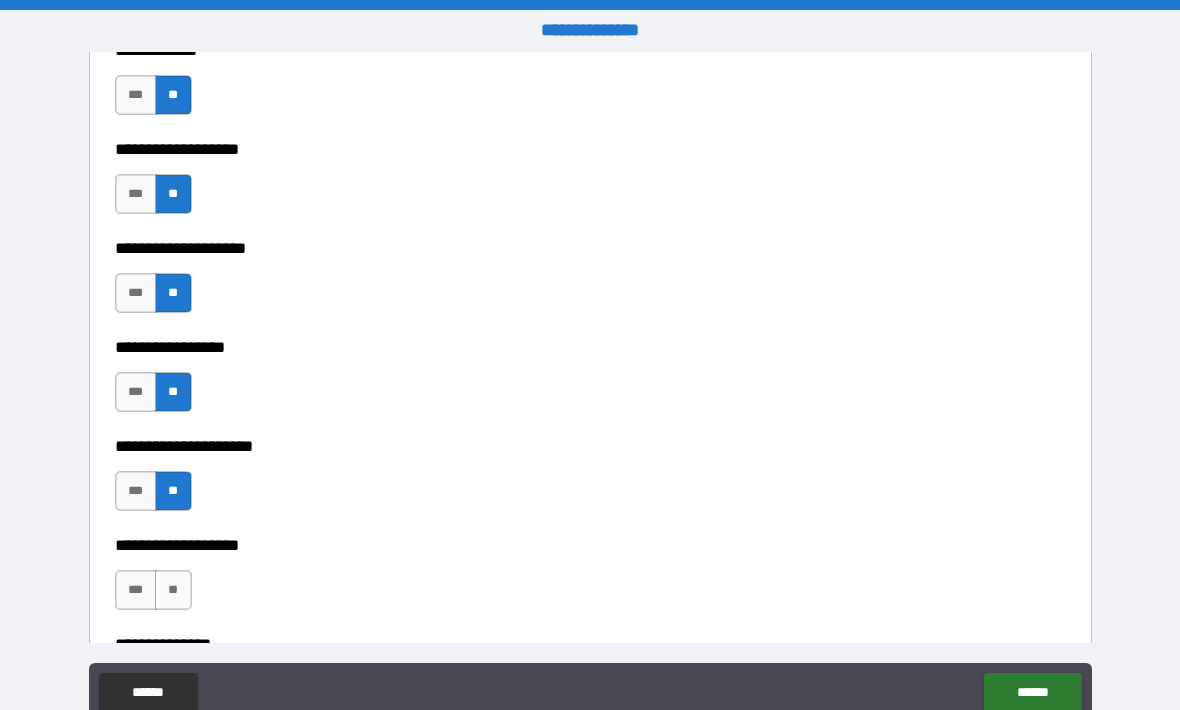 click on "**" at bounding box center (173, 590) 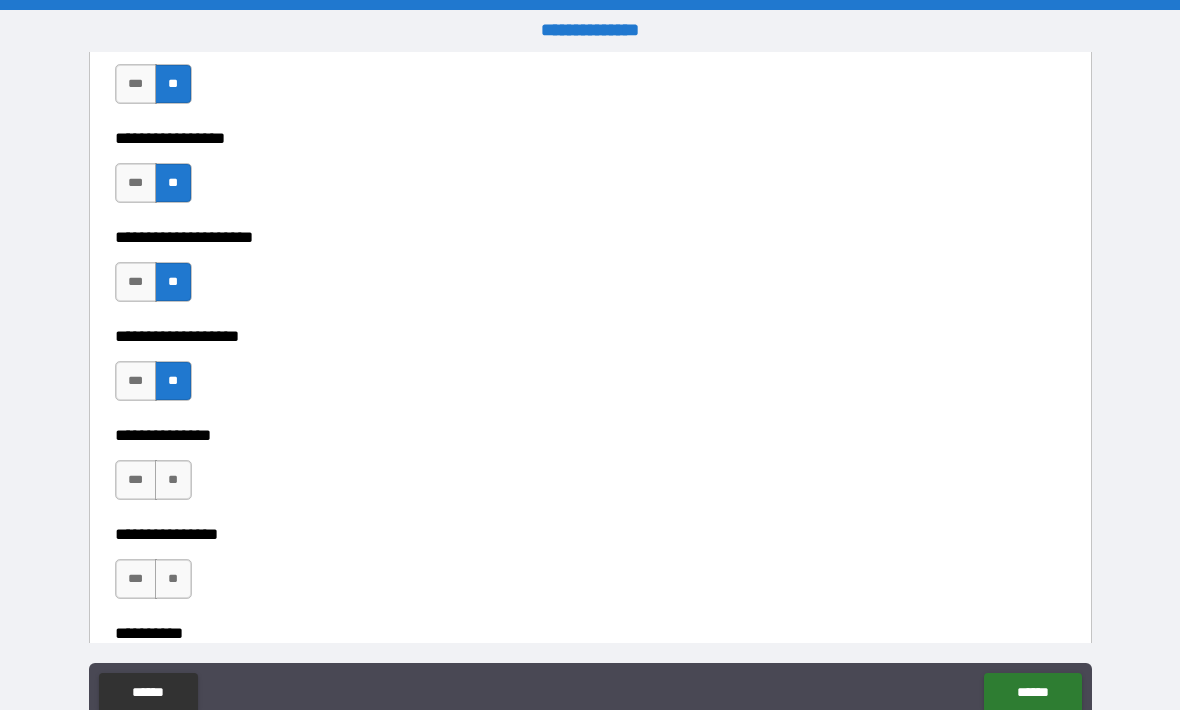 scroll, scrollTop: 8088, scrollLeft: 0, axis: vertical 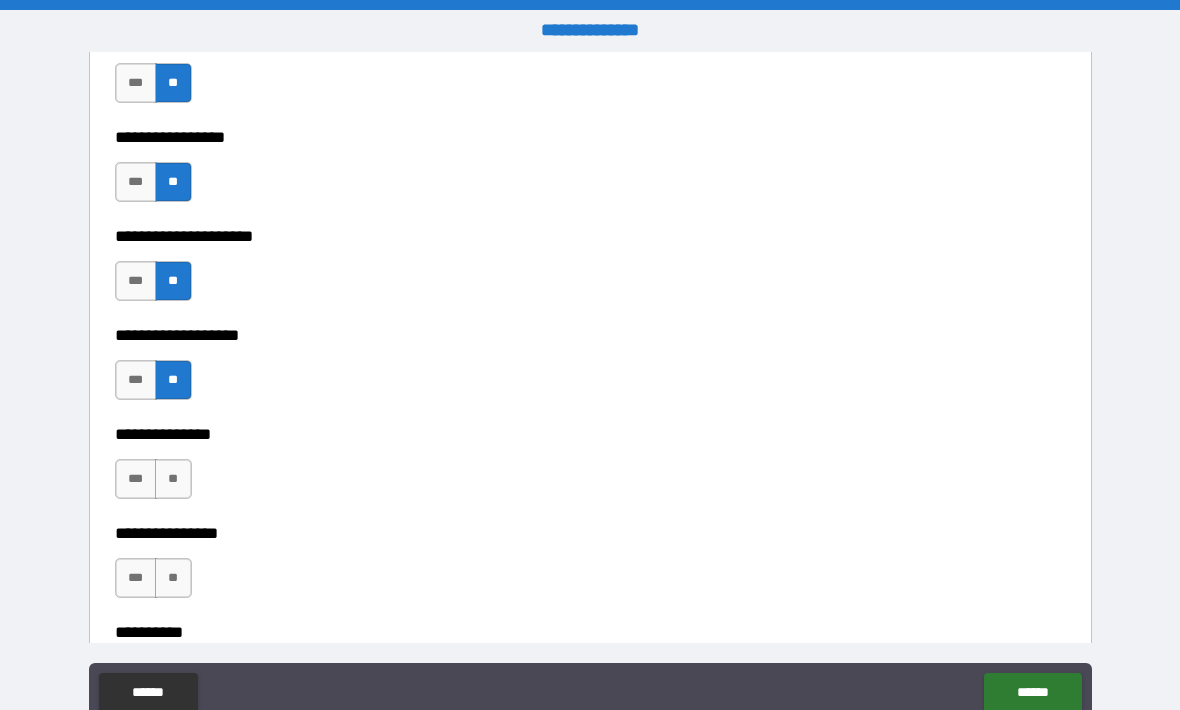 click on "**" at bounding box center (173, 479) 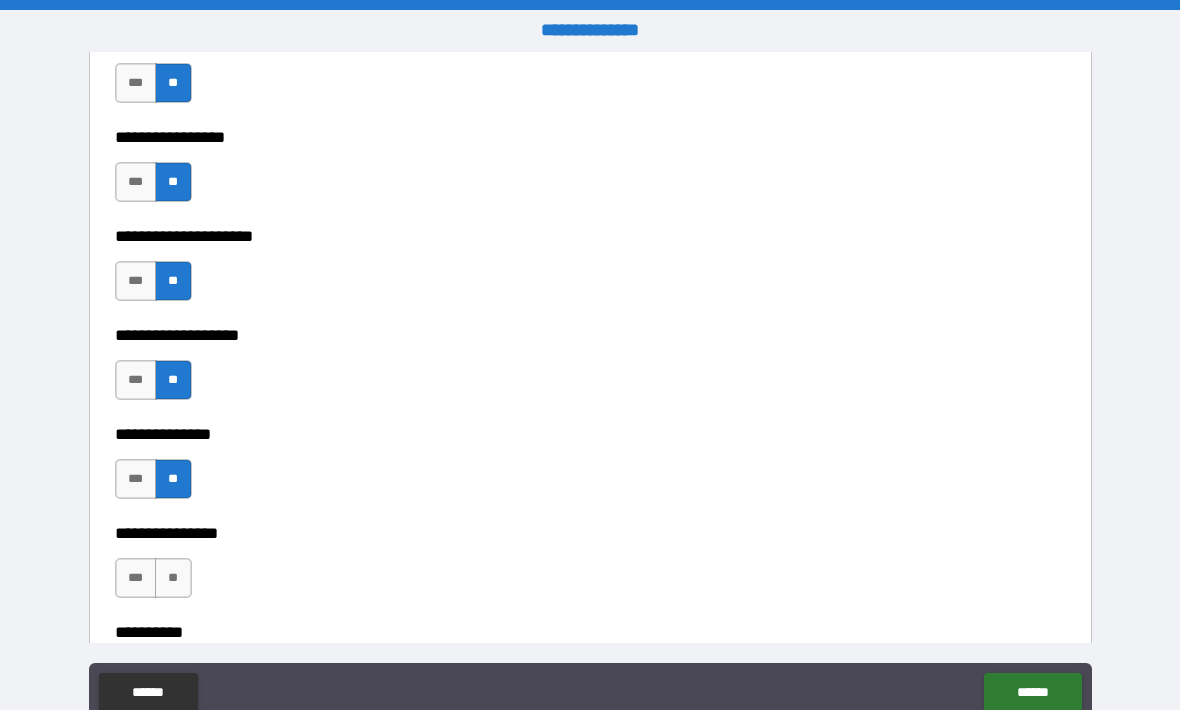 click on "**" at bounding box center (173, 578) 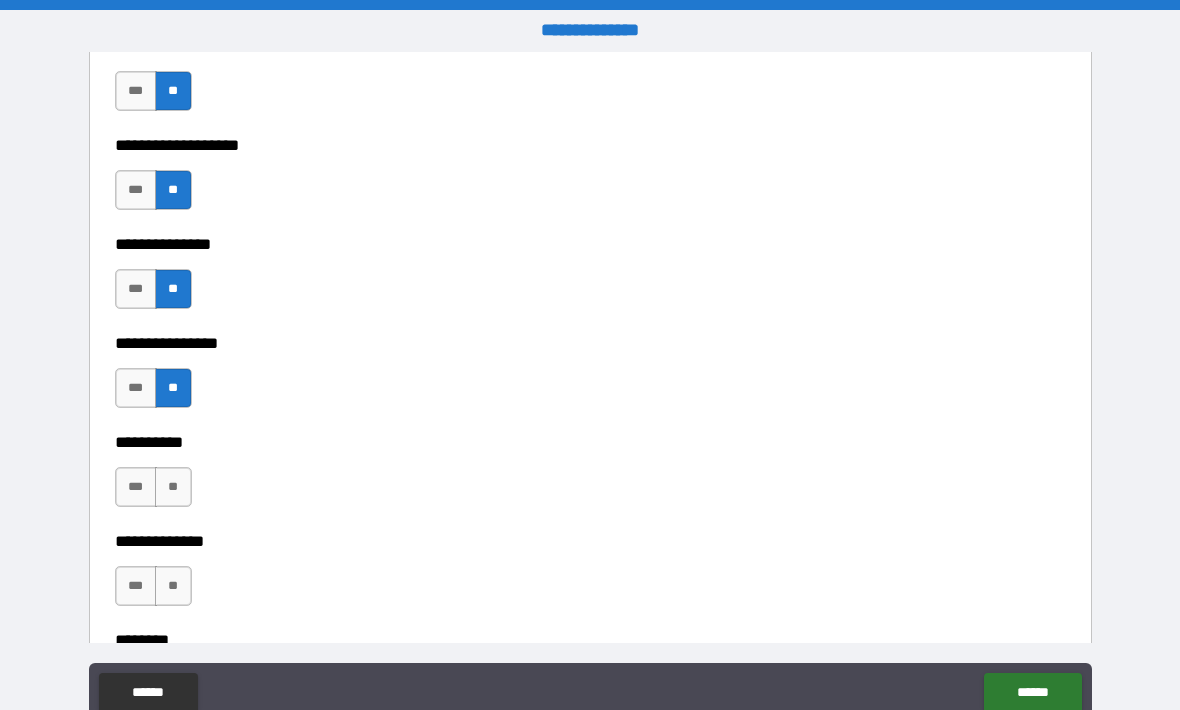 scroll, scrollTop: 8297, scrollLeft: 0, axis: vertical 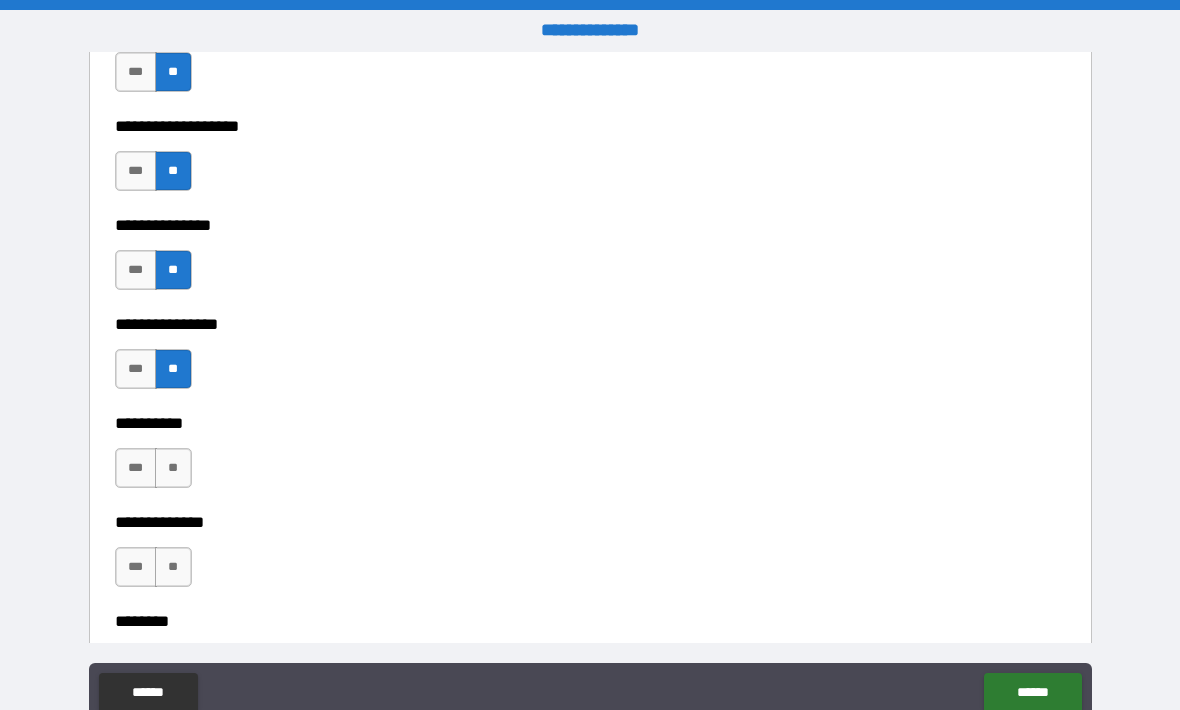 click on "**" at bounding box center (173, 468) 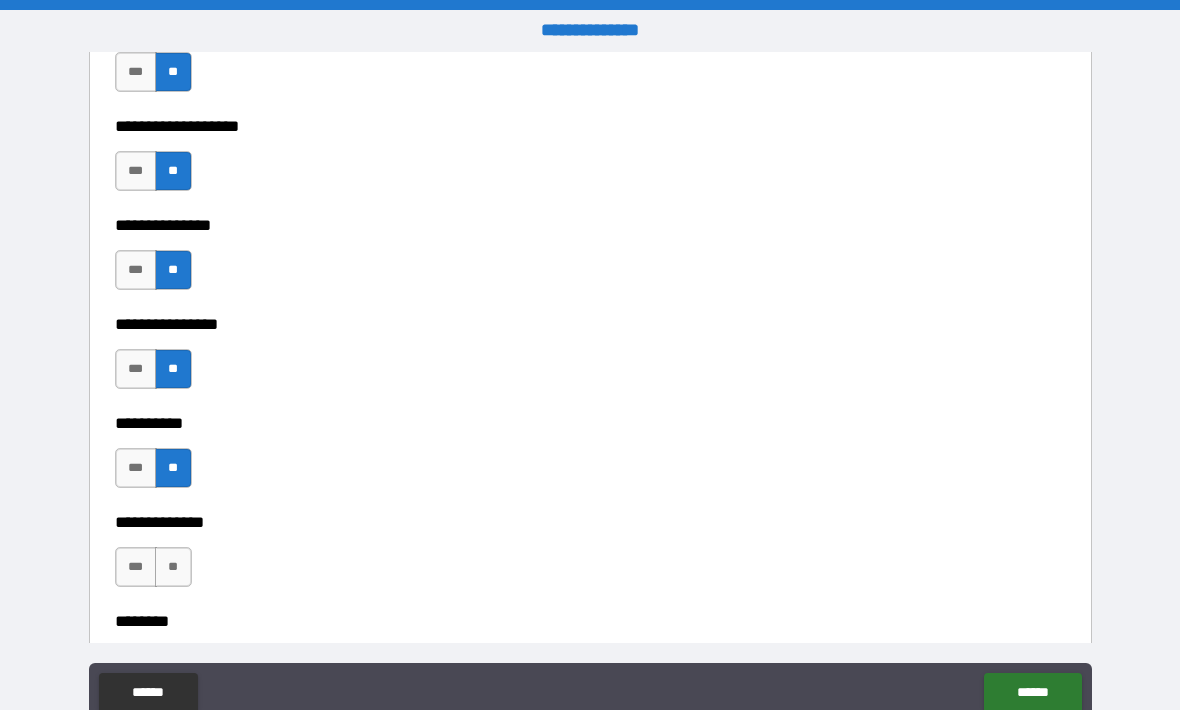 click on "**" at bounding box center [173, 567] 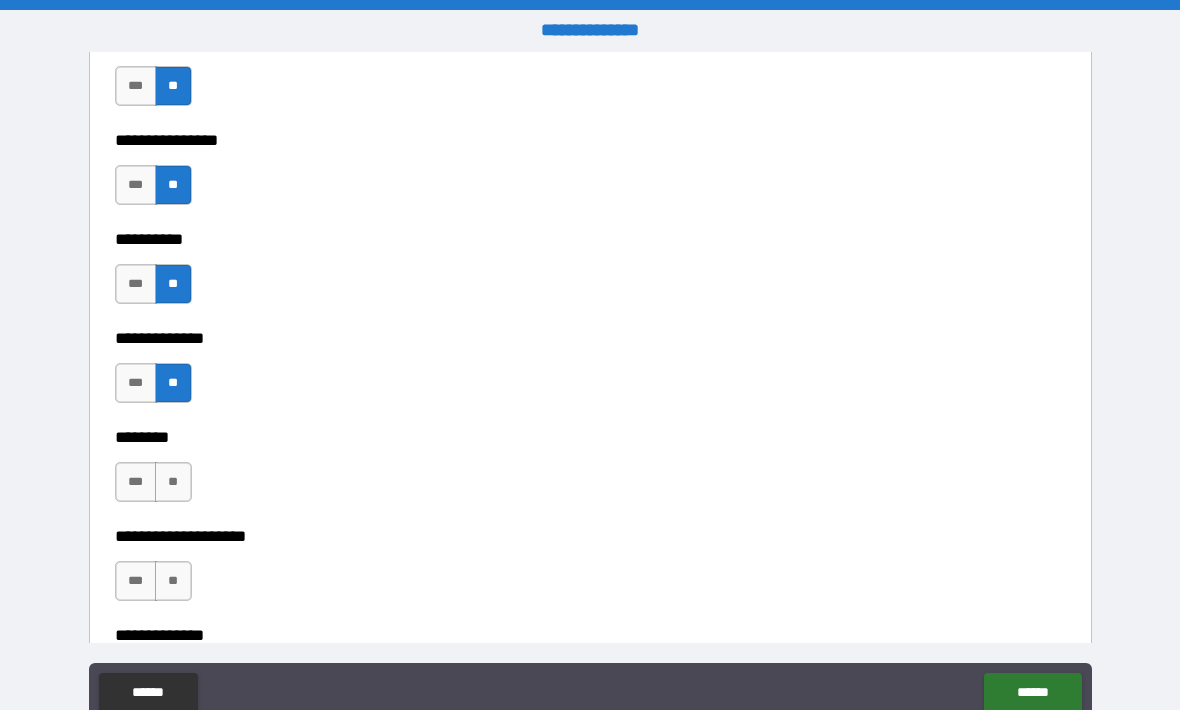 scroll, scrollTop: 8483, scrollLeft: 0, axis: vertical 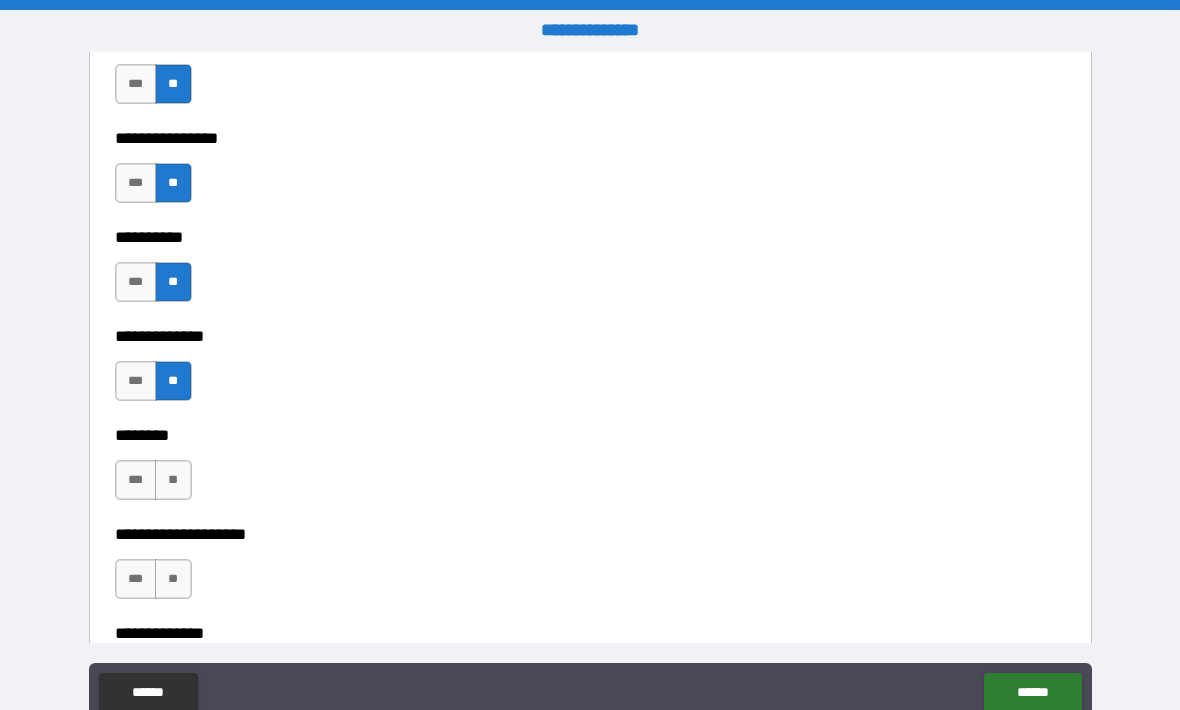 click on "**" at bounding box center (173, 480) 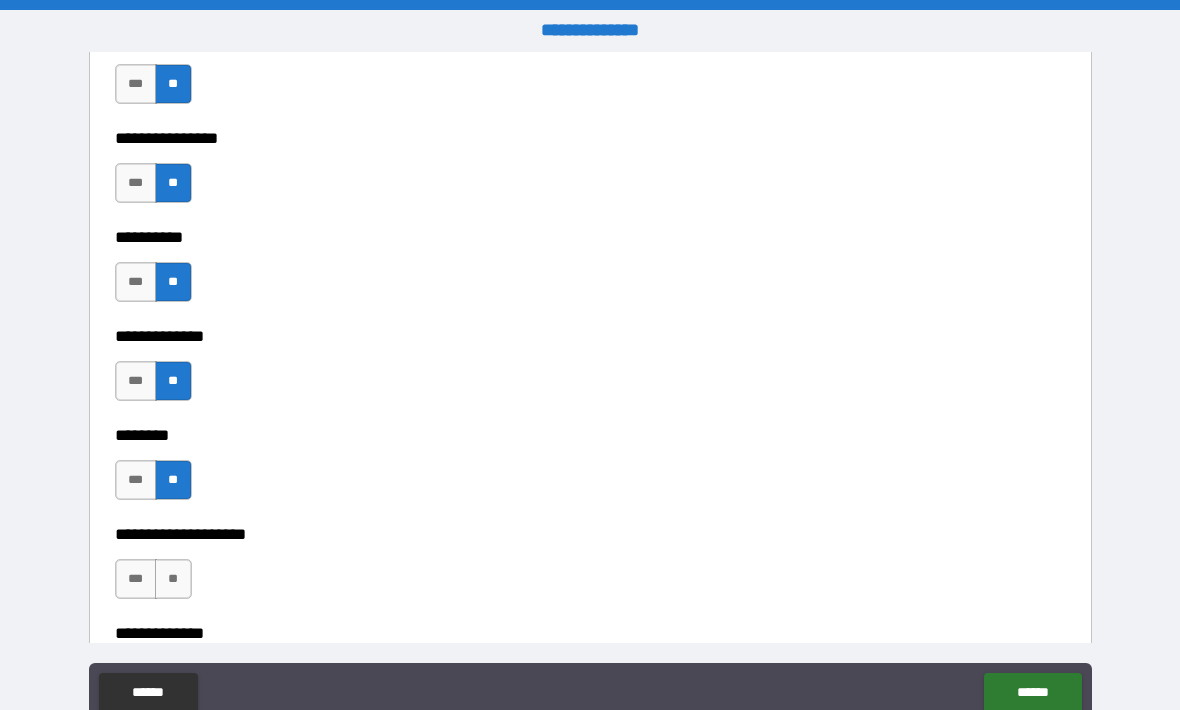 click on "**" at bounding box center (173, 579) 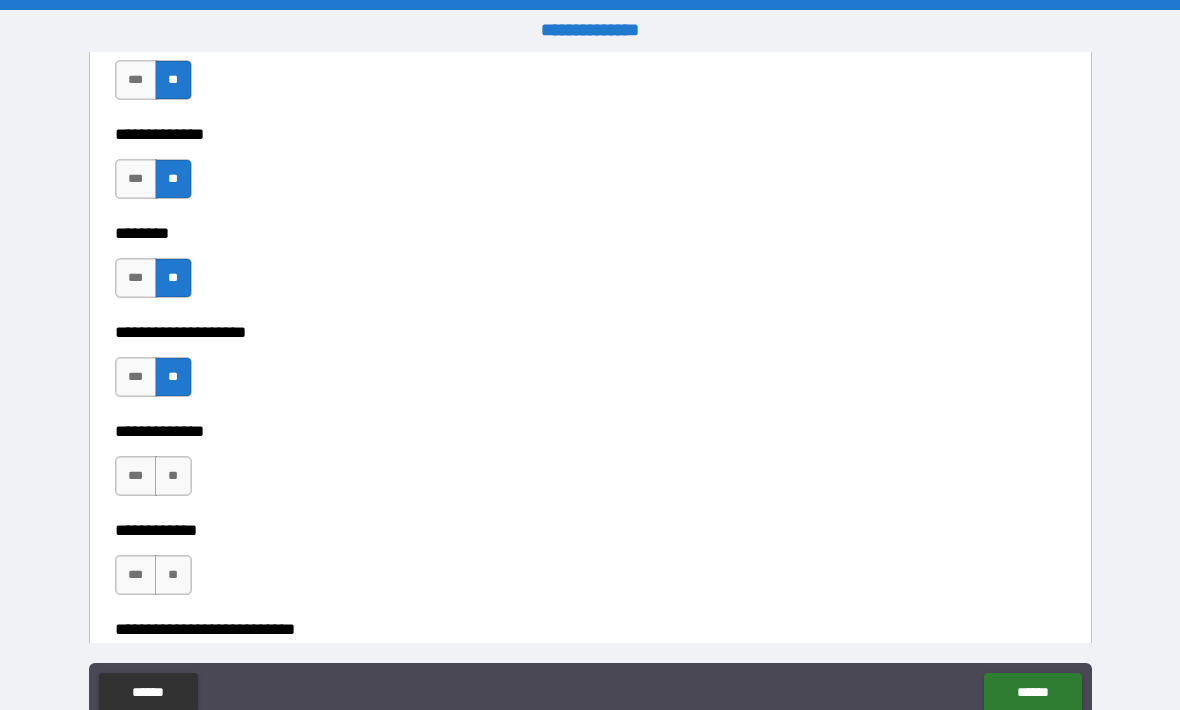 scroll, scrollTop: 8688, scrollLeft: 0, axis: vertical 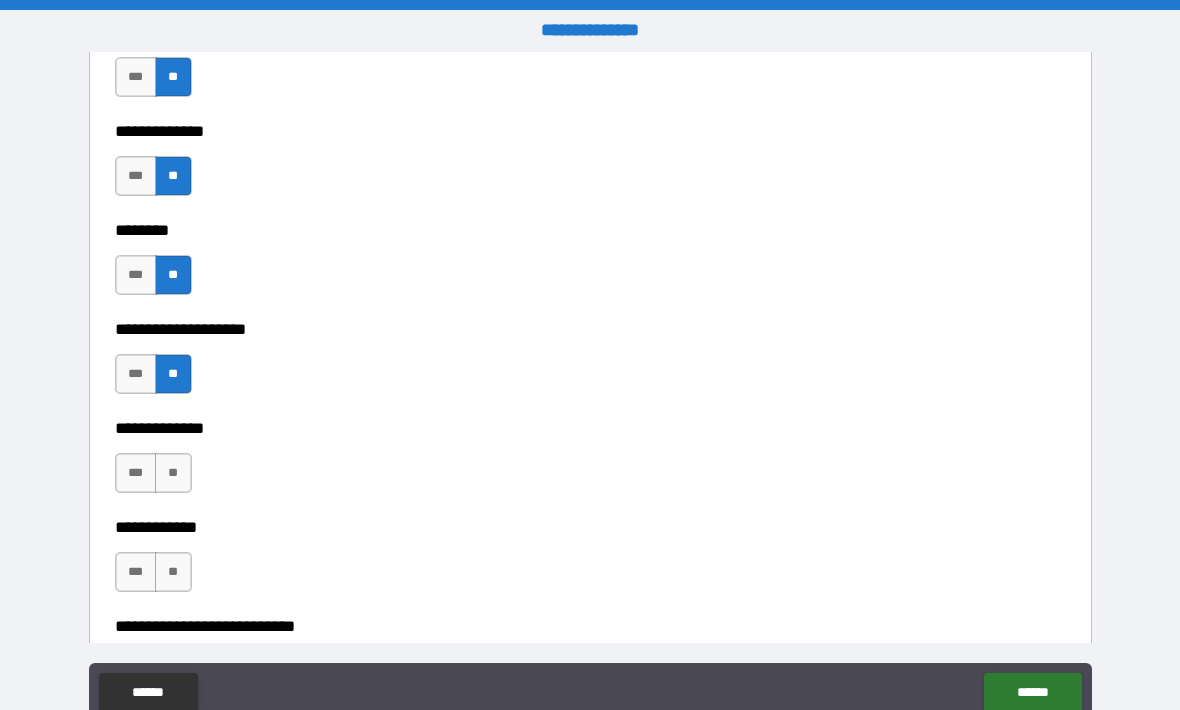 click on "**" at bounding box center (173, 473) 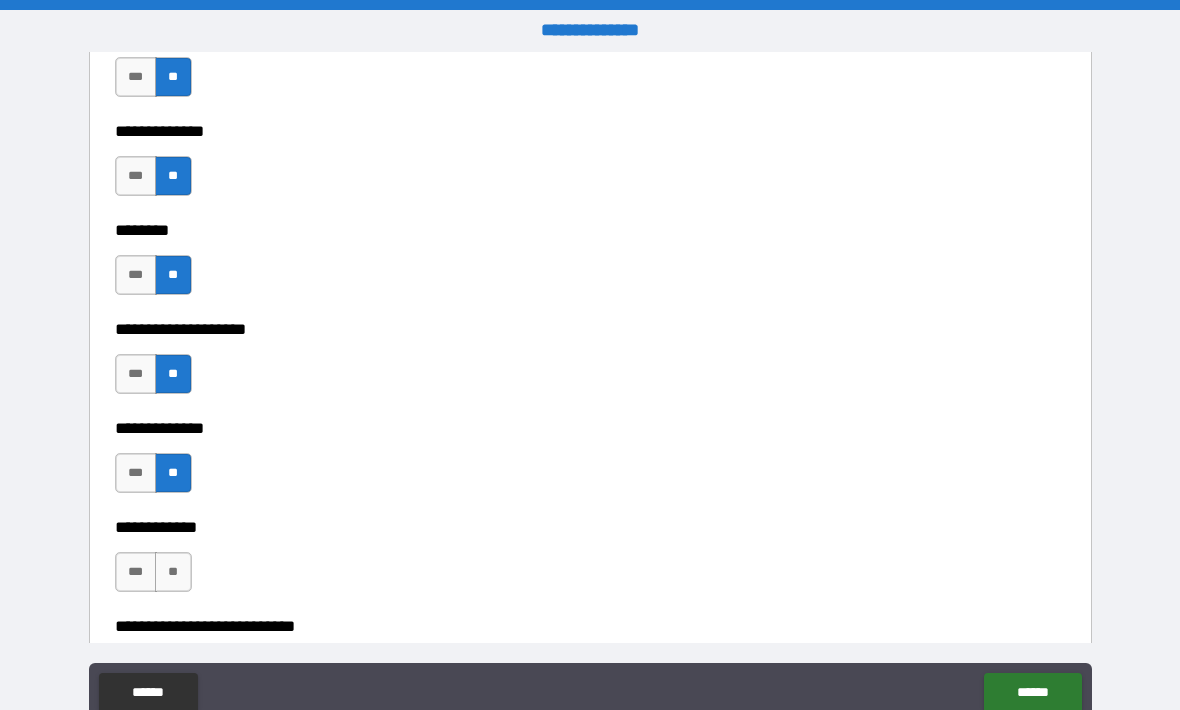 click on "**" at bounding box center (173, 572) 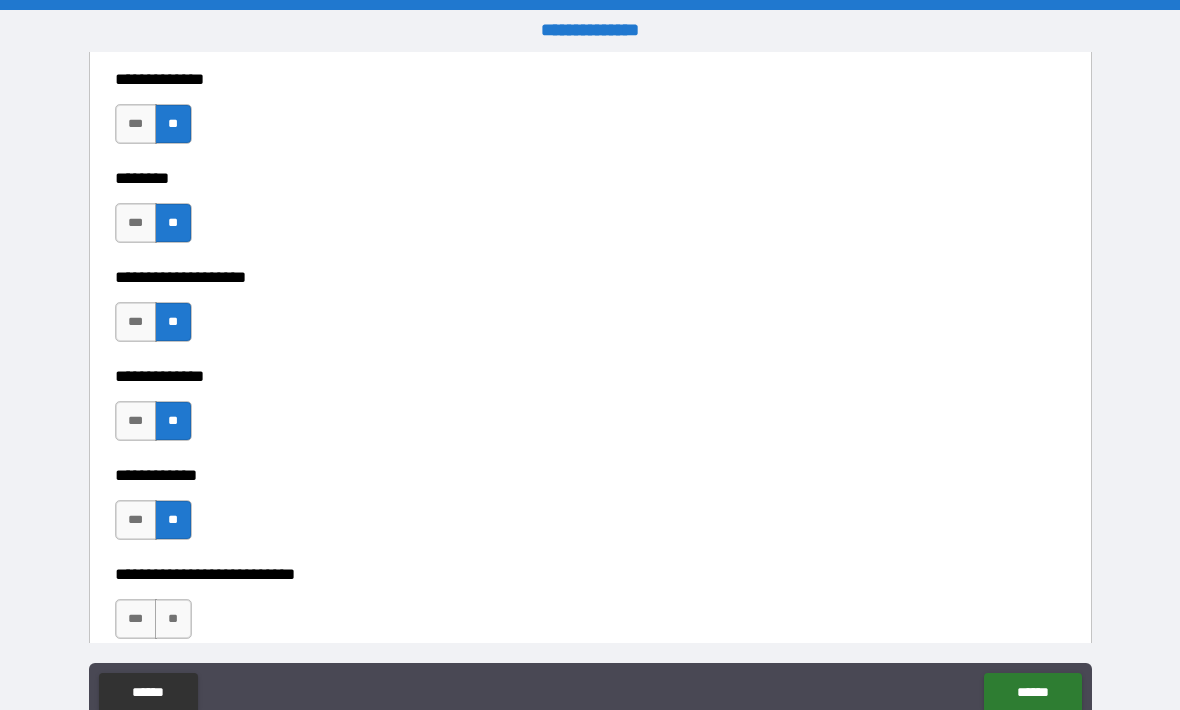 scroll, scrollTop: 8878, scrollLeft: 0, axis: vertical 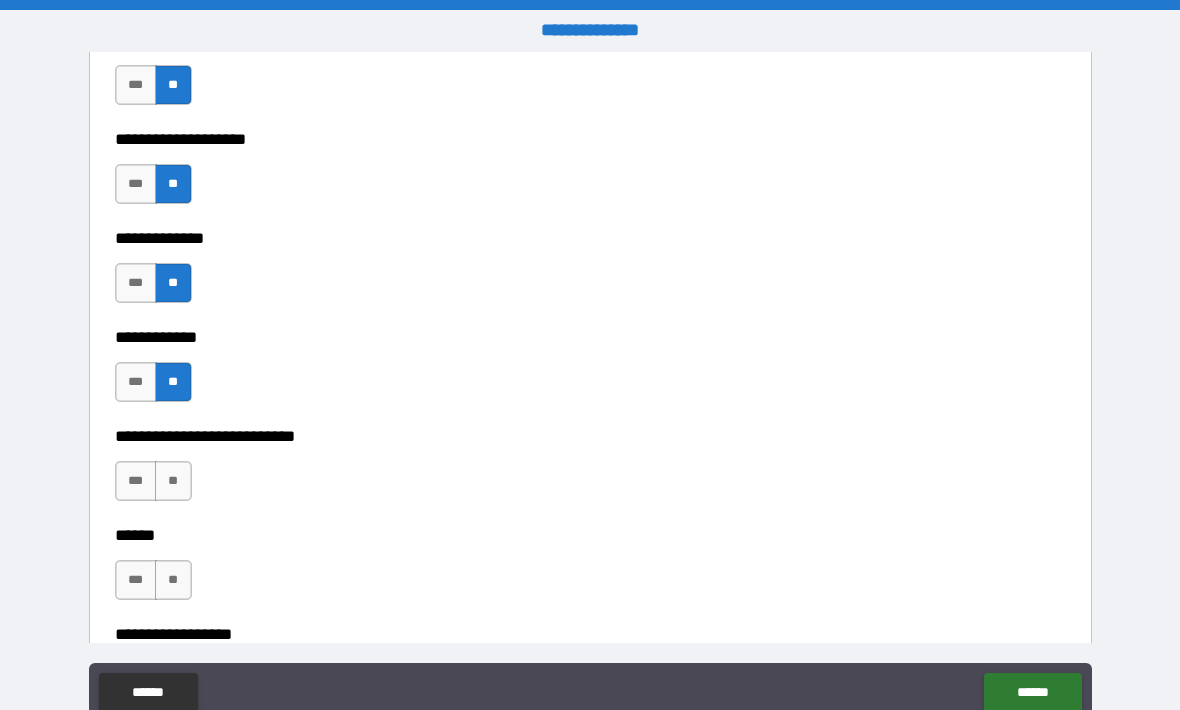 click on "**" at bounding box center (173, 481) 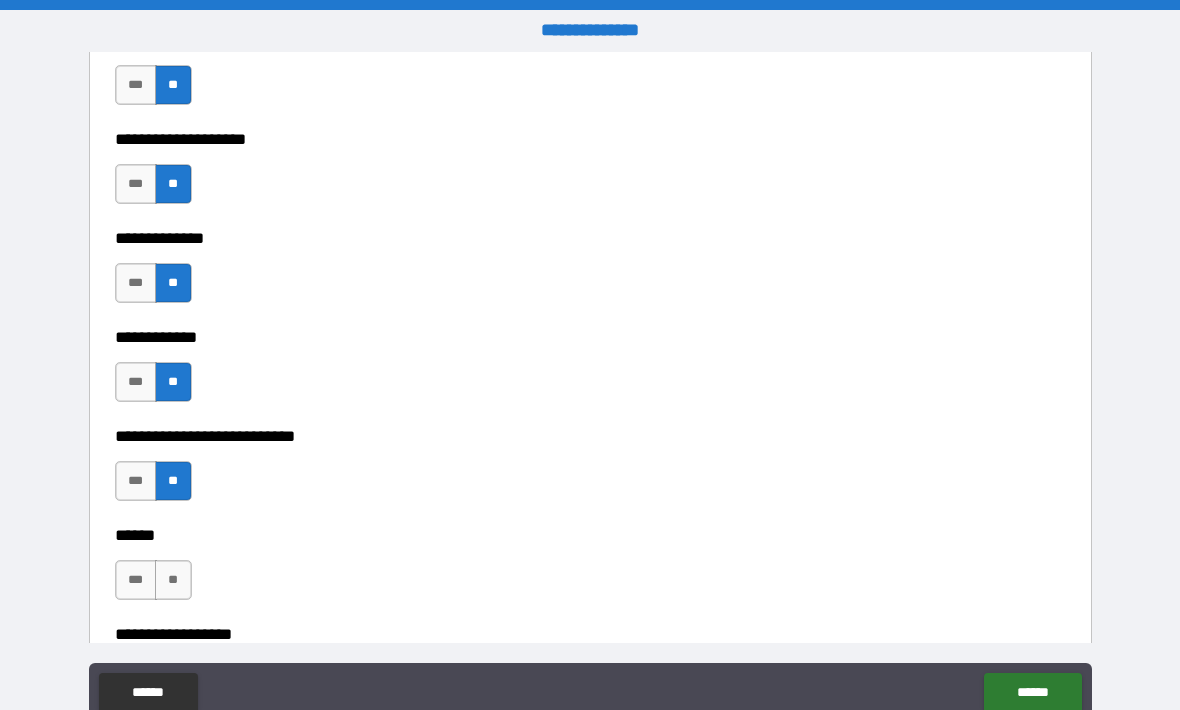 click on "**" at bounding box center (173, 580) 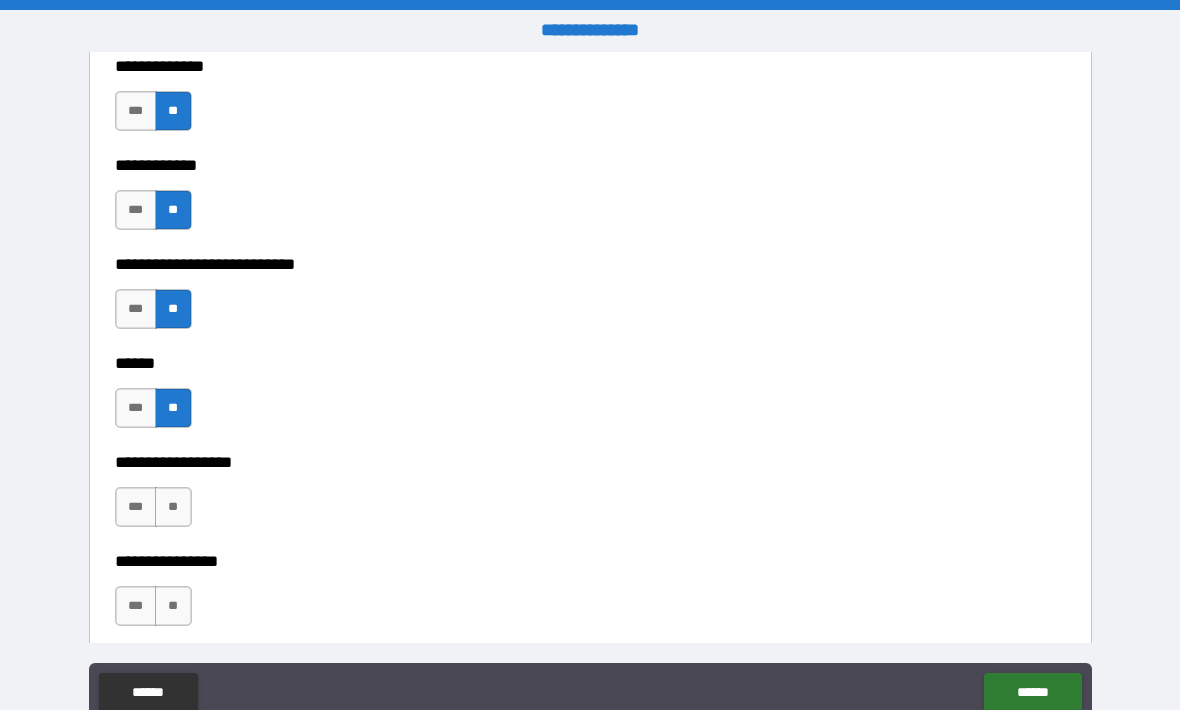 scroll, scrollTop: 9069, scrollLeft: 0, axis: vertical 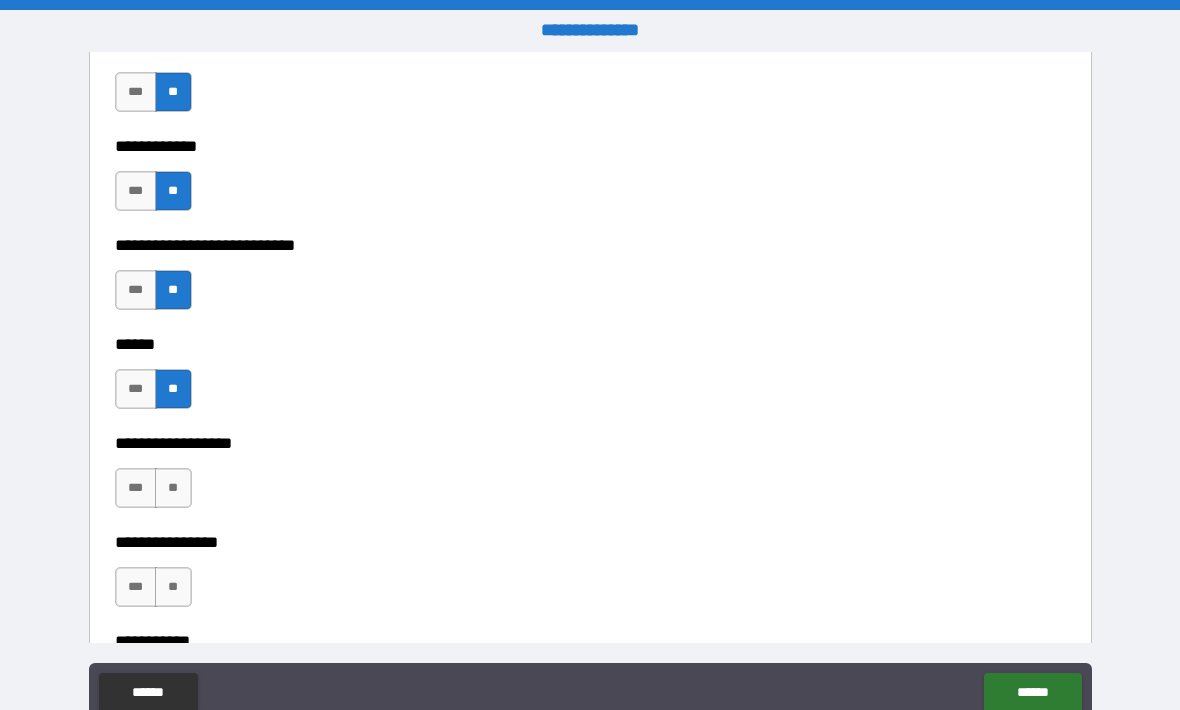 click on "**" at bounding box center (173, 488) 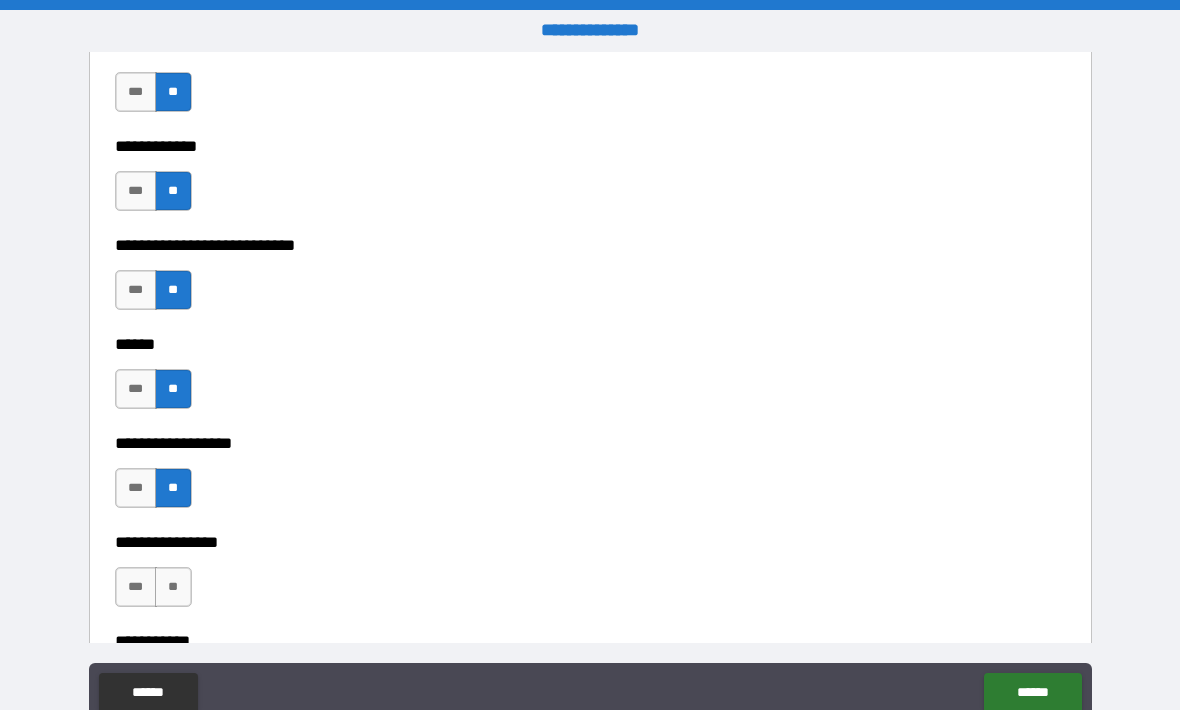 click on "**" at bounding box center [173, 587] 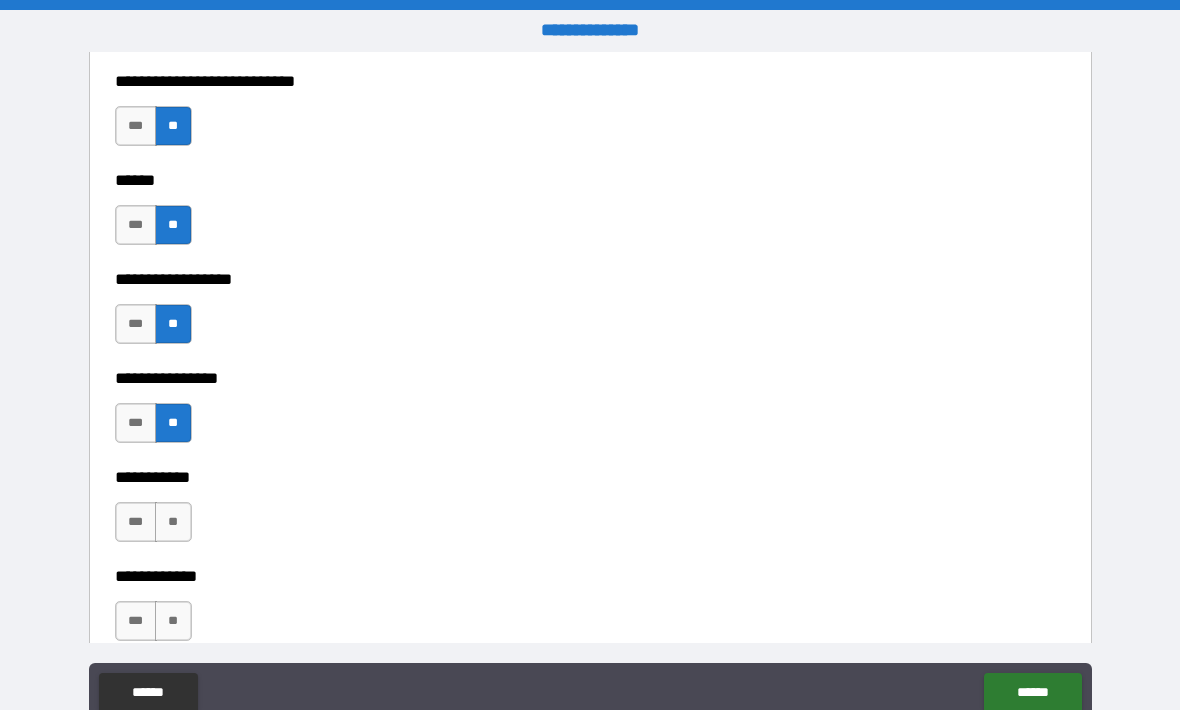 scroll, scrollTop: 9245, scrollLeft: 0, axis: vertical 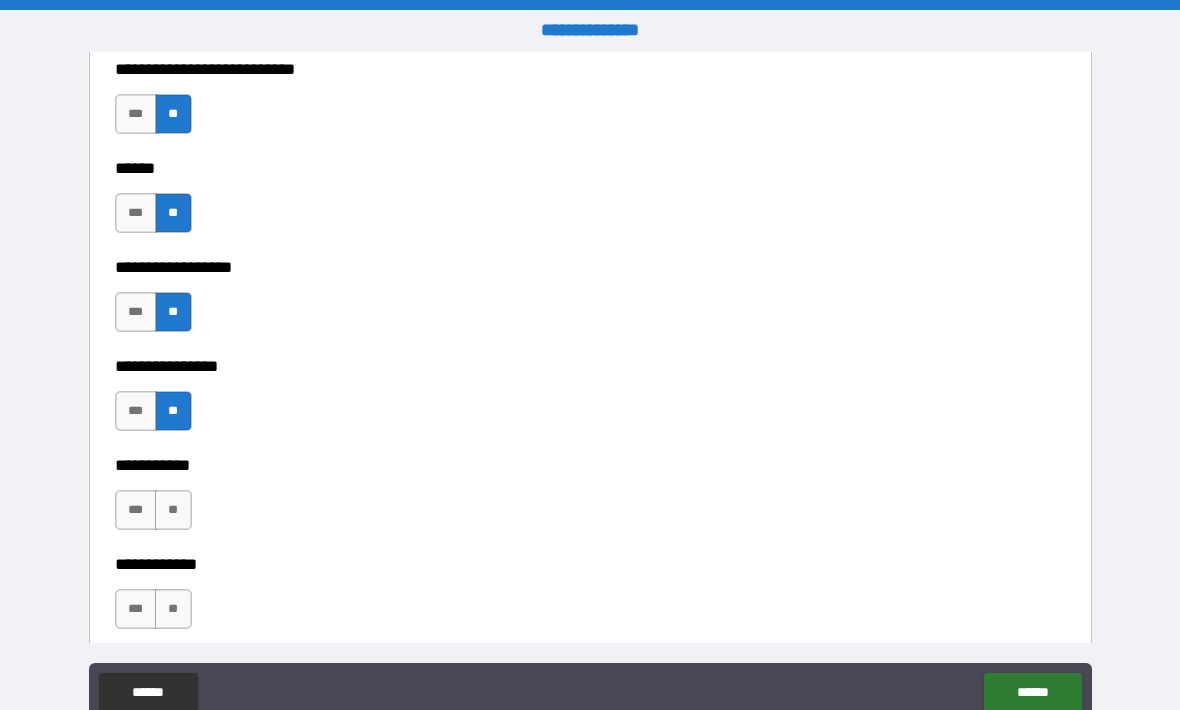 click on "**" at bounding box center [173, 510] 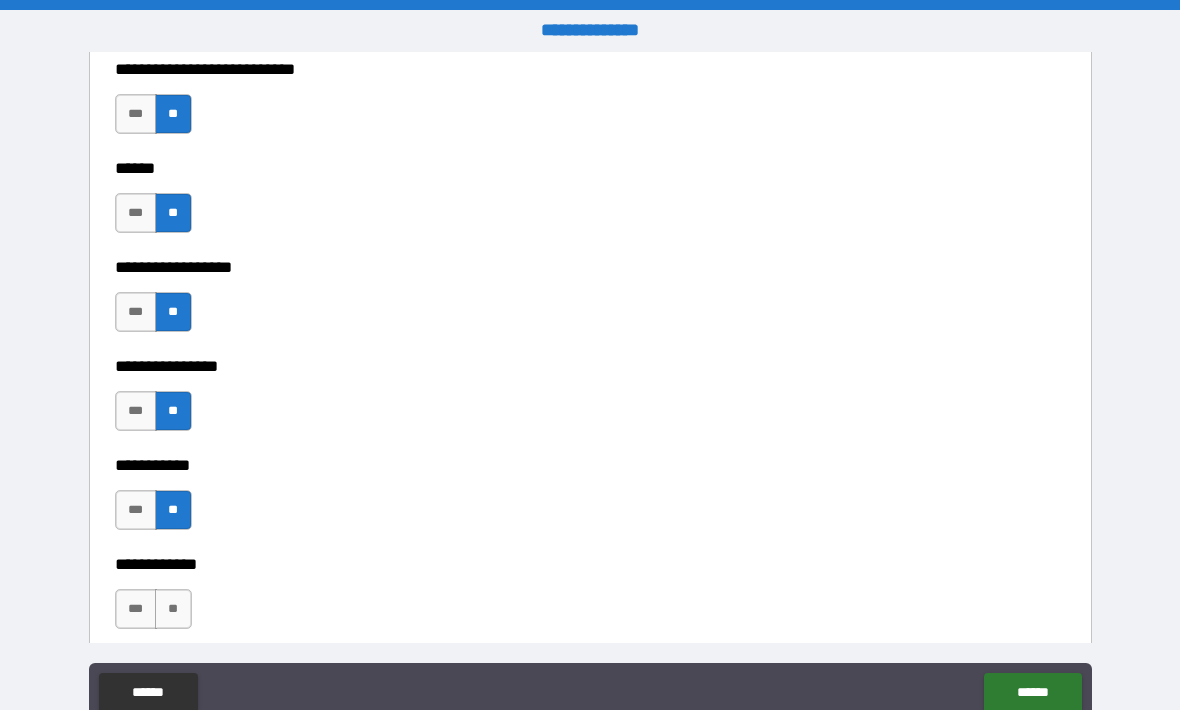 click on "**" at bounding box center [173, 609] 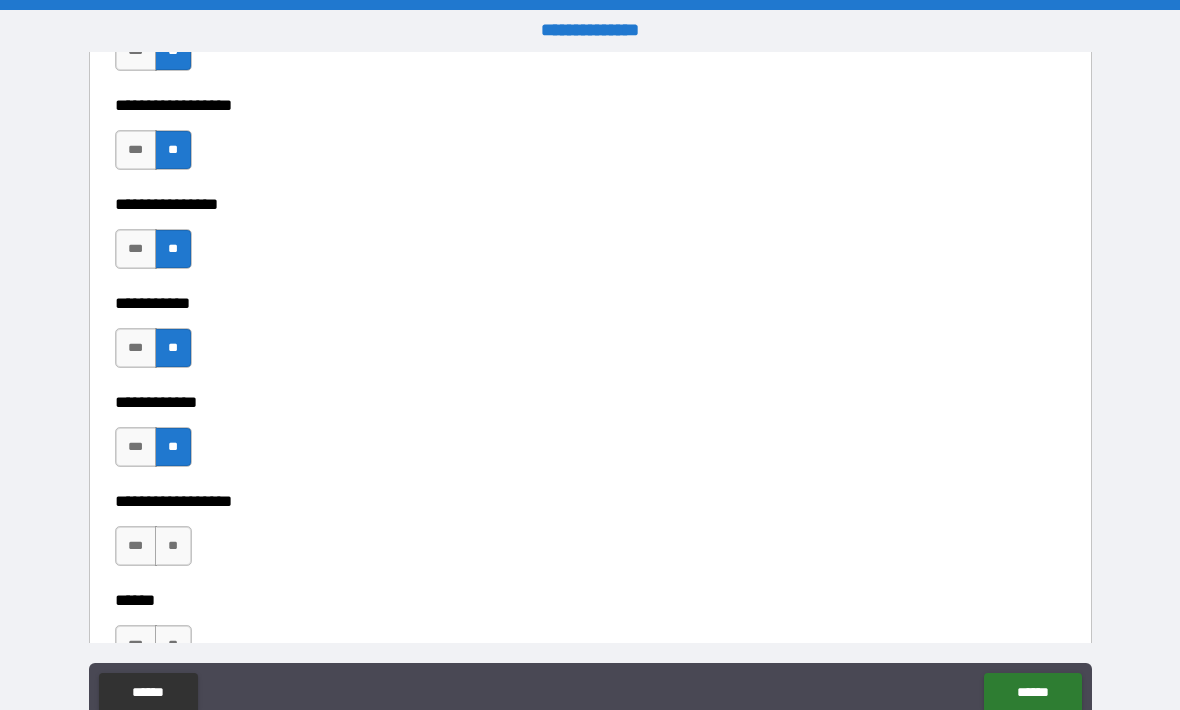 scroll, scrollTop: 9408, scrollLeft: 0, axis: vertical 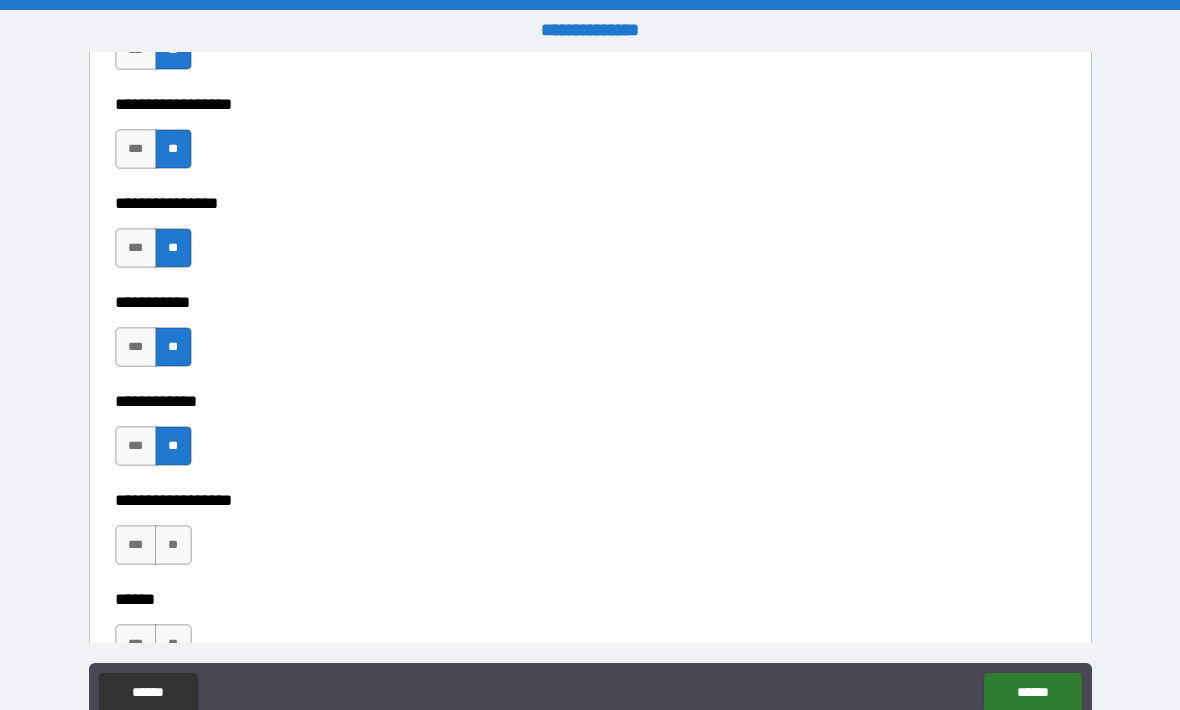 click on "**" at bounding box center (173, 545) 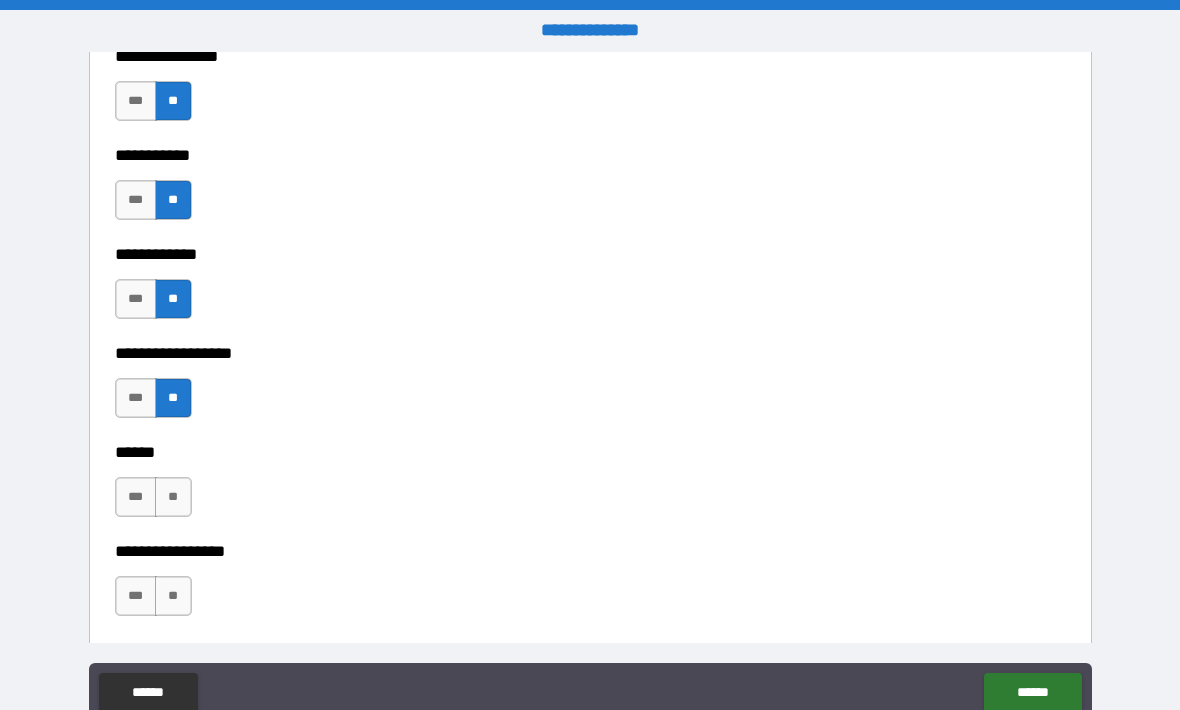 scroll, scrollTop: 9567, scrollLeft: 0, axis: vertical 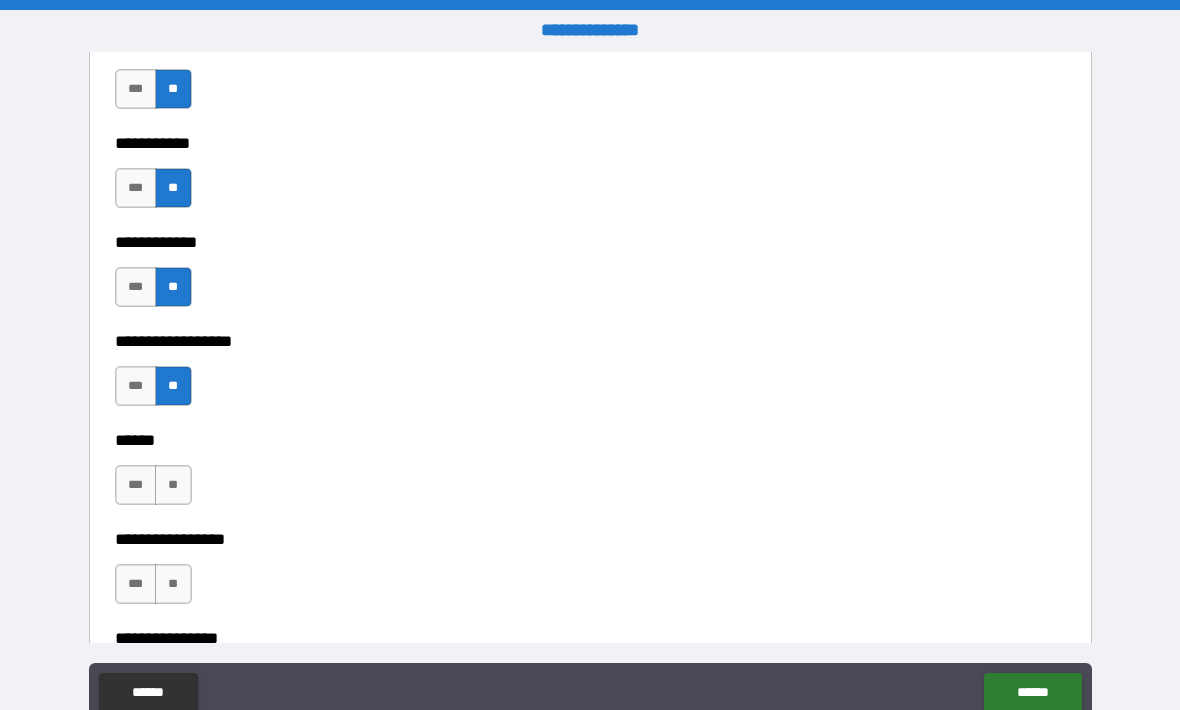 click on "**" at bounding box center (173, 485) 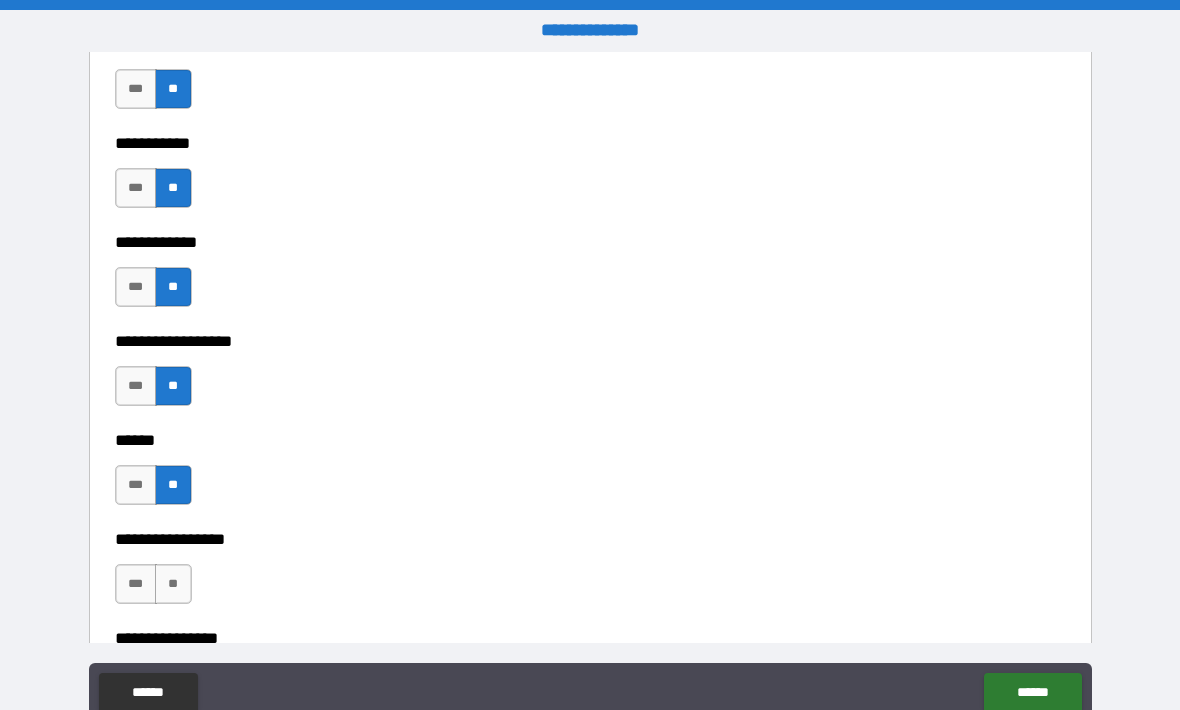 click on "**" at bounding box center [173, 584] 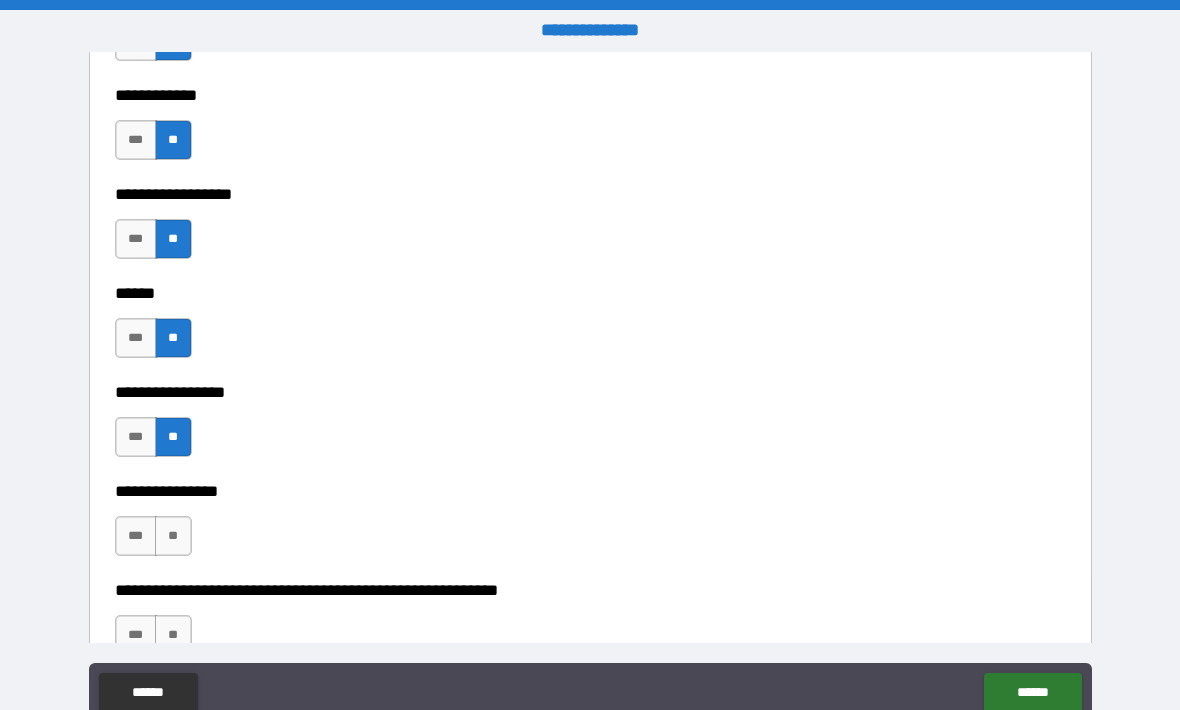 scroll, scrollTop: 9736, scrollLeft: 0, axis: vertical 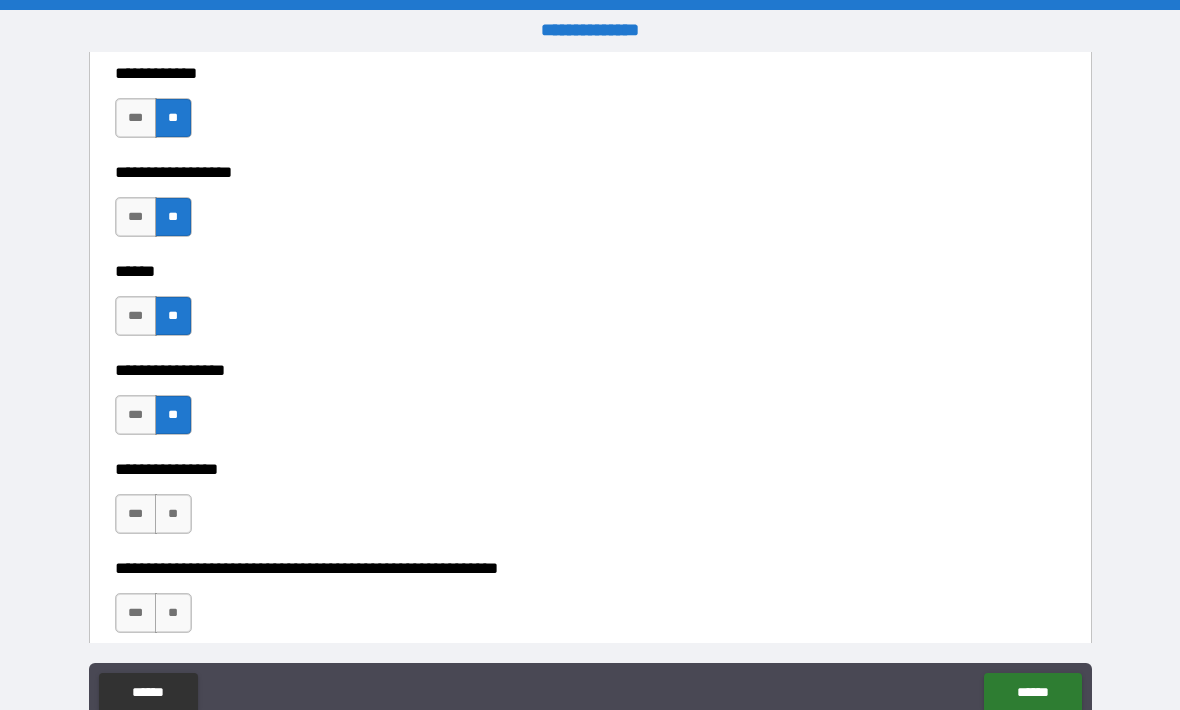 click on "**" at bounding box center (173, 514) 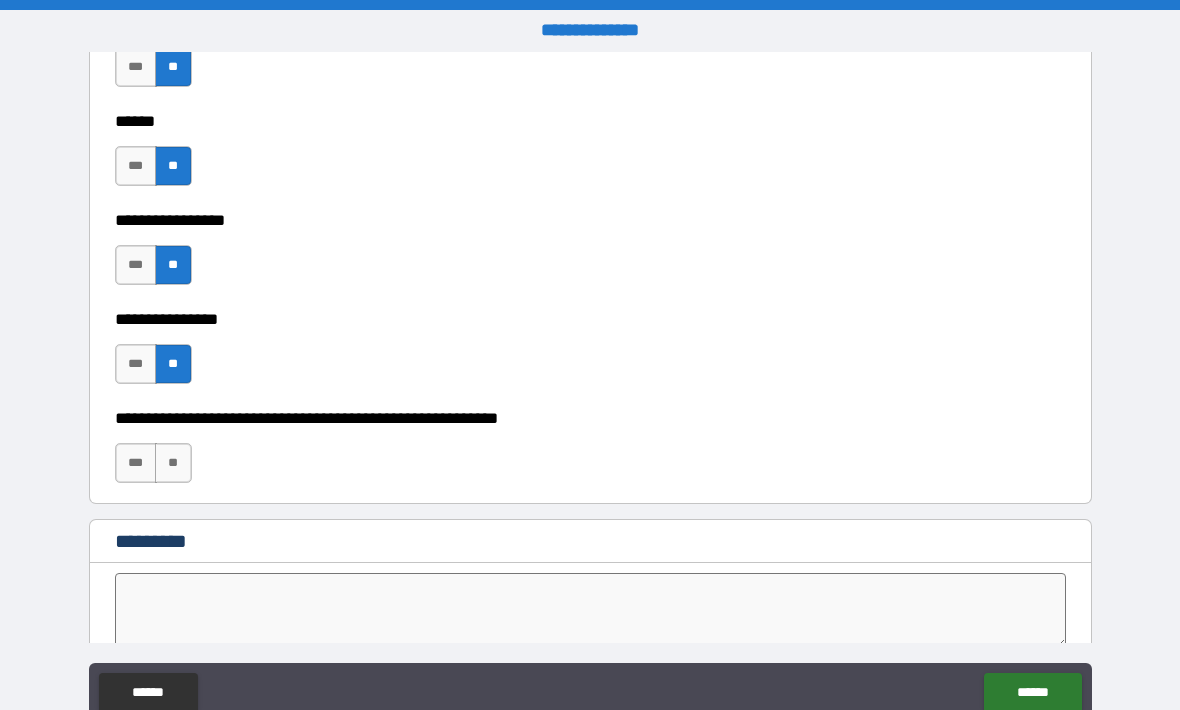scroll, scrollTop: 9888, scrollLeft: 0, axis: vertical 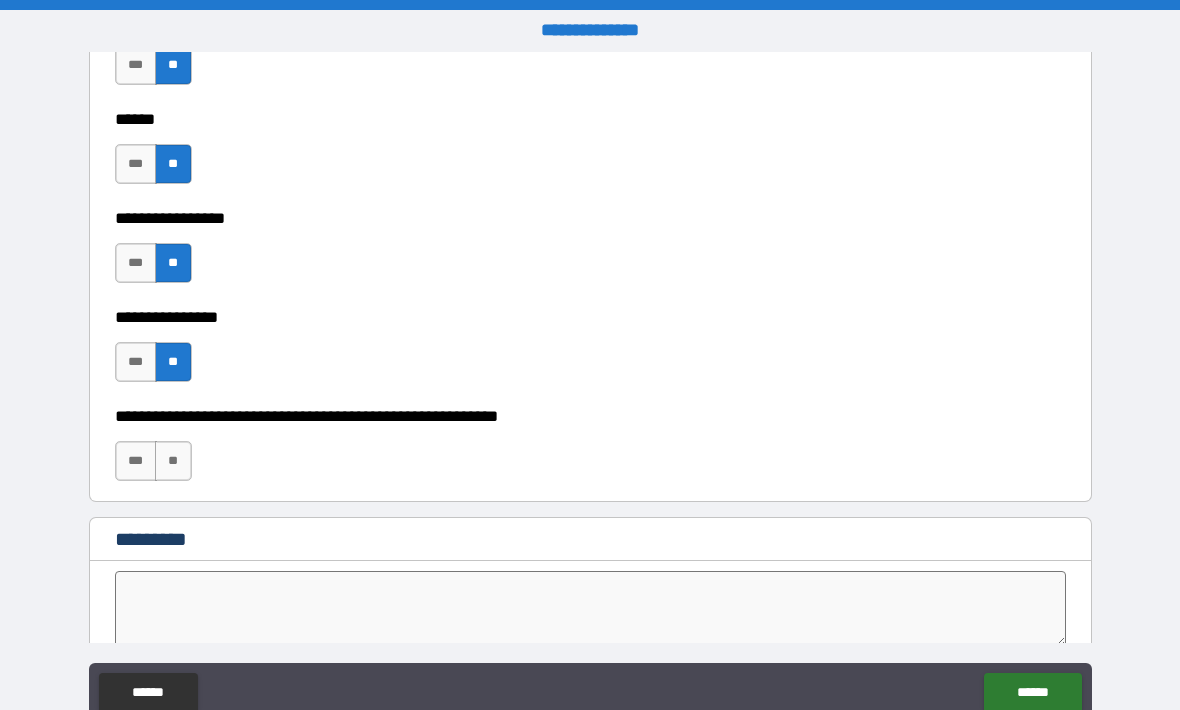click on "**" at bounding box center (173, 461) 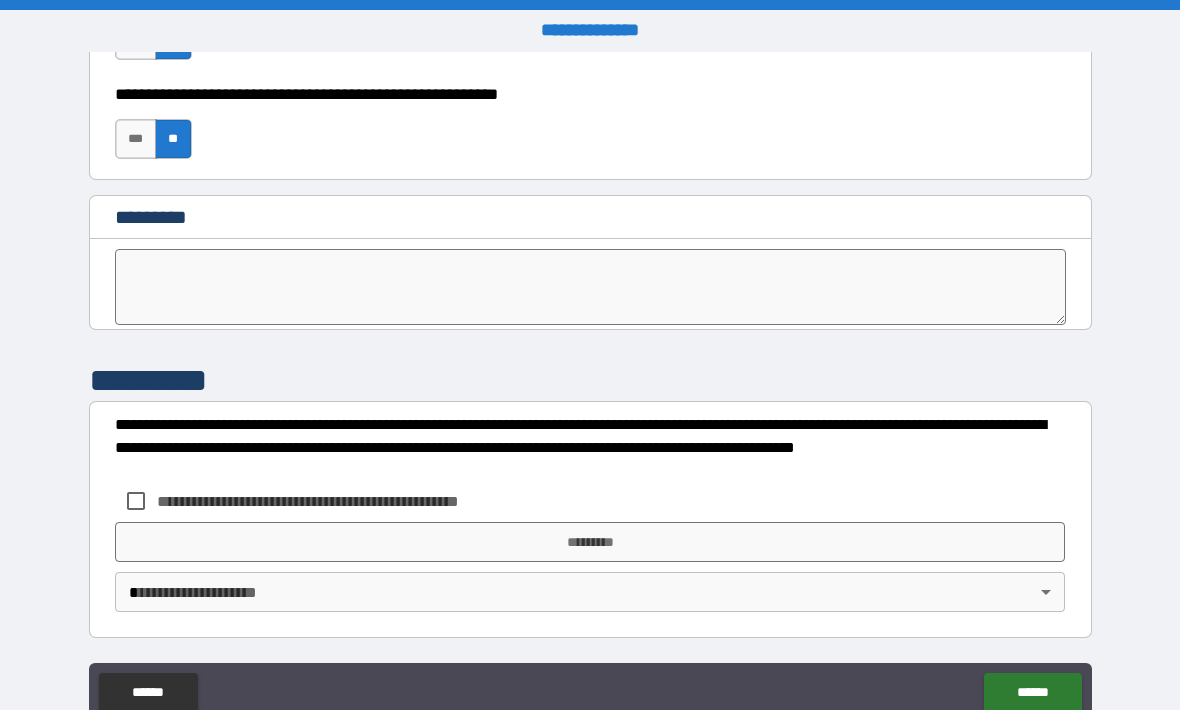 scroll, scrollTop: 10210, scrollLeft: 0, axis: vertical 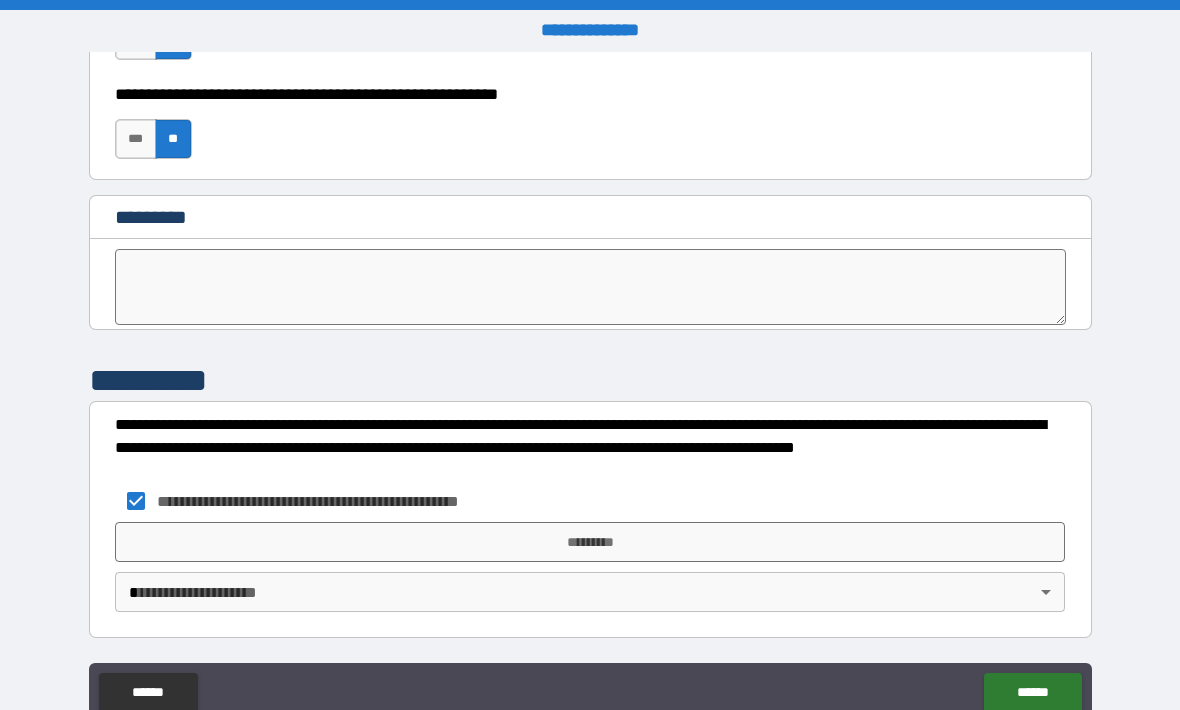click on "*********" at bounding box center (590, 542) 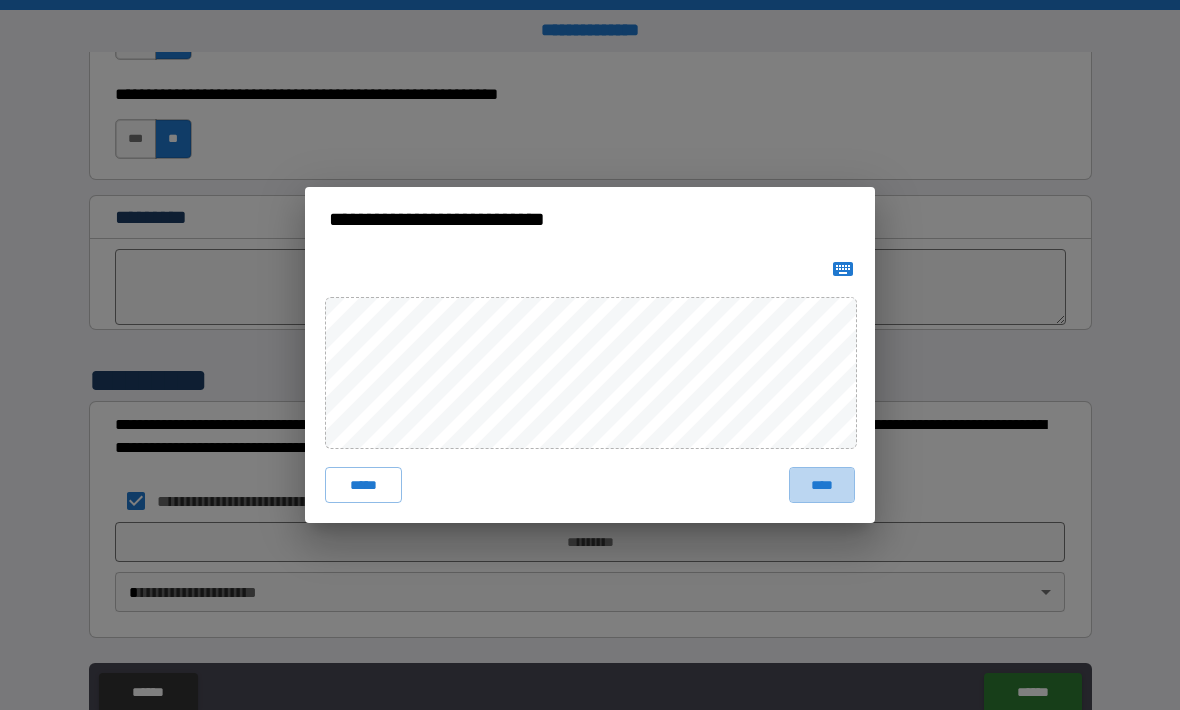 click on "****" at bounding box center [822, 485] 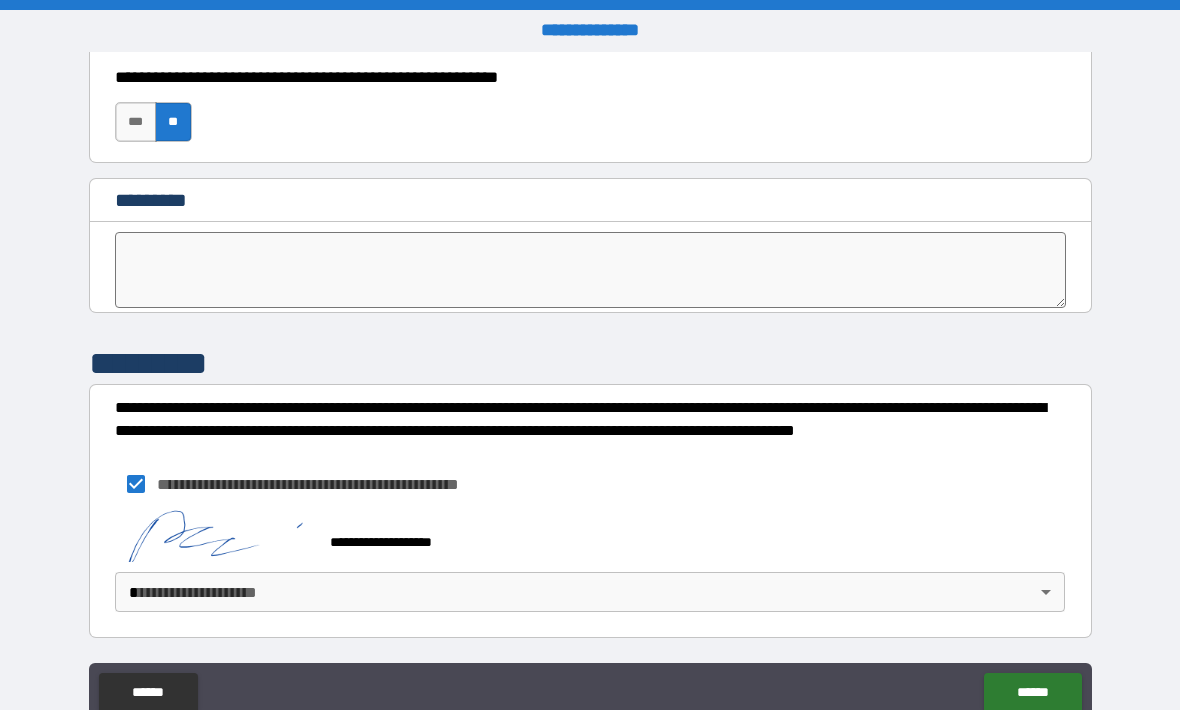 scroll, scrollTop: 10227, scrollLeft: 0, axis: vertical 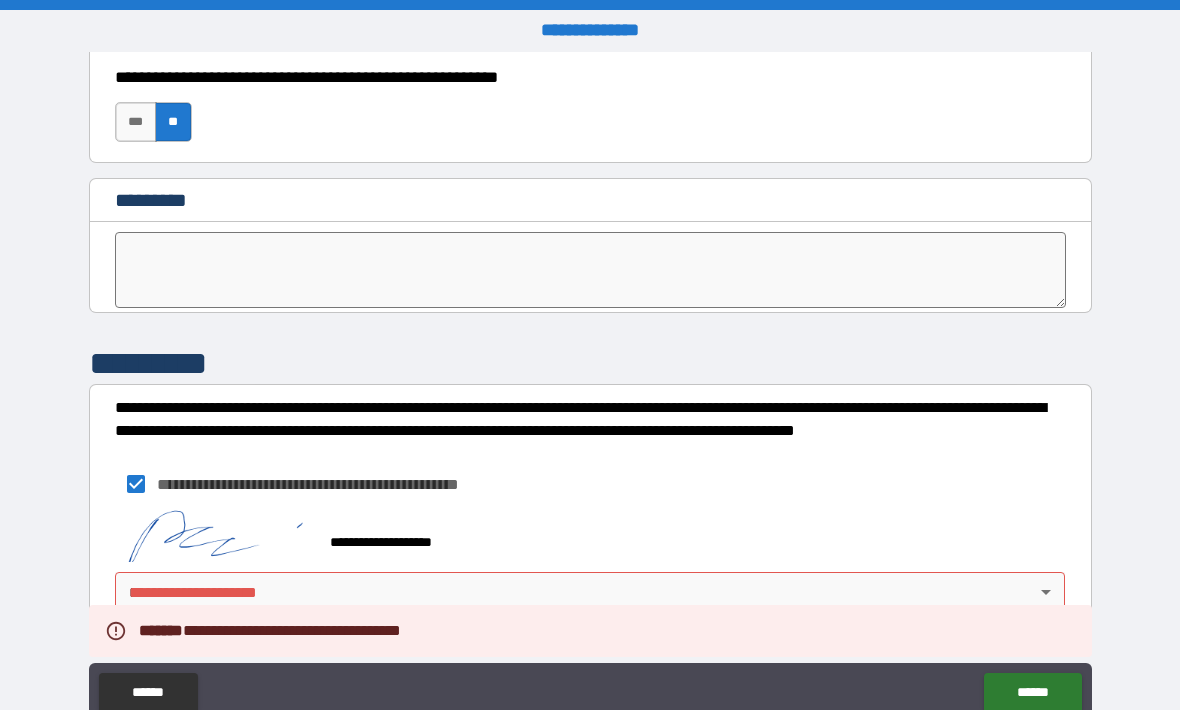 click on "**********" at bounding box center [590, 388] 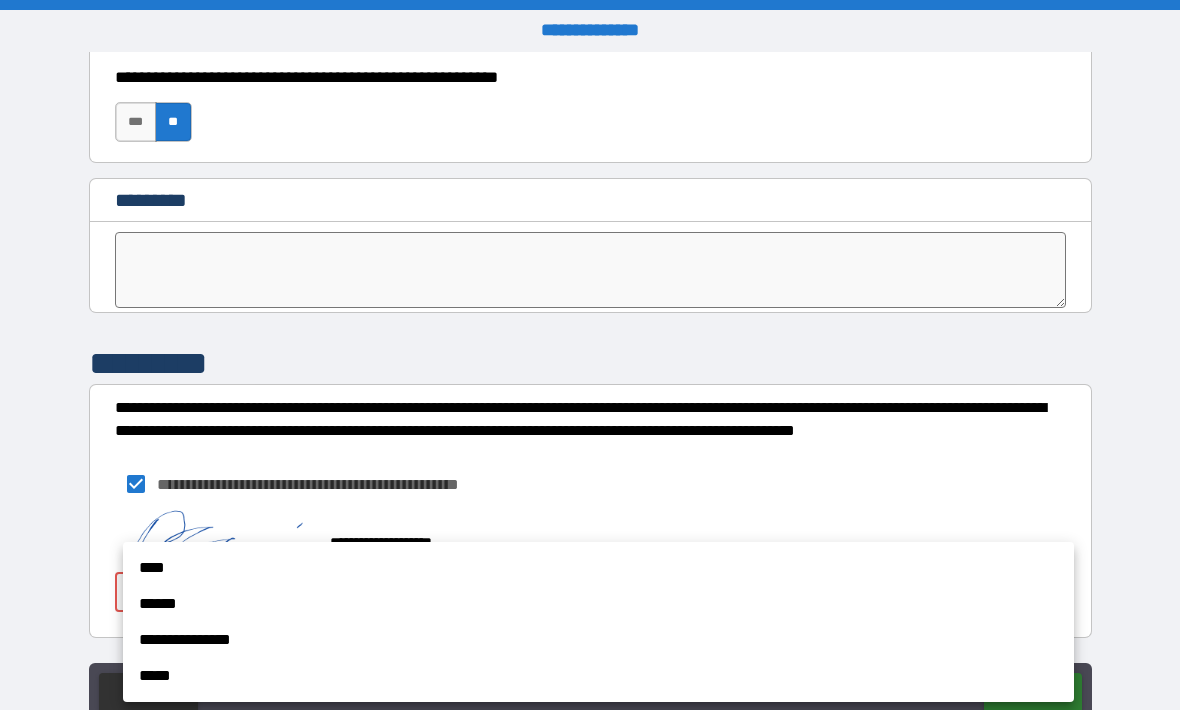 click on "****" at bounding box center (598, 568) 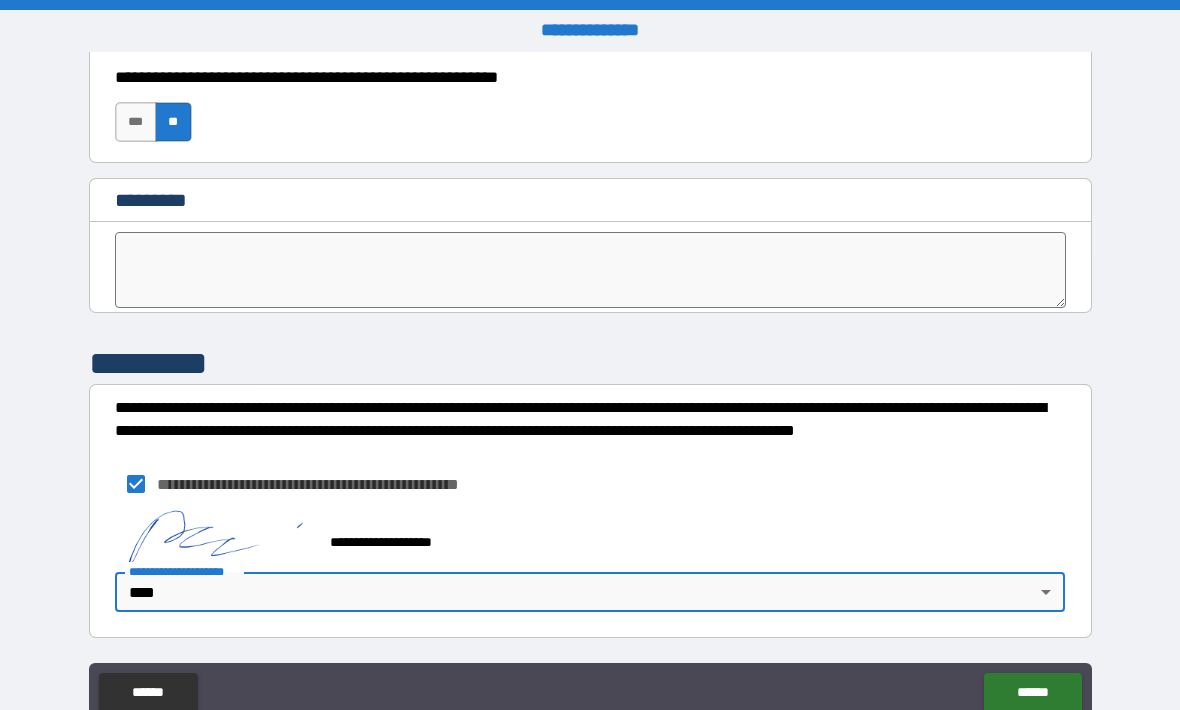 click on "******" at bounding box center [1032, 693] 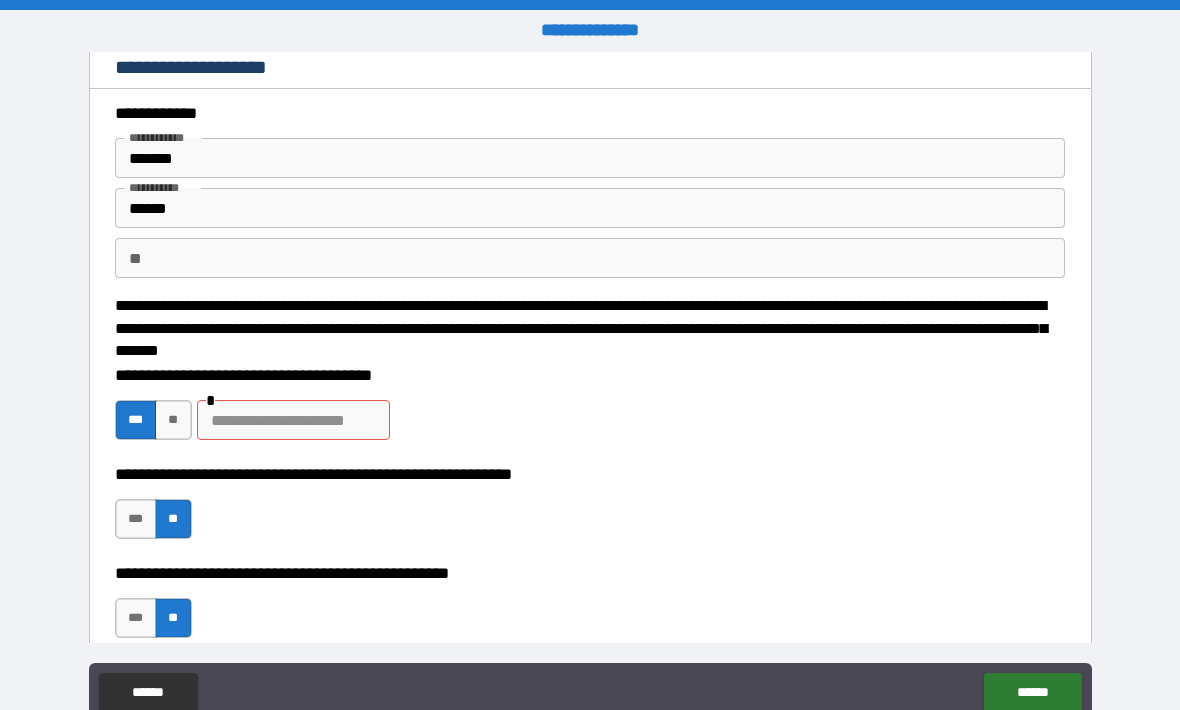 scroll, scrollTop: 25, scrollLeft: 0, axis: vertical 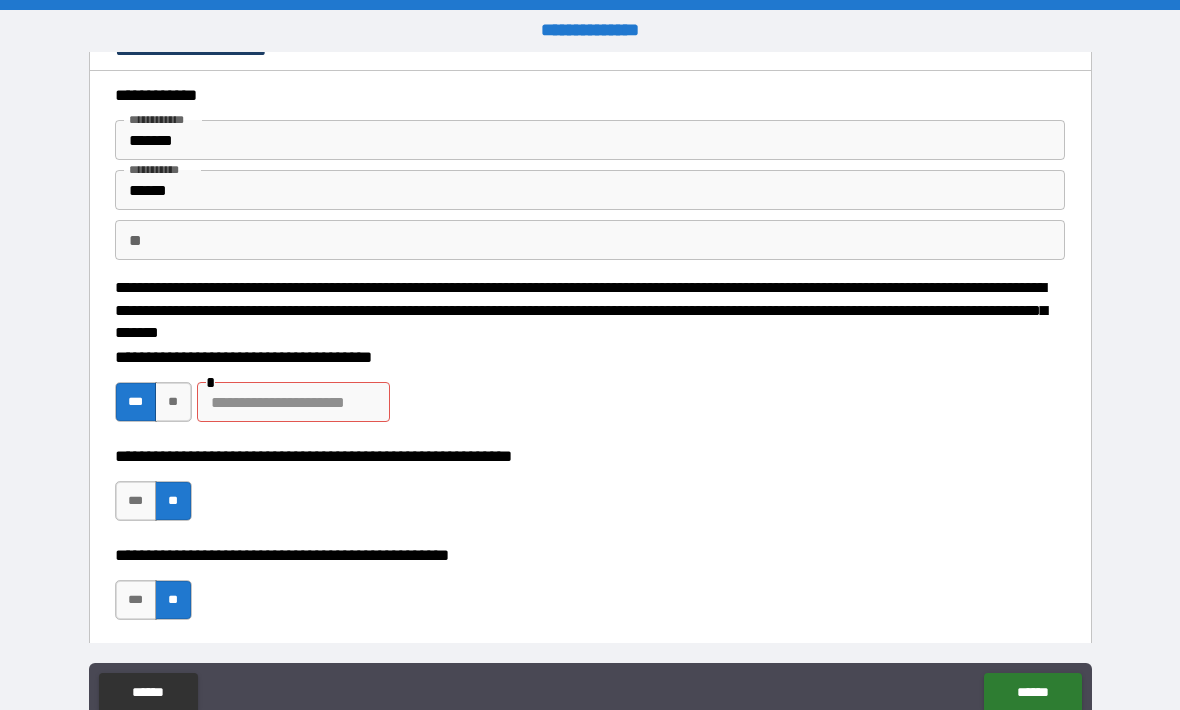 click on "**" at bounding box center [173, 402] 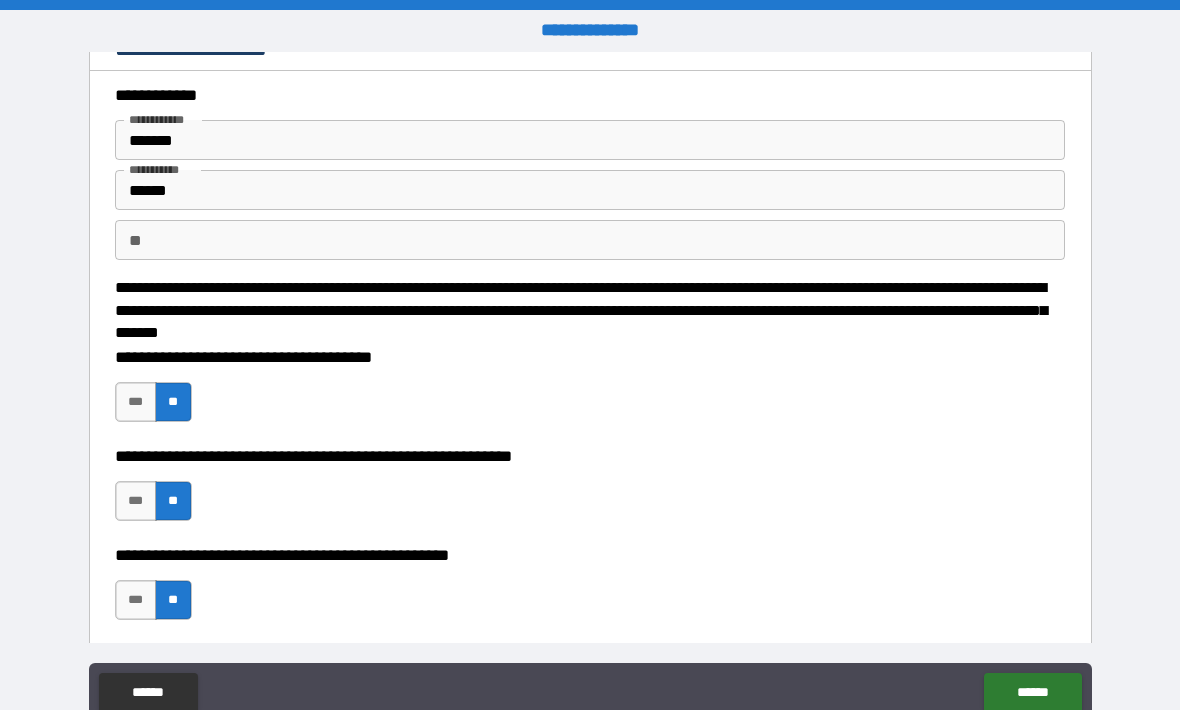 click on "******" at bounding box center [1032, 693] 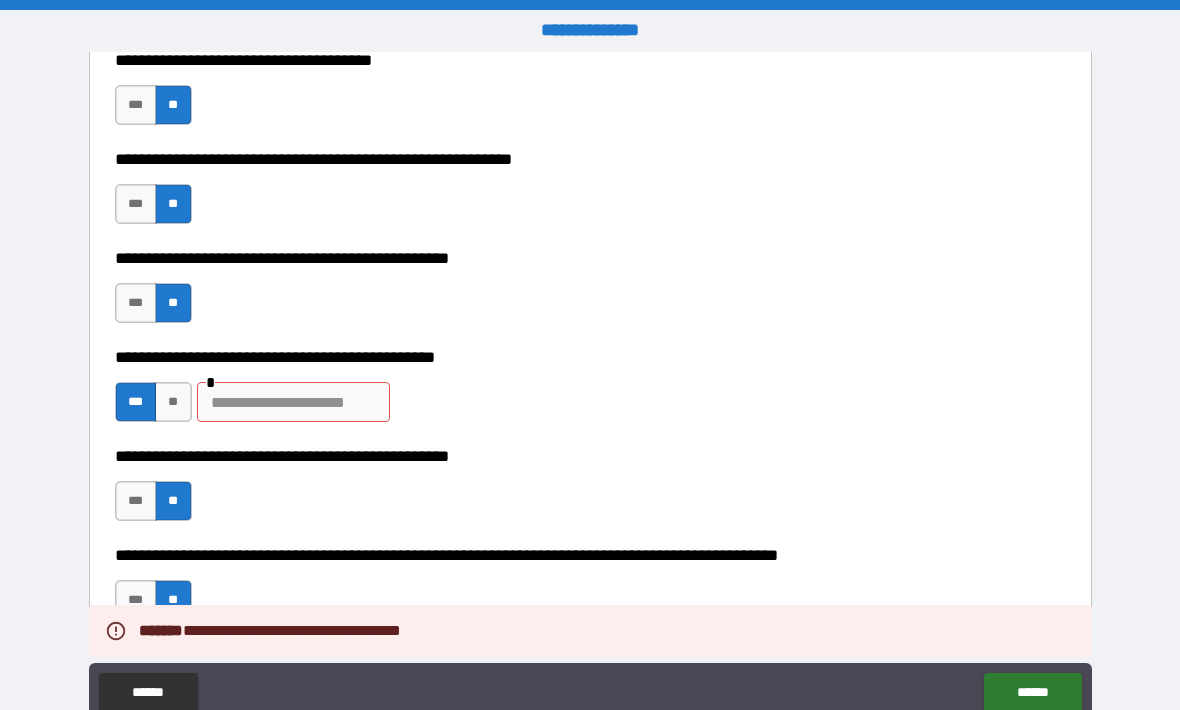 scroll, scrollTop: 334, scrollLeft: 0, axis: vertical 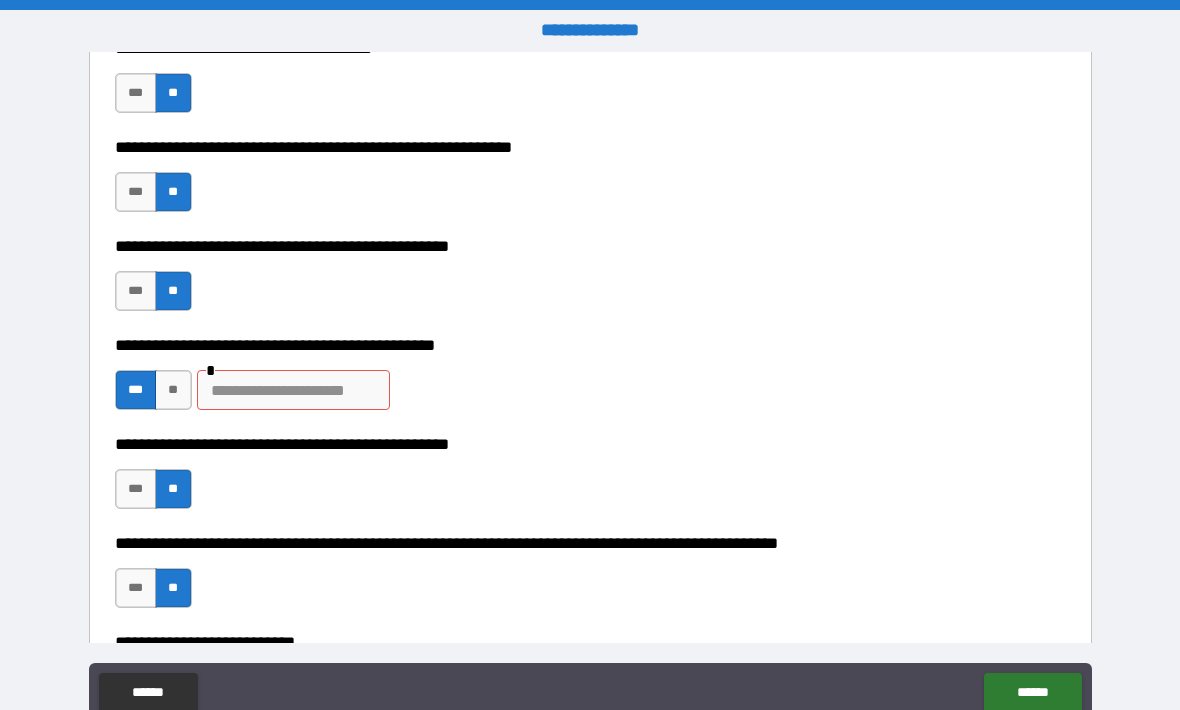click at bounding box center [293, 390] 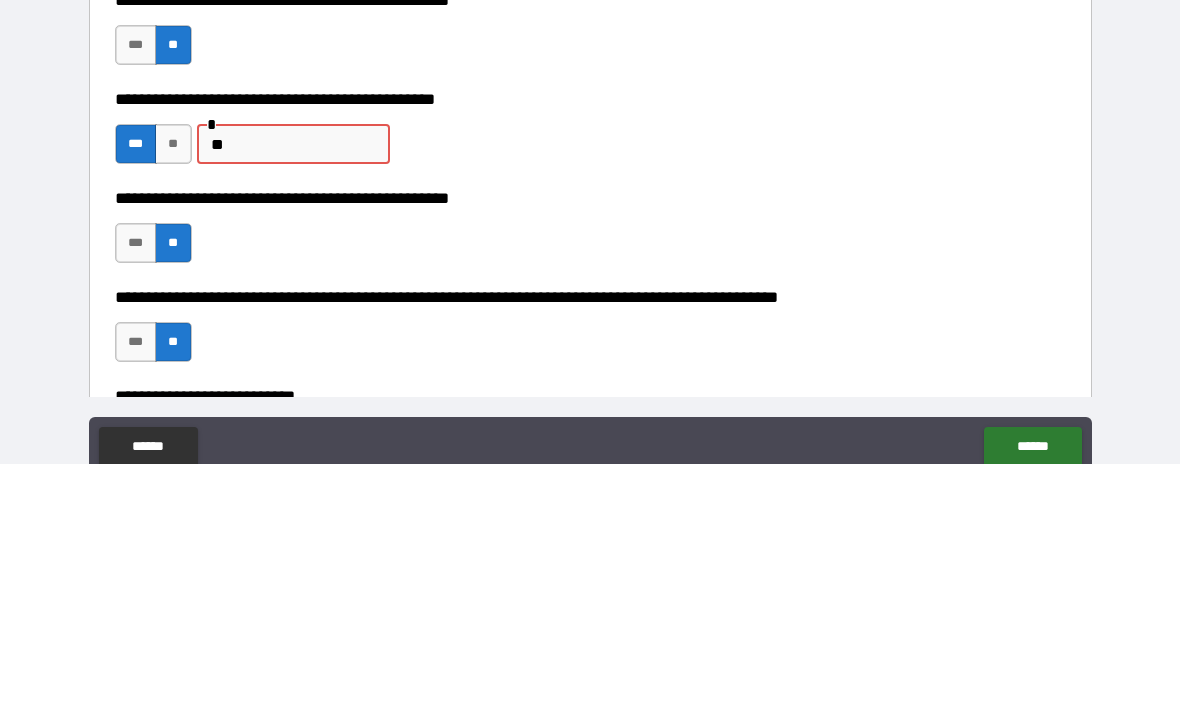 type on "*" 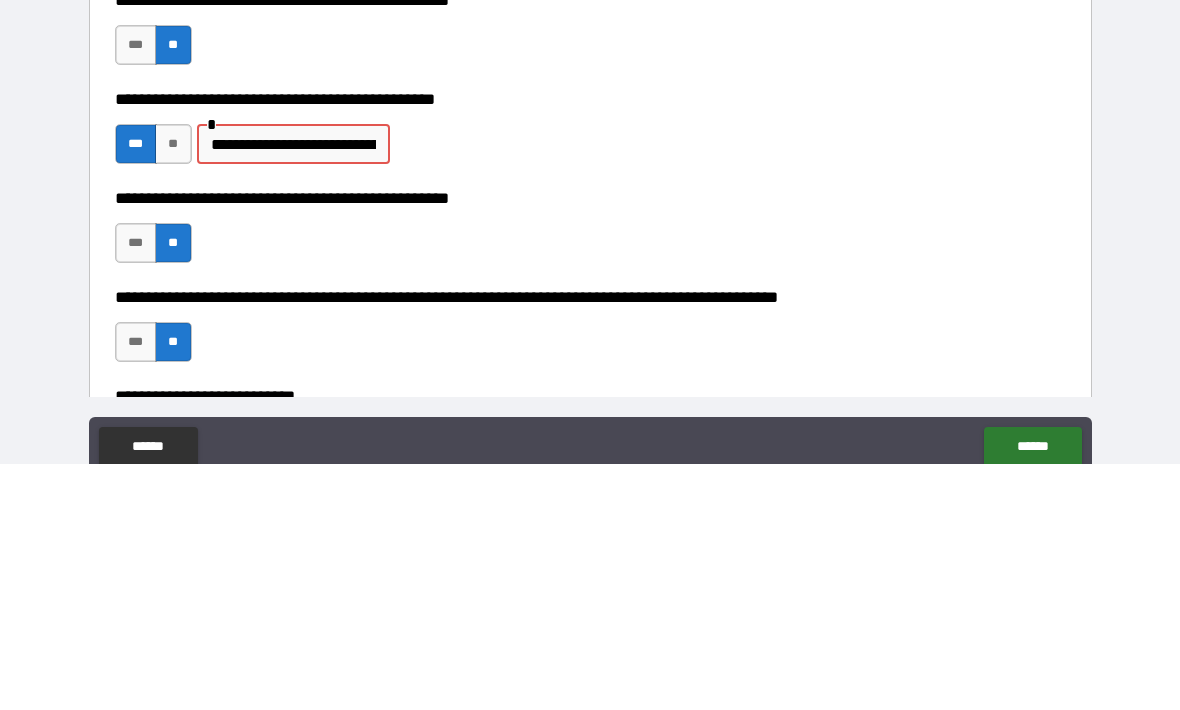 type on "**********" 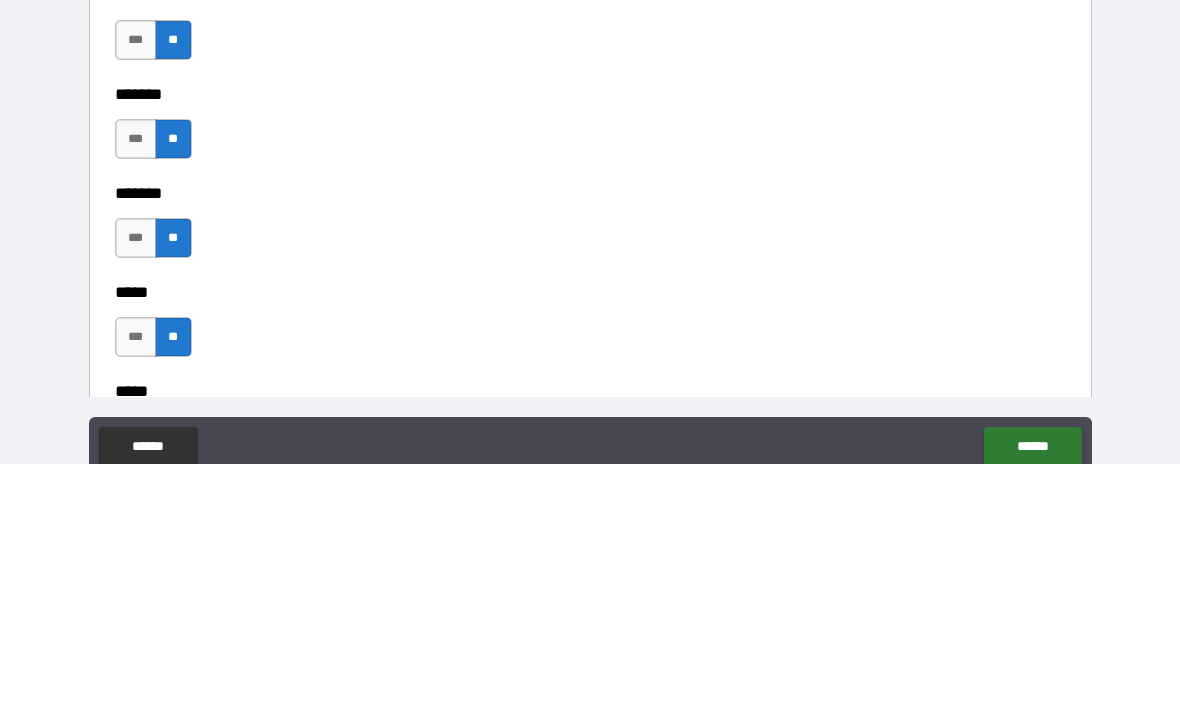 scroll, scrollTop: 1474, scrollLeft: 0, axis: vertical 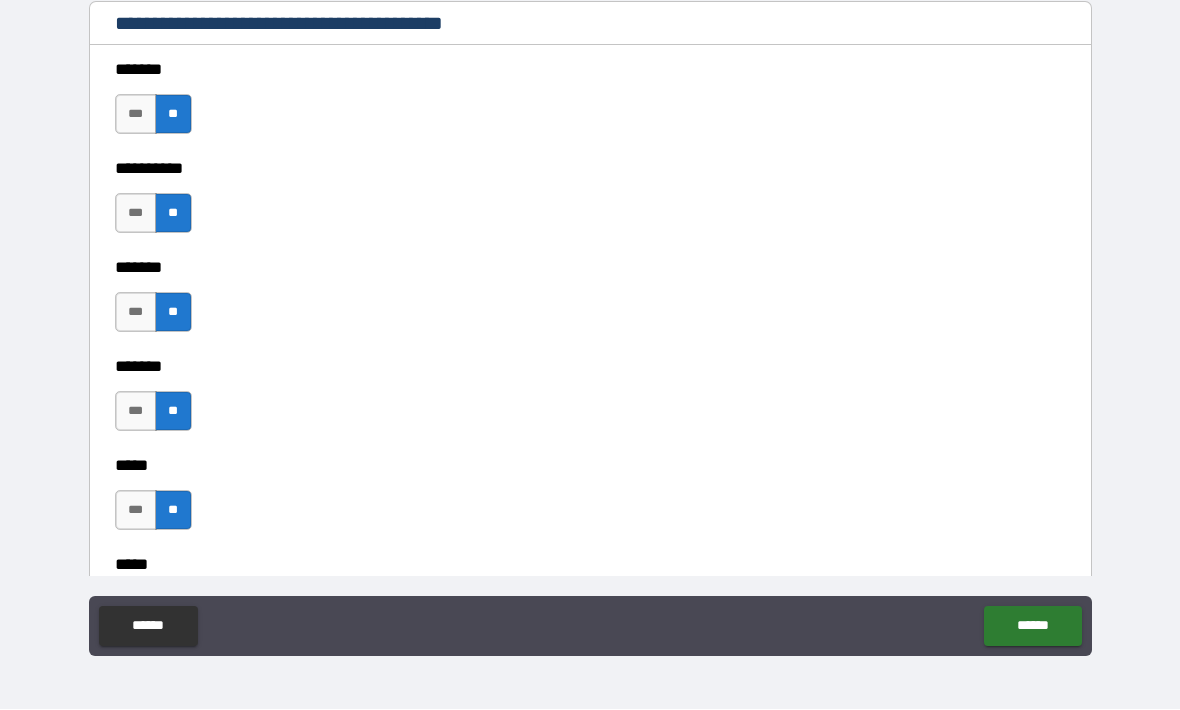click on "******" at bounding box center [1032, 627] 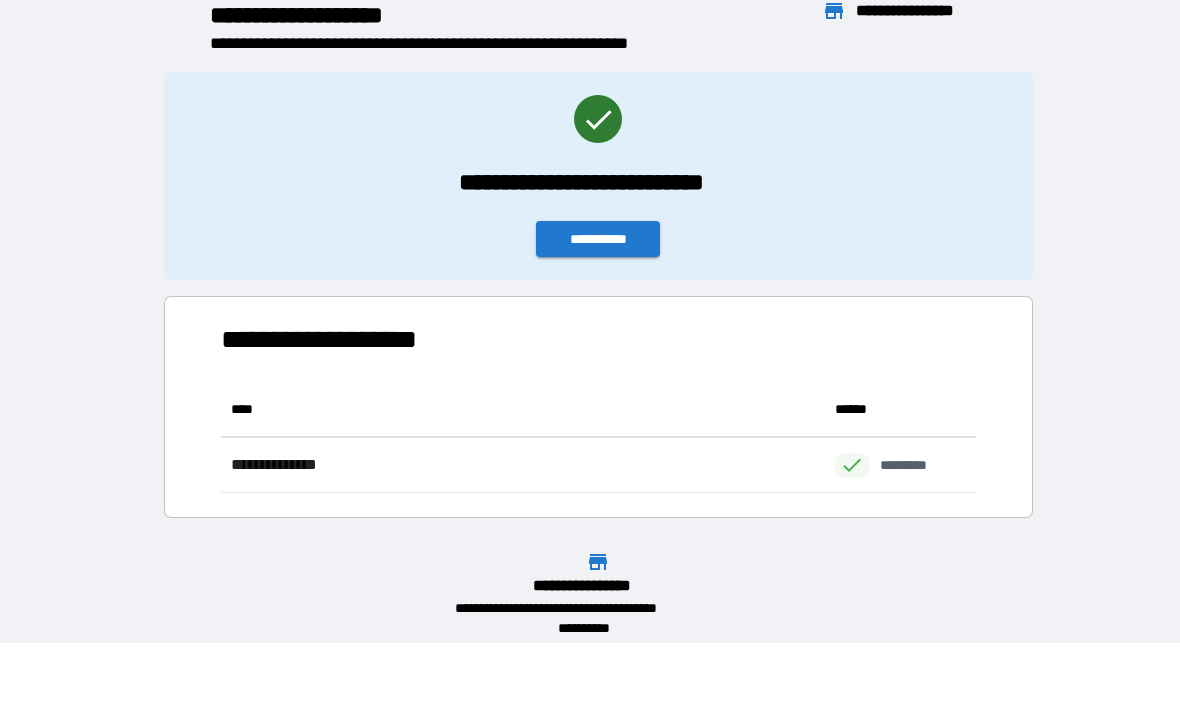 scroll, scrollTop: 1, scrollLeft: 1, axis: both 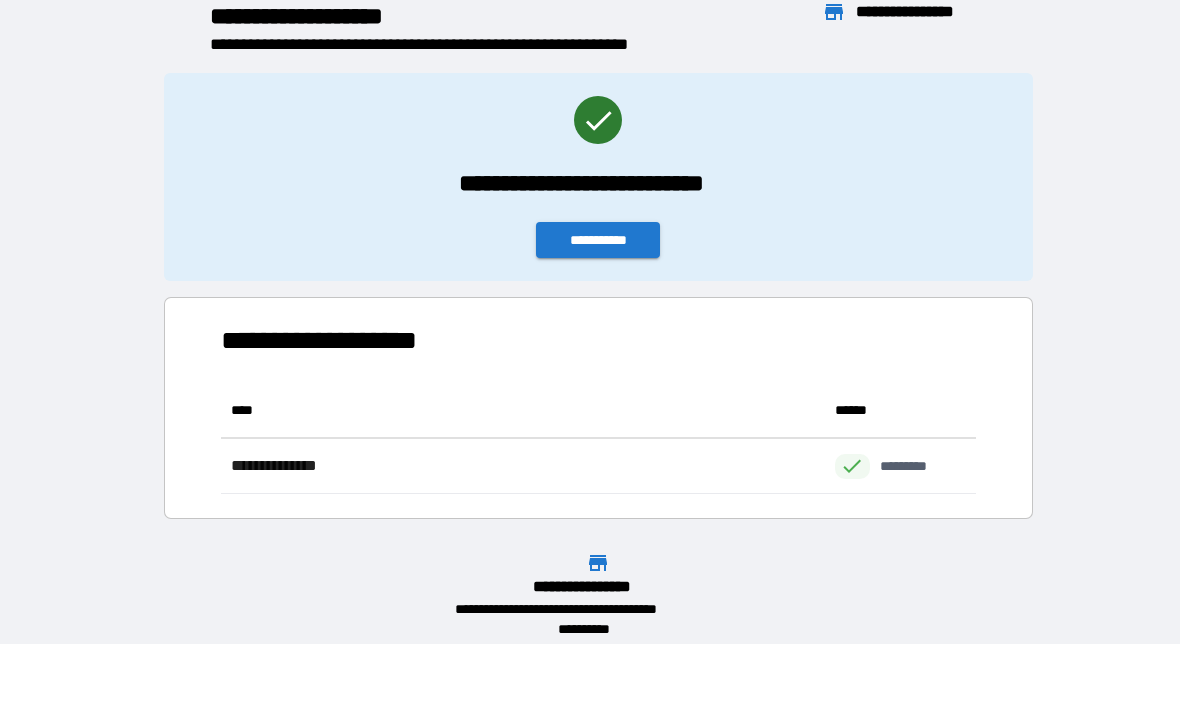 click on "**********" at bounding box center [598, 241] 